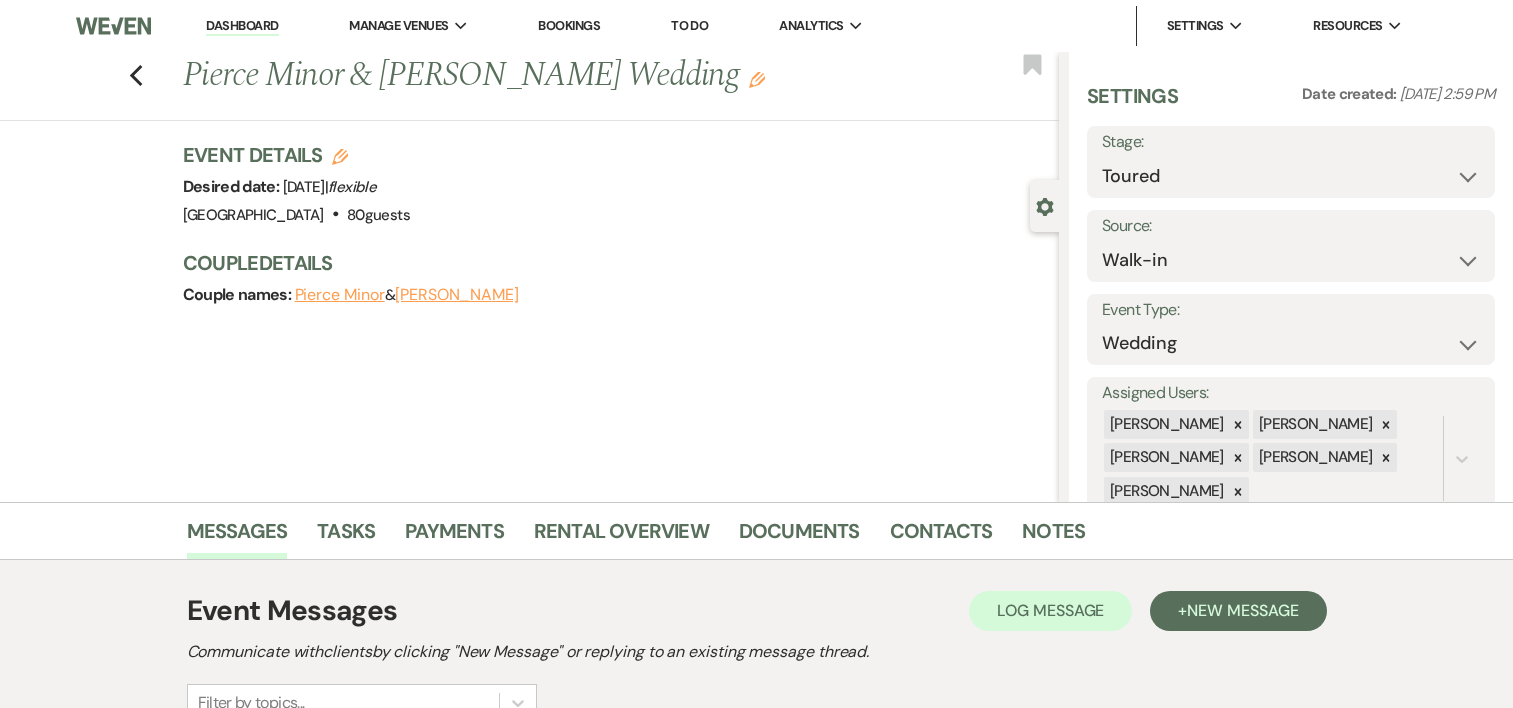 select on "5" 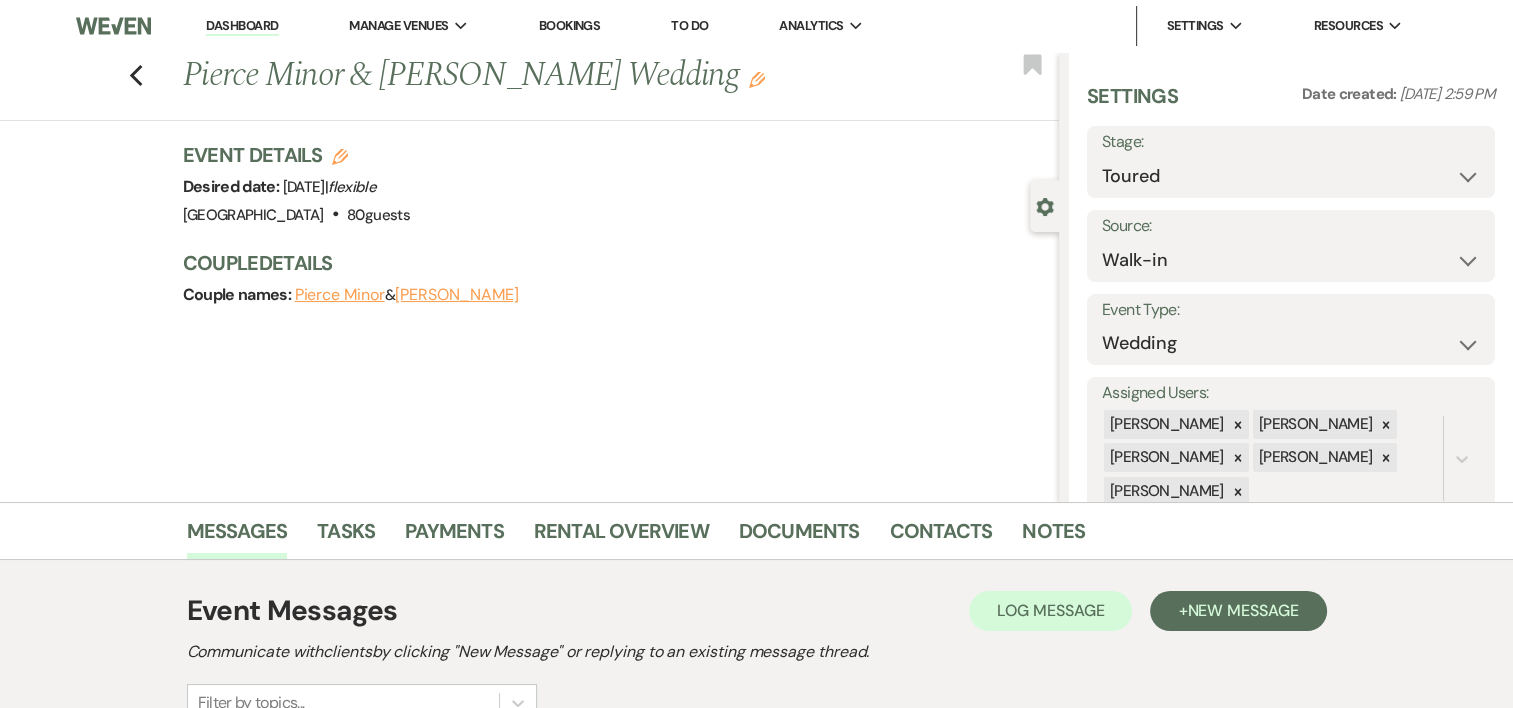 scroll, scrollTop: 0, scrollLeft: 0, axis: both 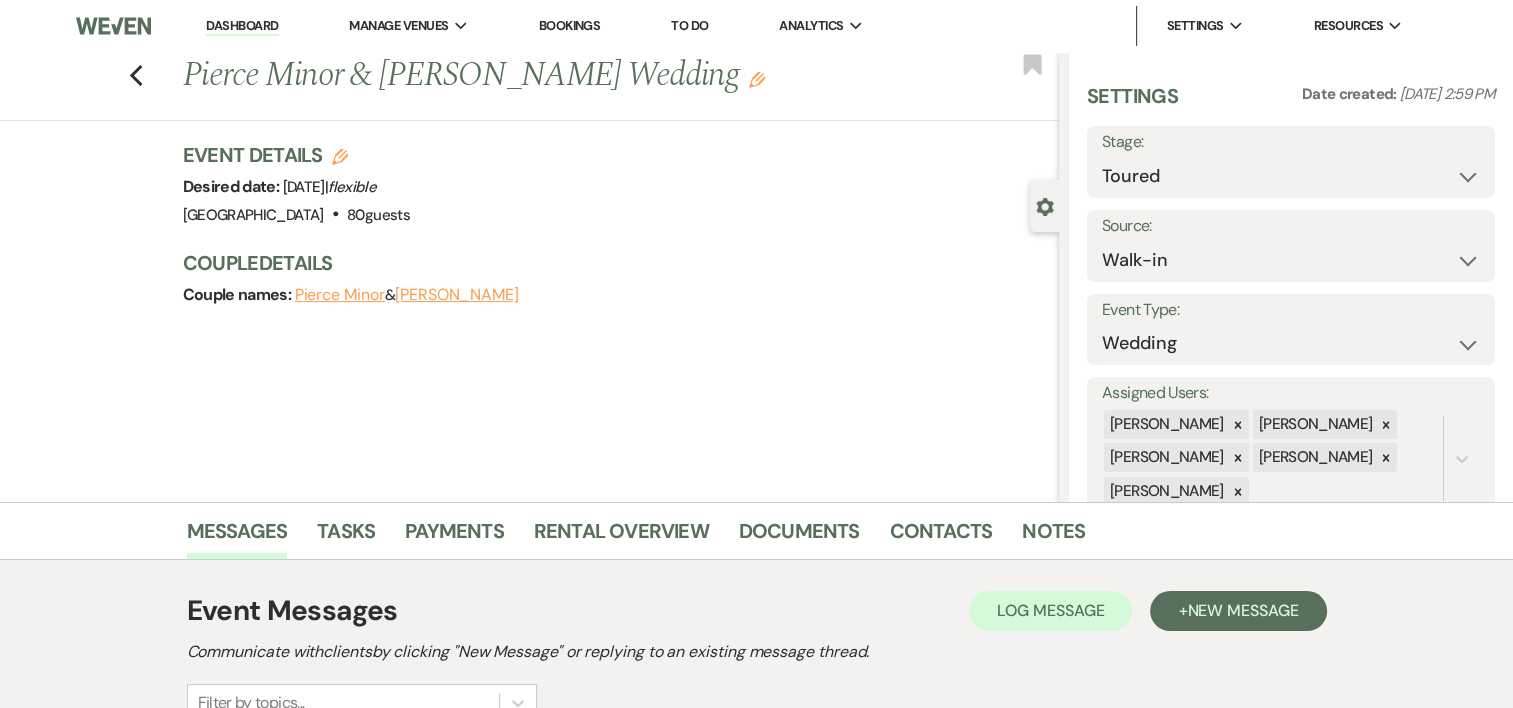 click on "Dashboard" at bounding box center [242, 26] 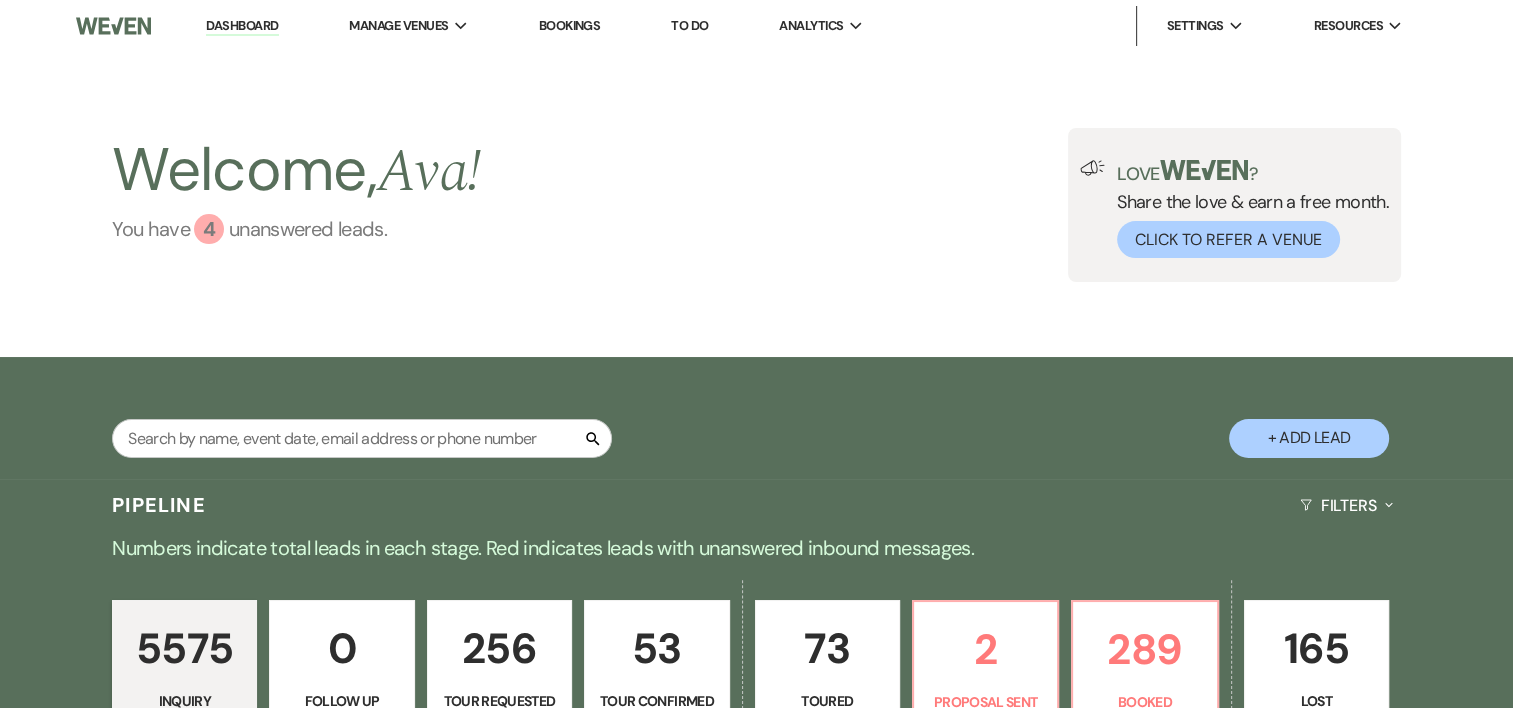 click on "4" at bounding box center (209, 229) 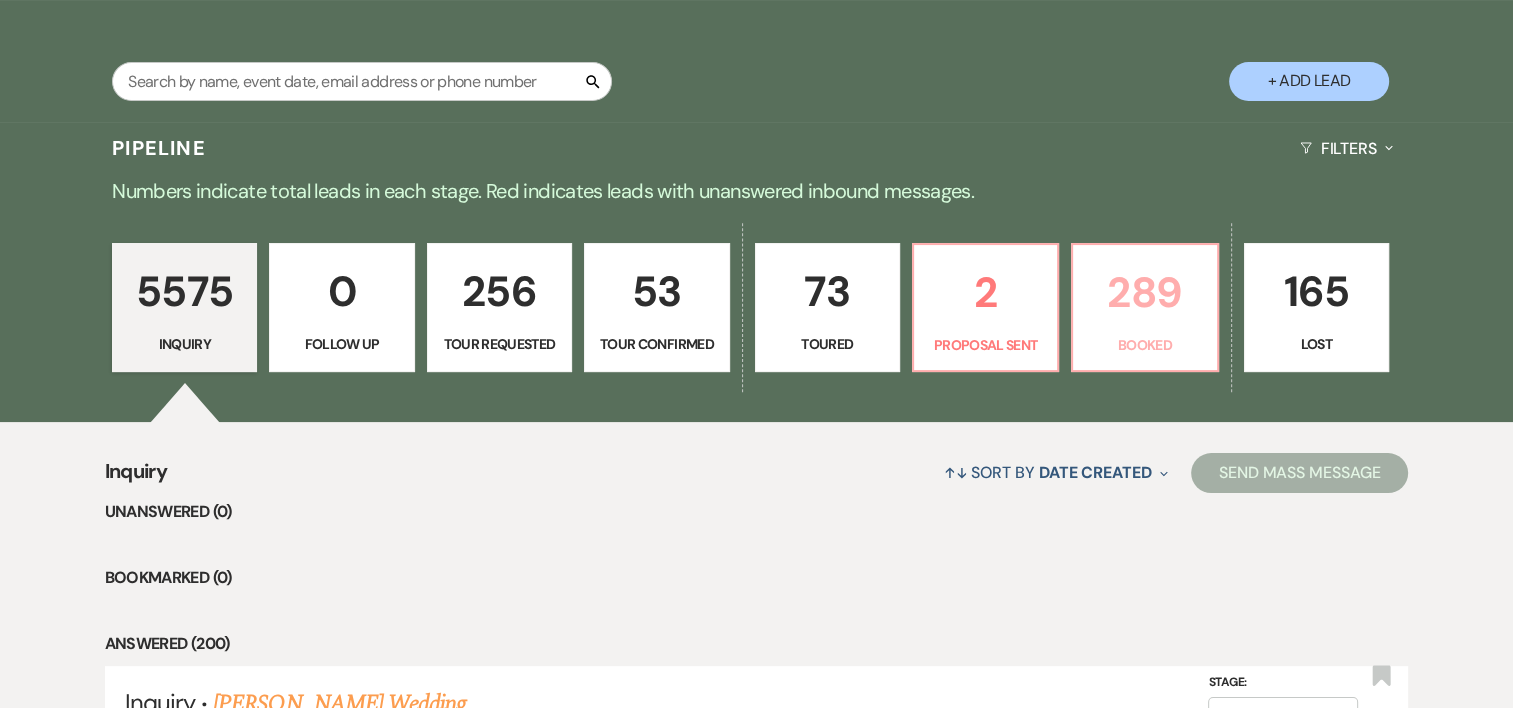 click on "289" at bounding box center (1144, 292) 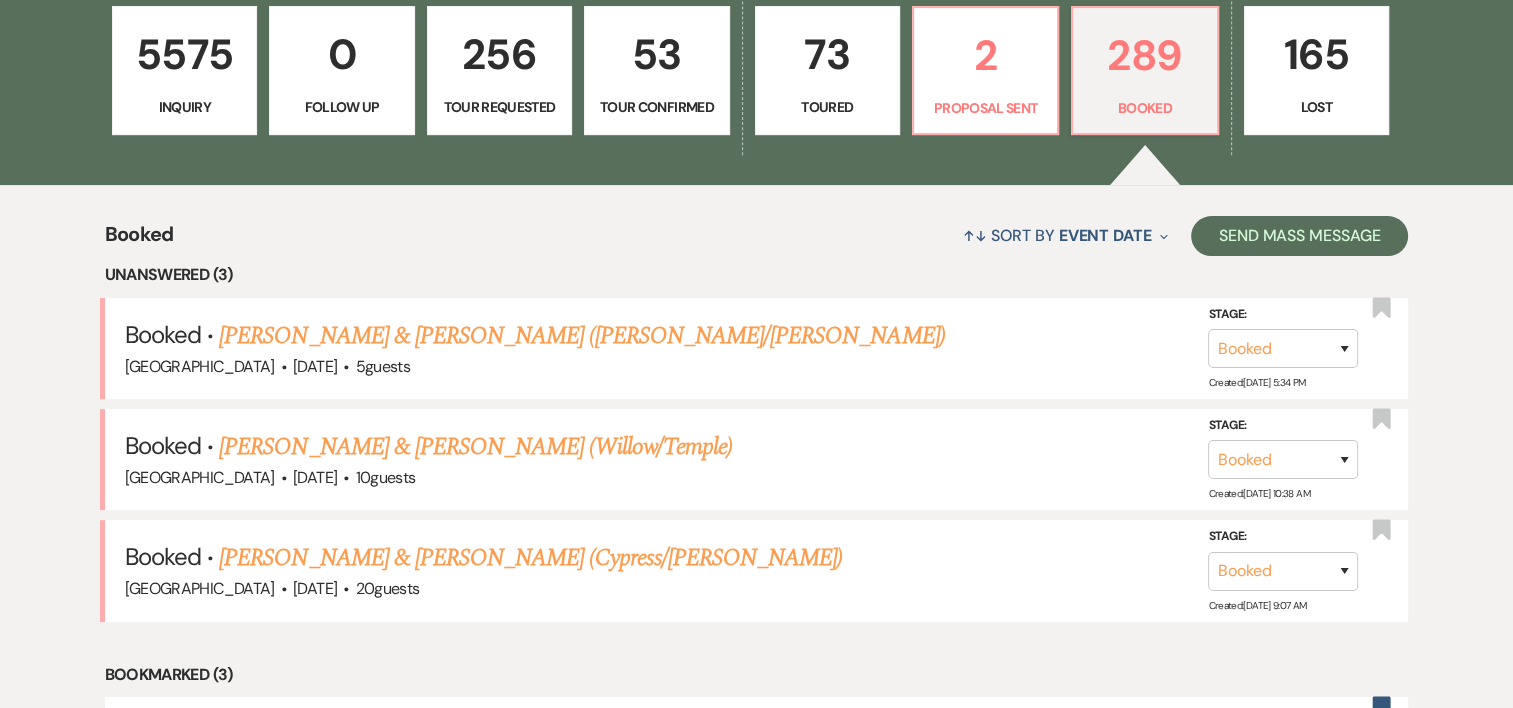 scroll, scrollTop: 664, scrollLeft: 0, axis: vertical 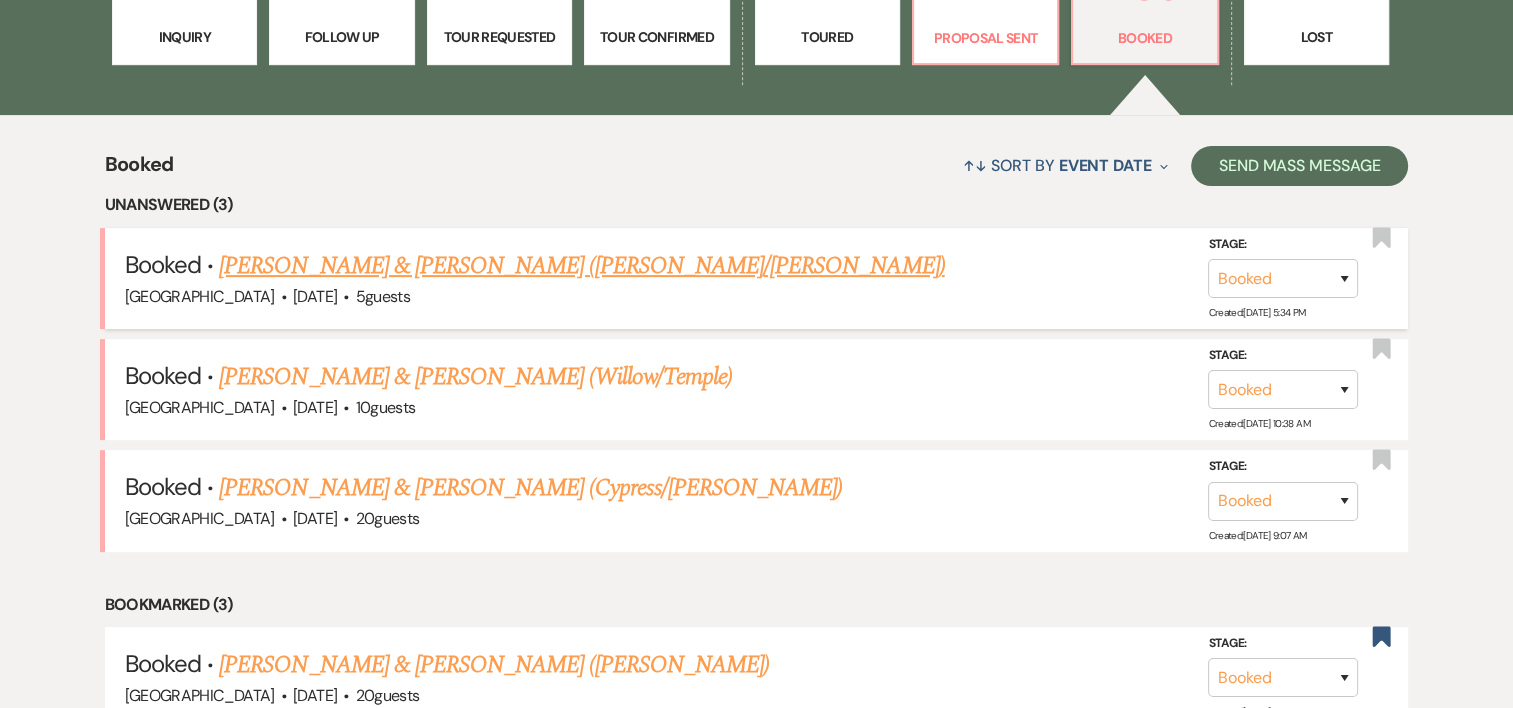 click on "[PERSON_NAME] & [PERSON_NAME] ([PERSON_NAME]/[PERSON_NAME])" at bounding box center (581, 266) 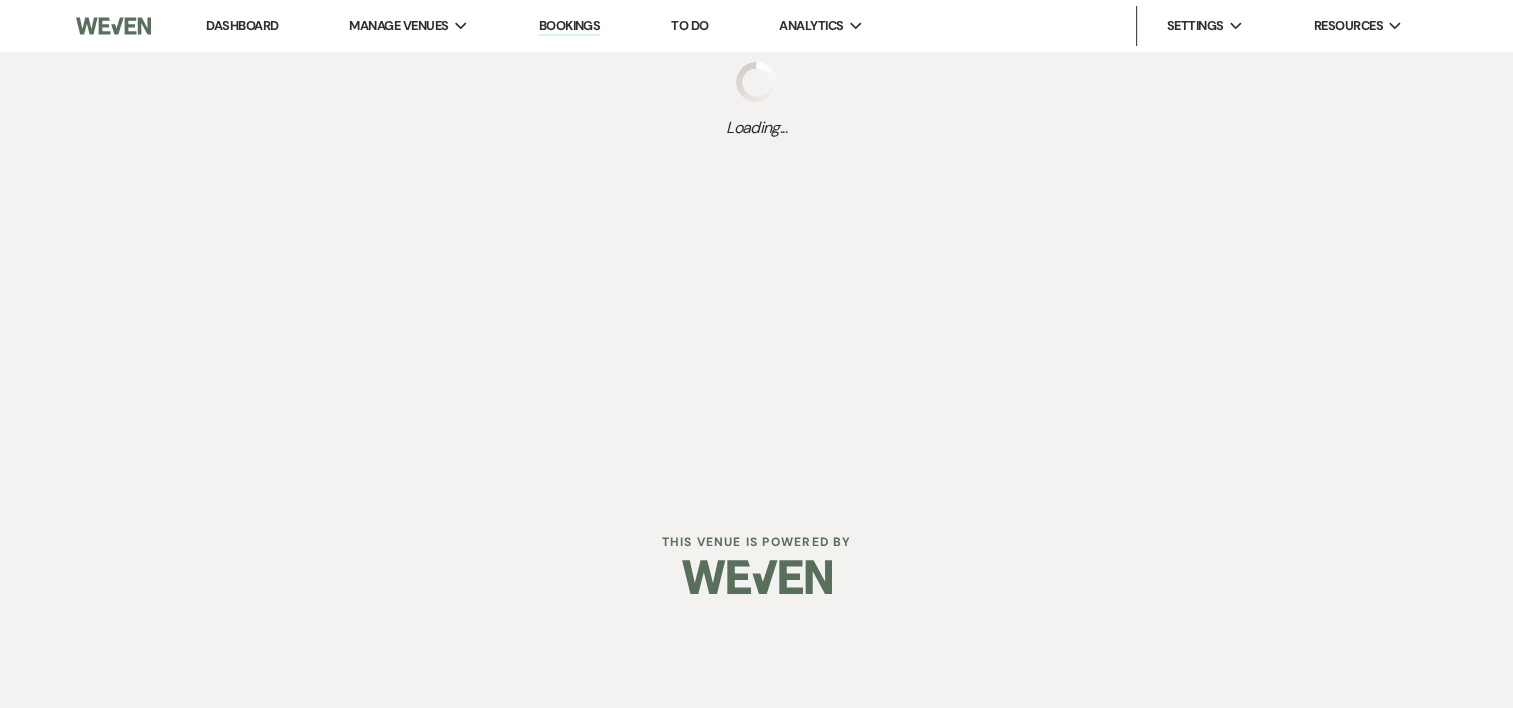 scroll, scrollTop: 0, scrollLeft: 0, axis: both 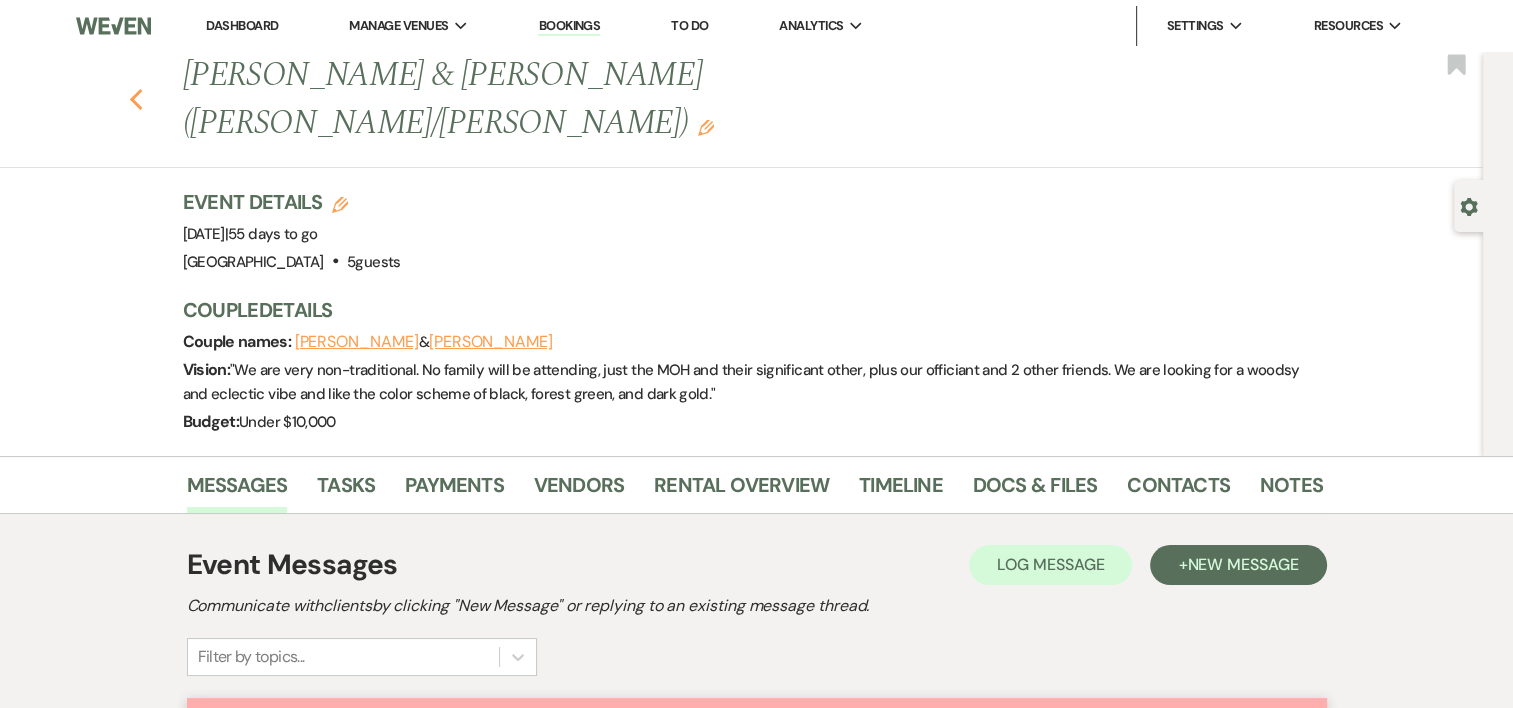 click on "Previous [PERSON_NAME] & [PERSON_NAME] ([PERSON_NAME]/[PERSON_NAME]) Edit Bookmark" at bounding box center (736, 110) 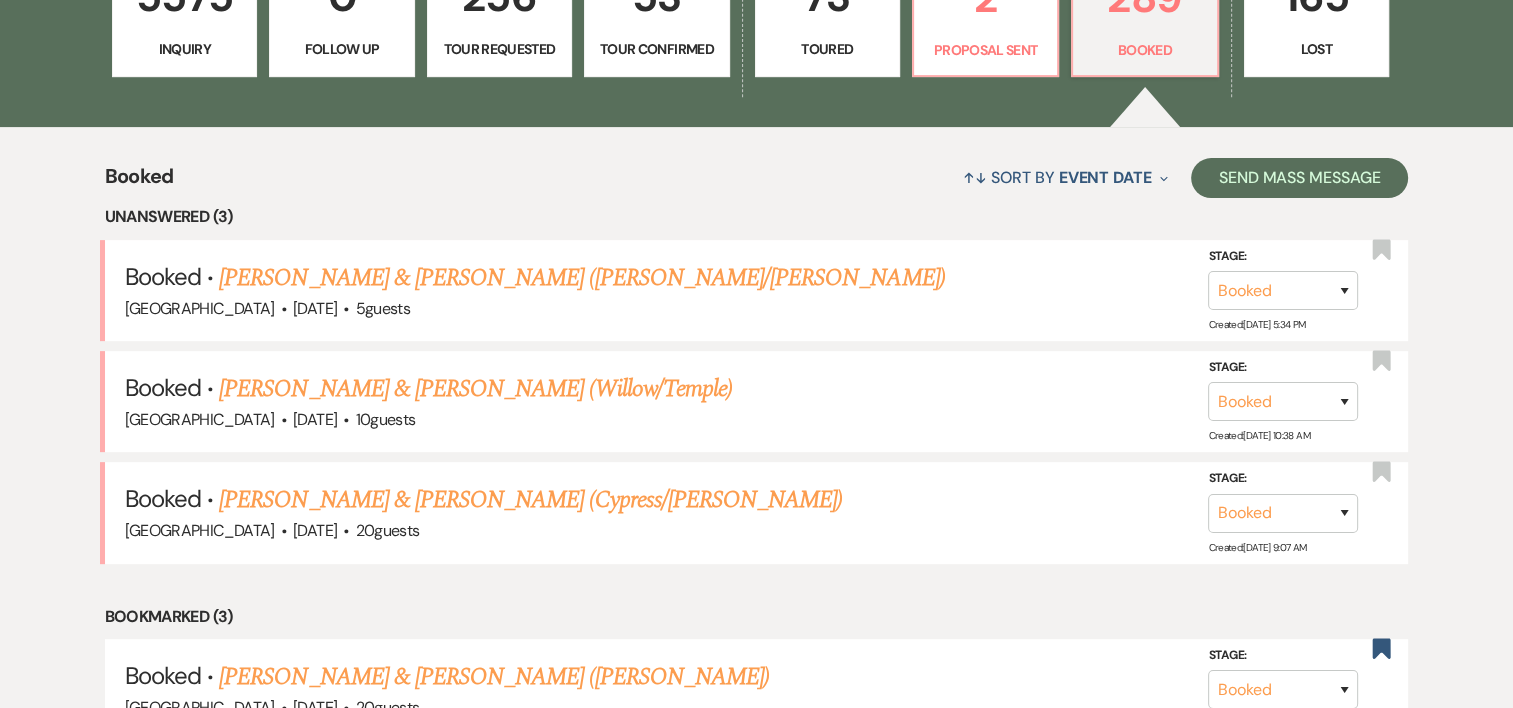 scroll, scrollTop: 660, scrollLeft: 0, axis: vertical 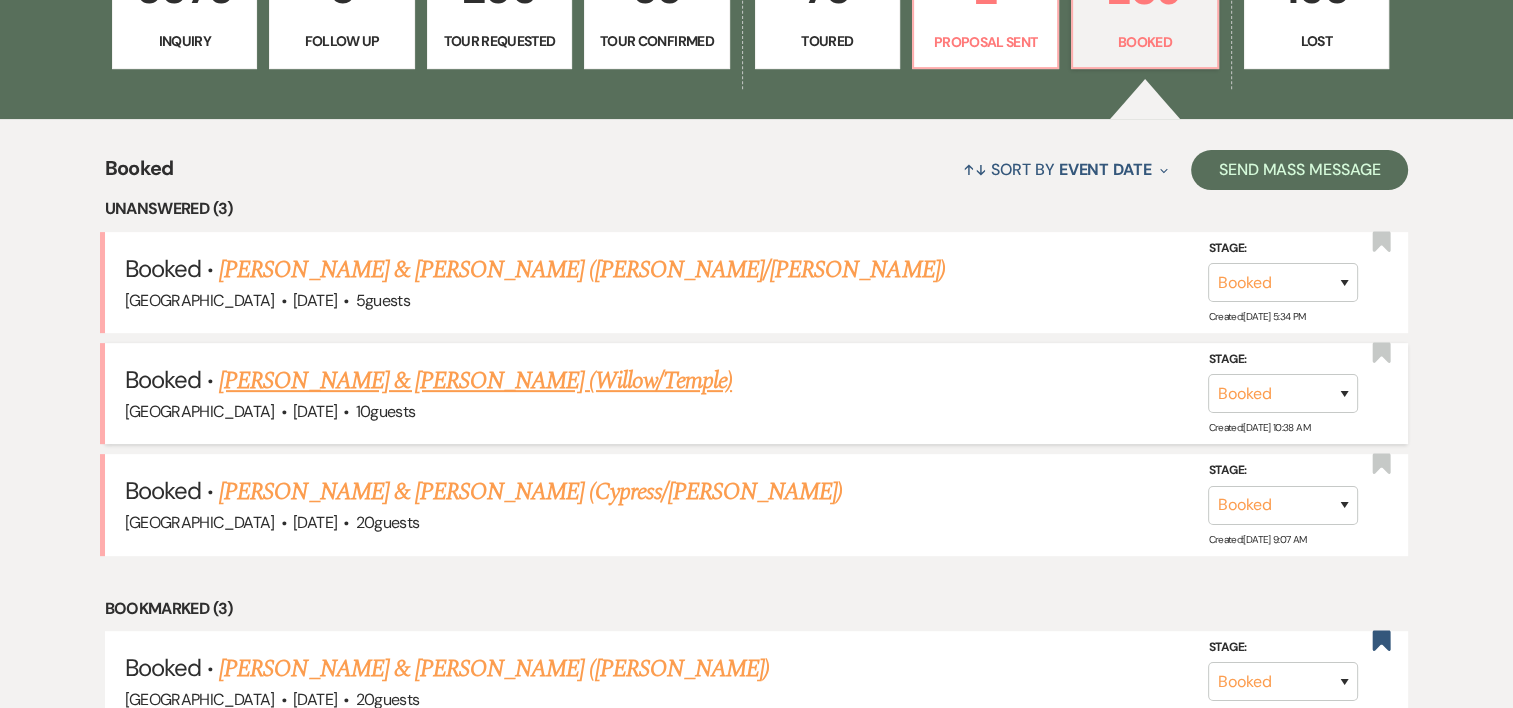 click on "[PERSON_NAME] & [PERSON_NAME] (Willow/Temple)" at bounding box center [475, 381] 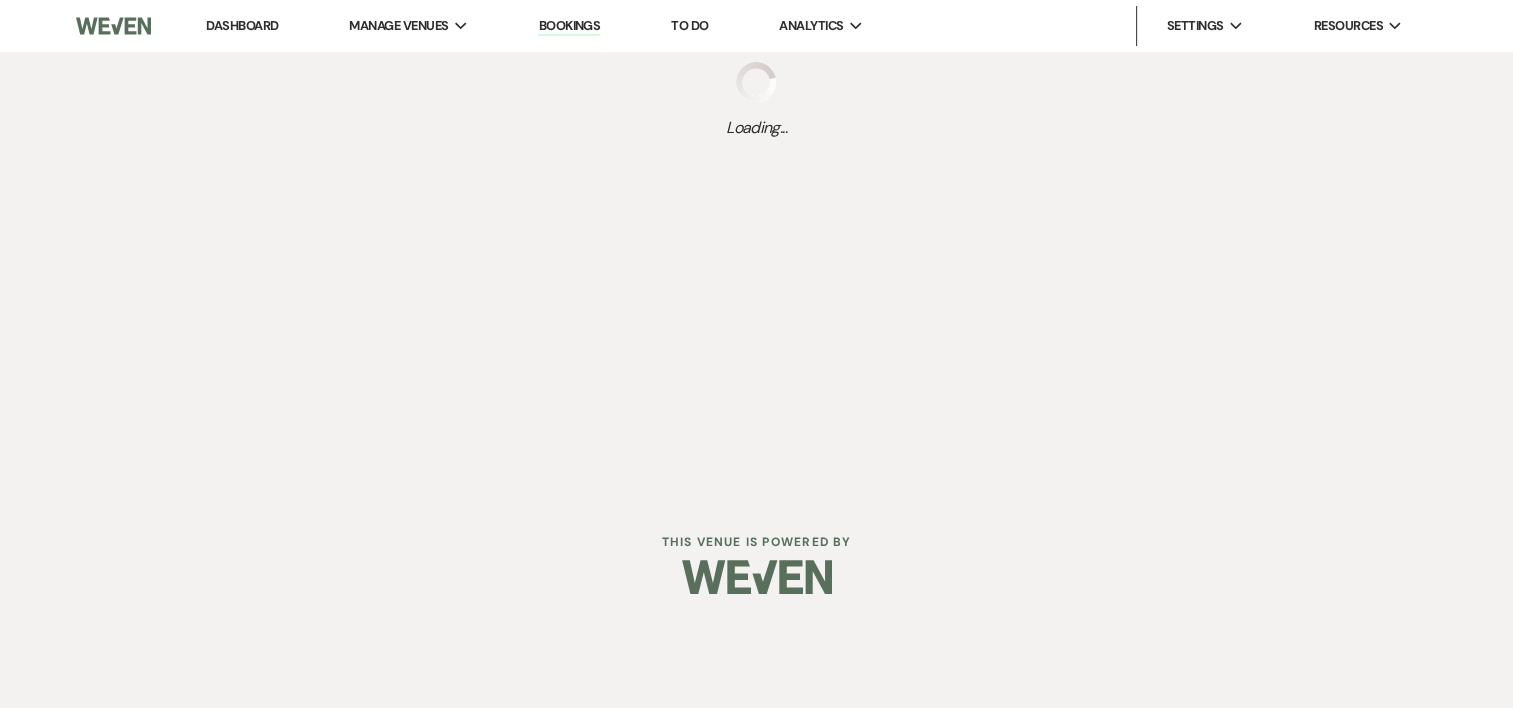 scroll, scrollTop: 0, scrollLeft: 0, axis: both 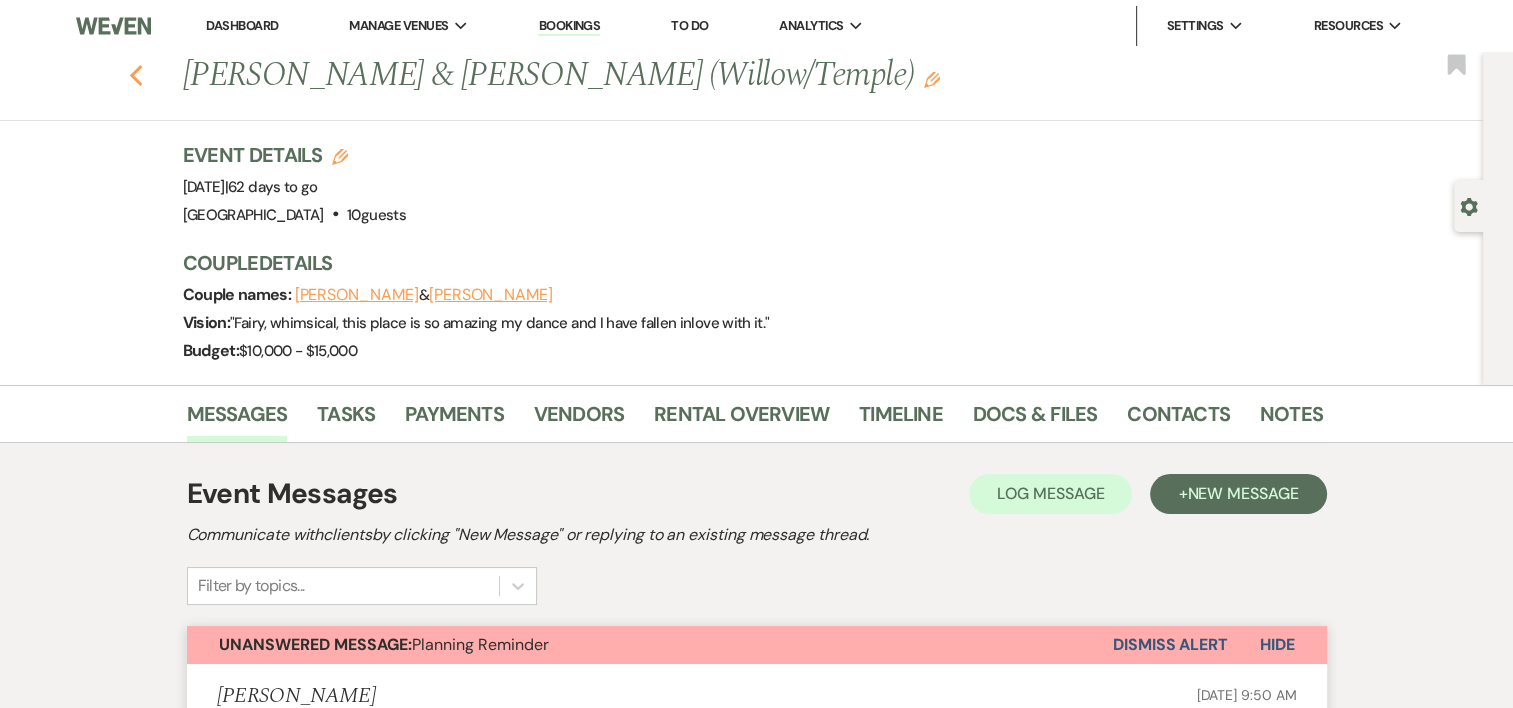 click 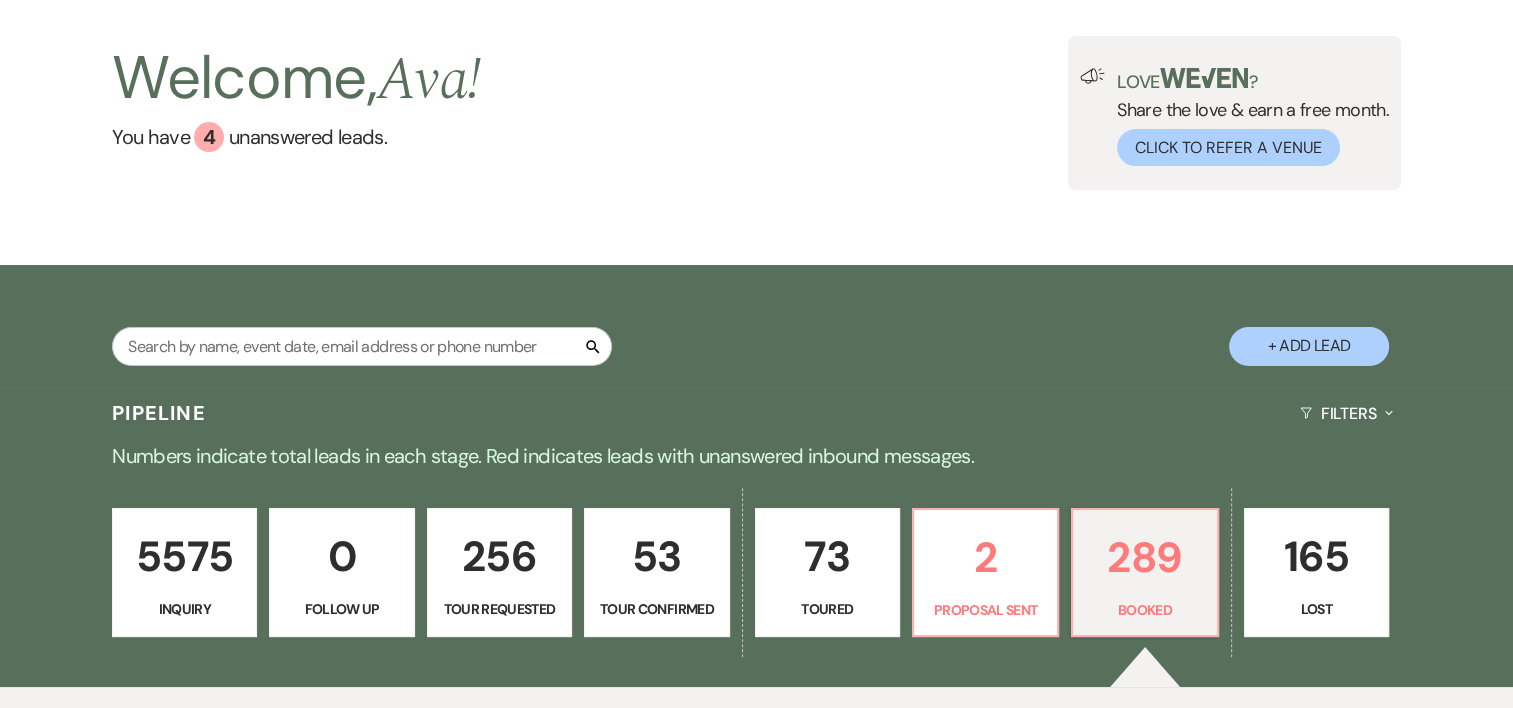 scroll, scrollTop: 92, scrollLeft: 0, axis: vertical 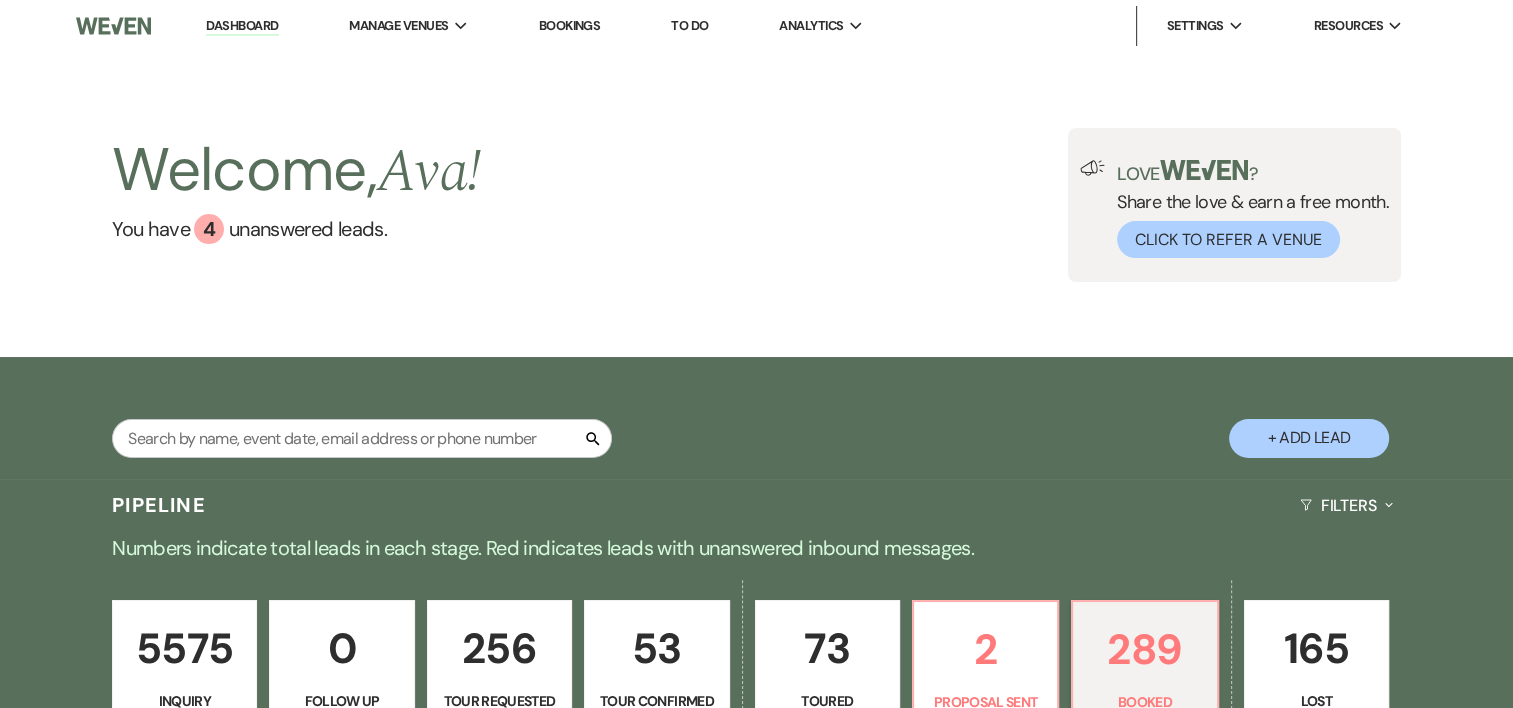 click on "Bookings" at bounding box center (569, 25) 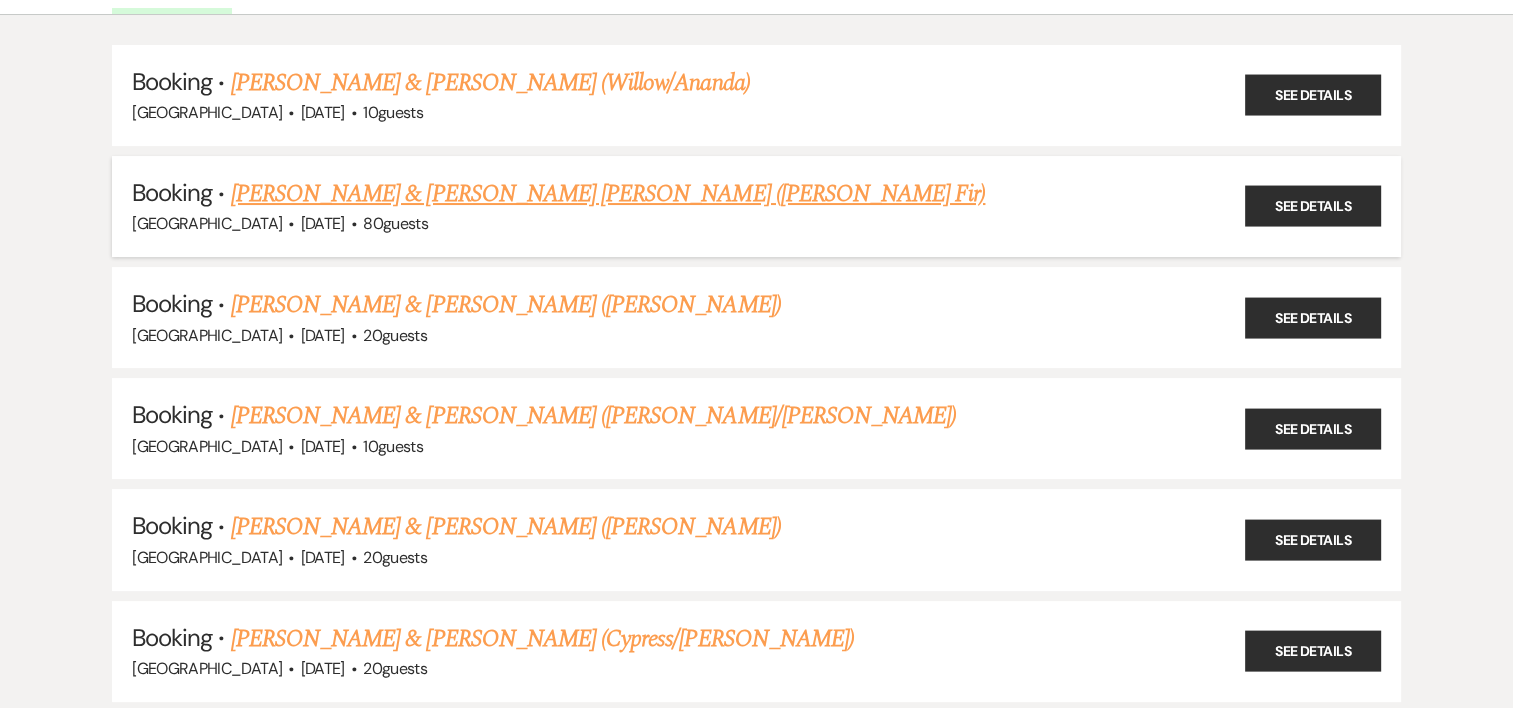 scroll, scrollTop: 670, scrollLeft: 0, axis: vertical 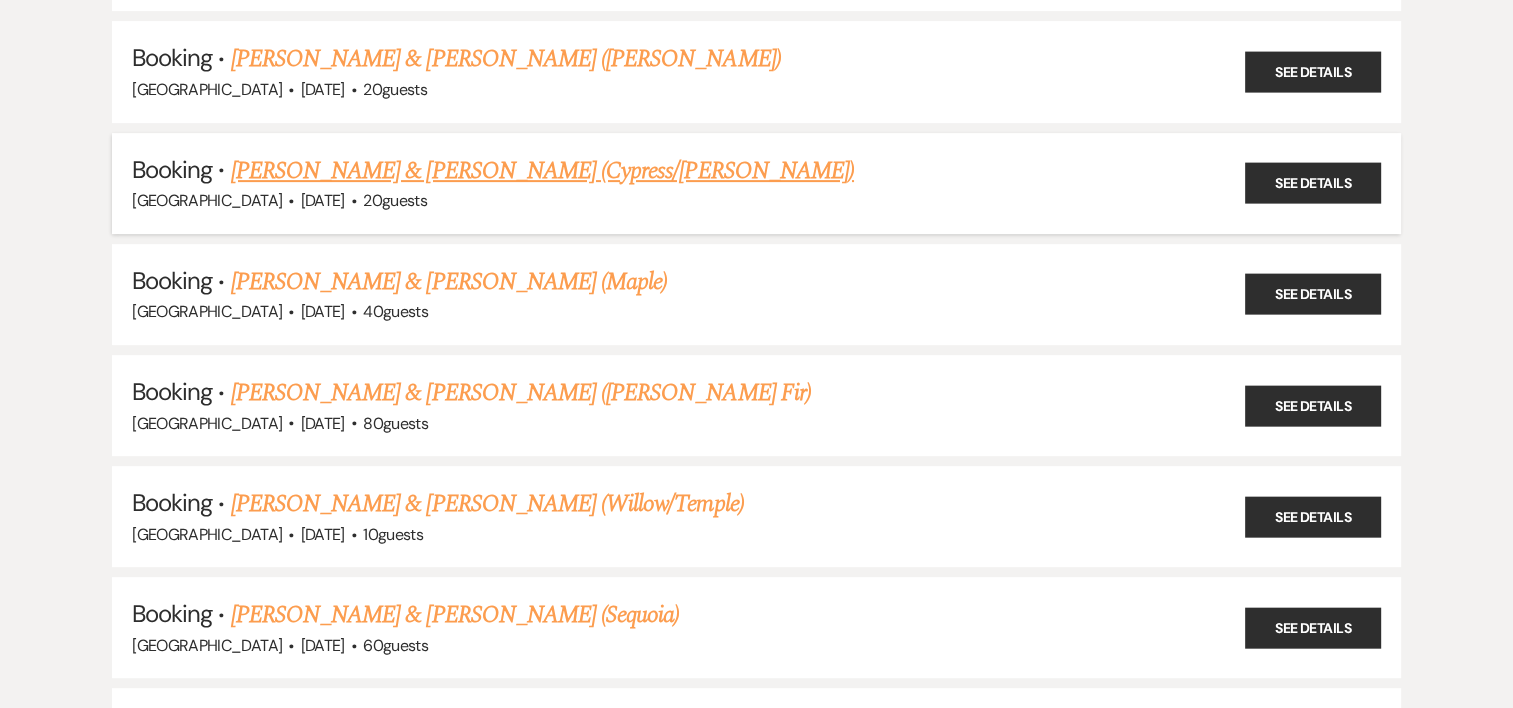 click on "[GEOGRAPHIC_DATA] · [DATE] · 20  guests" at bounding box center (756, 201) 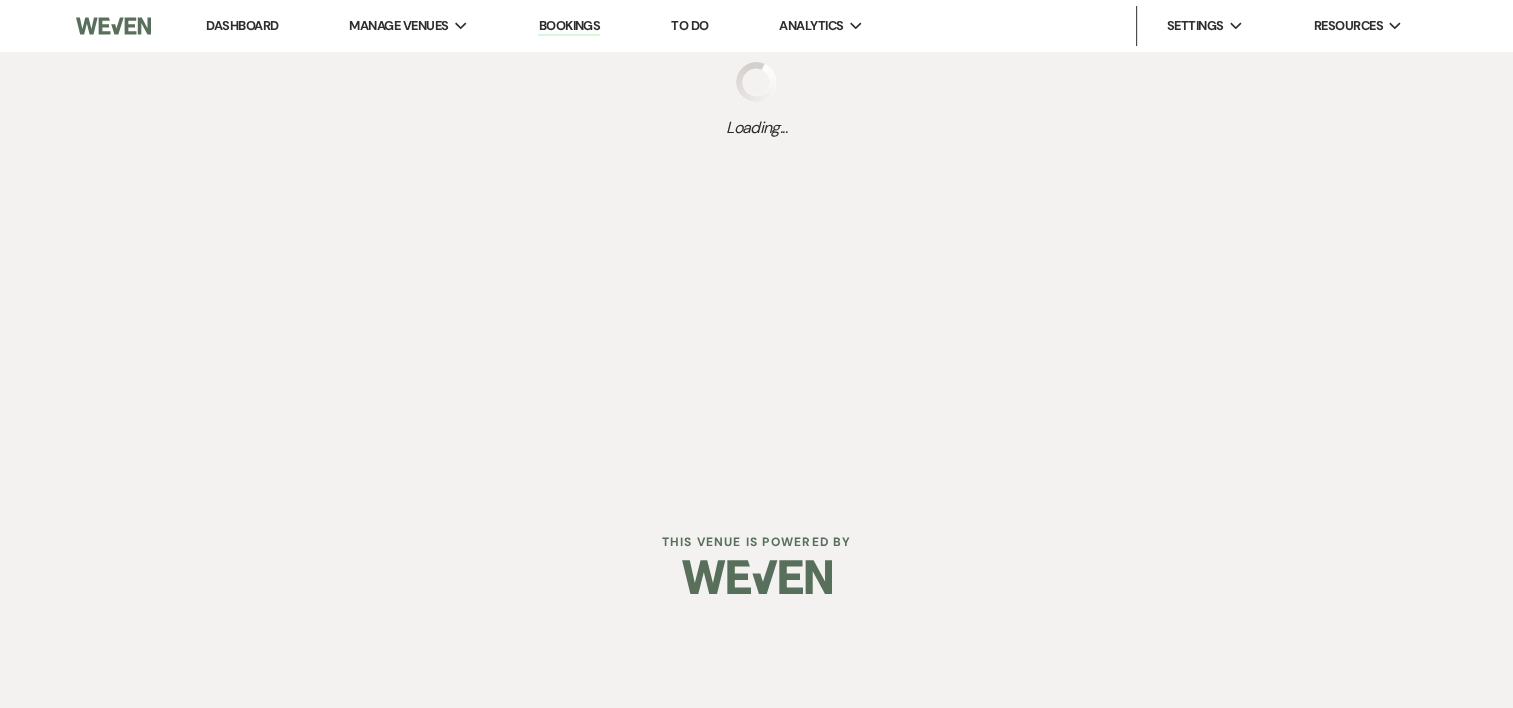 scroll, scrollTop: 0, scrollLeft: 0, axis: both 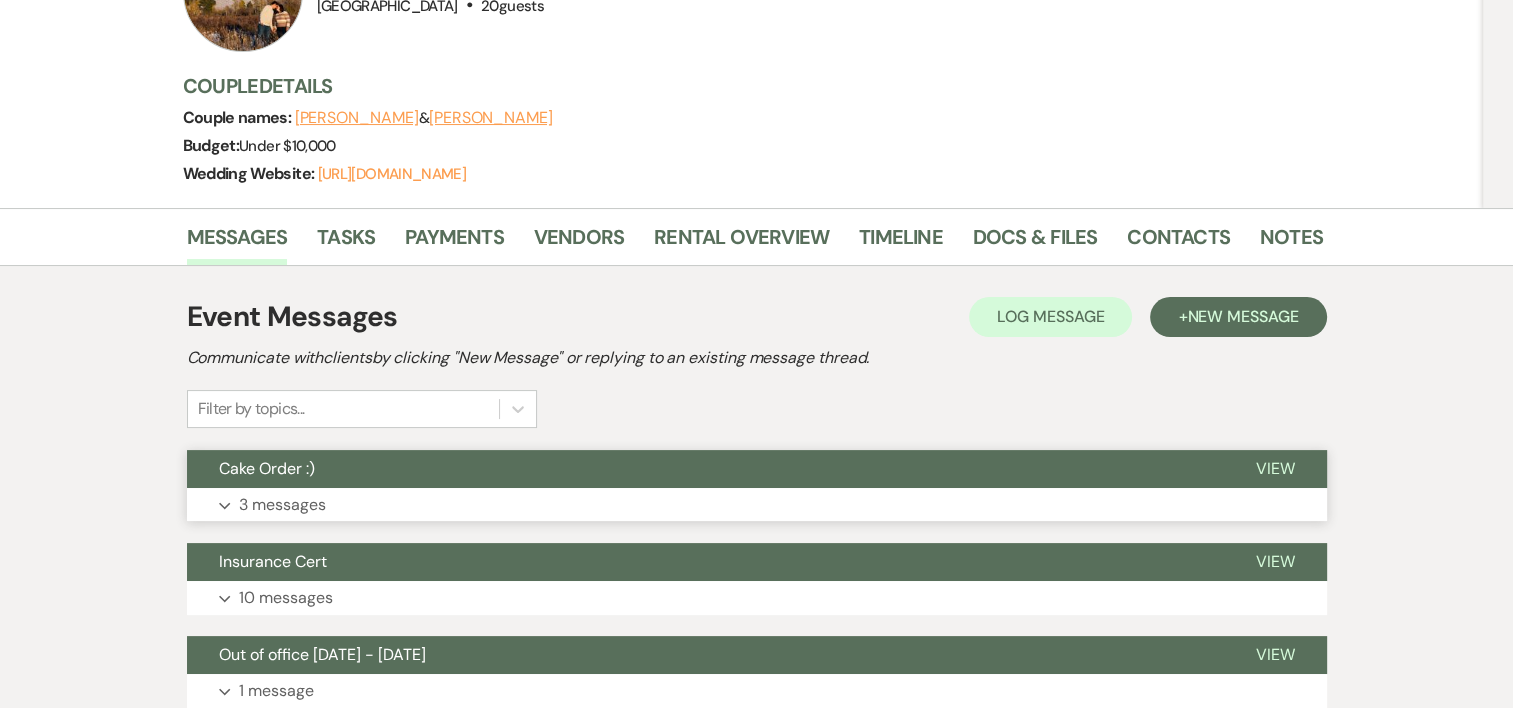 click on "3 messages" at bounding box center (282, 505) 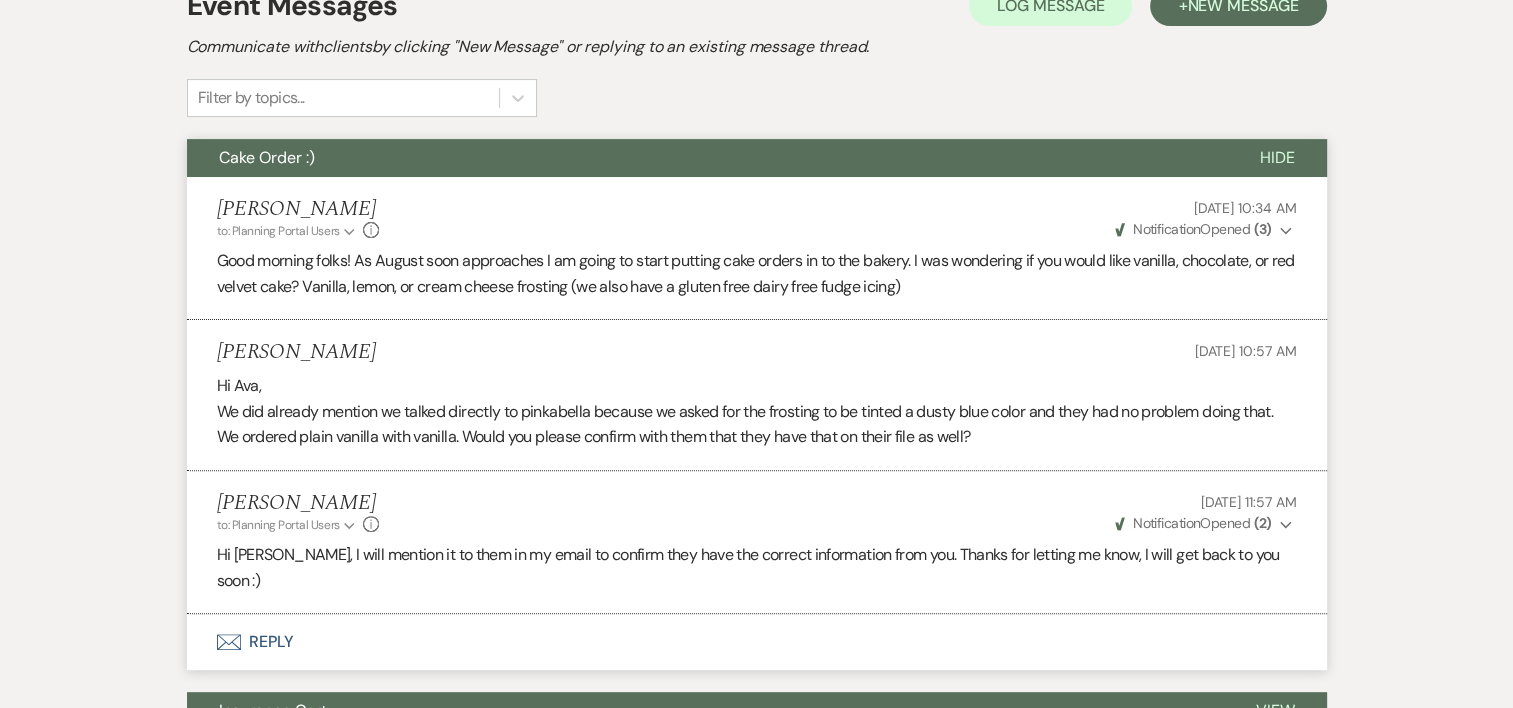 scroll, scrollTop: 0, scrollLeft: 0, axis: both 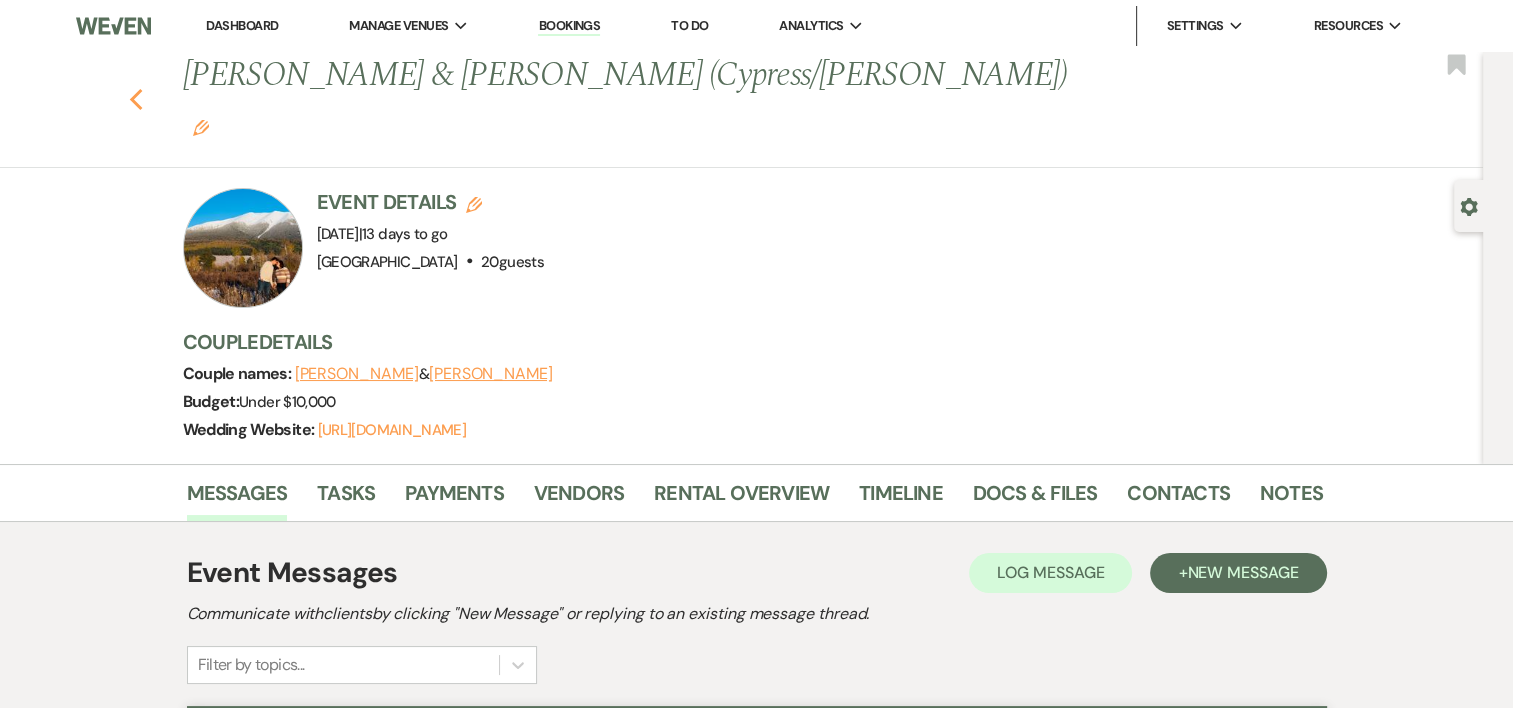 click 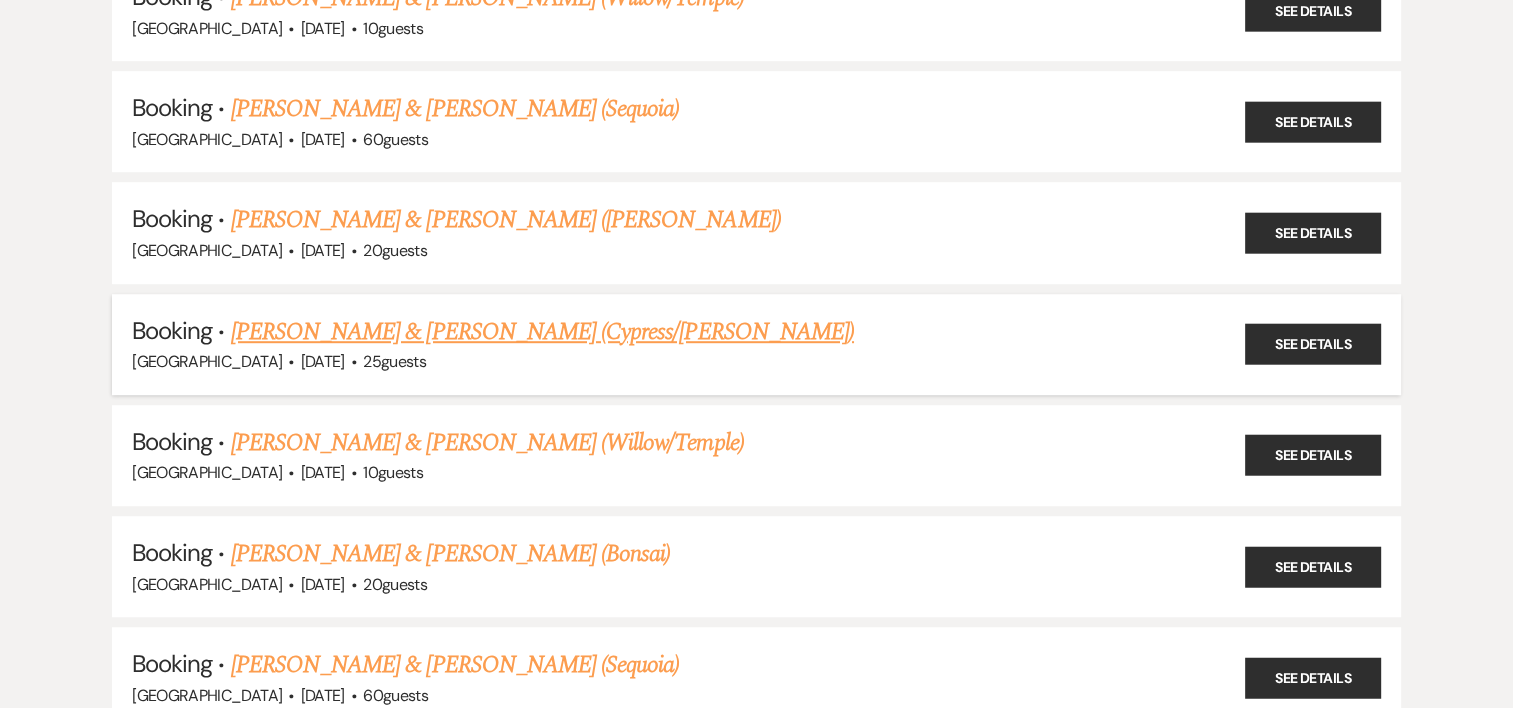 scroll, scrollTop: 1179, scrollLeft: 0, axis: vertical 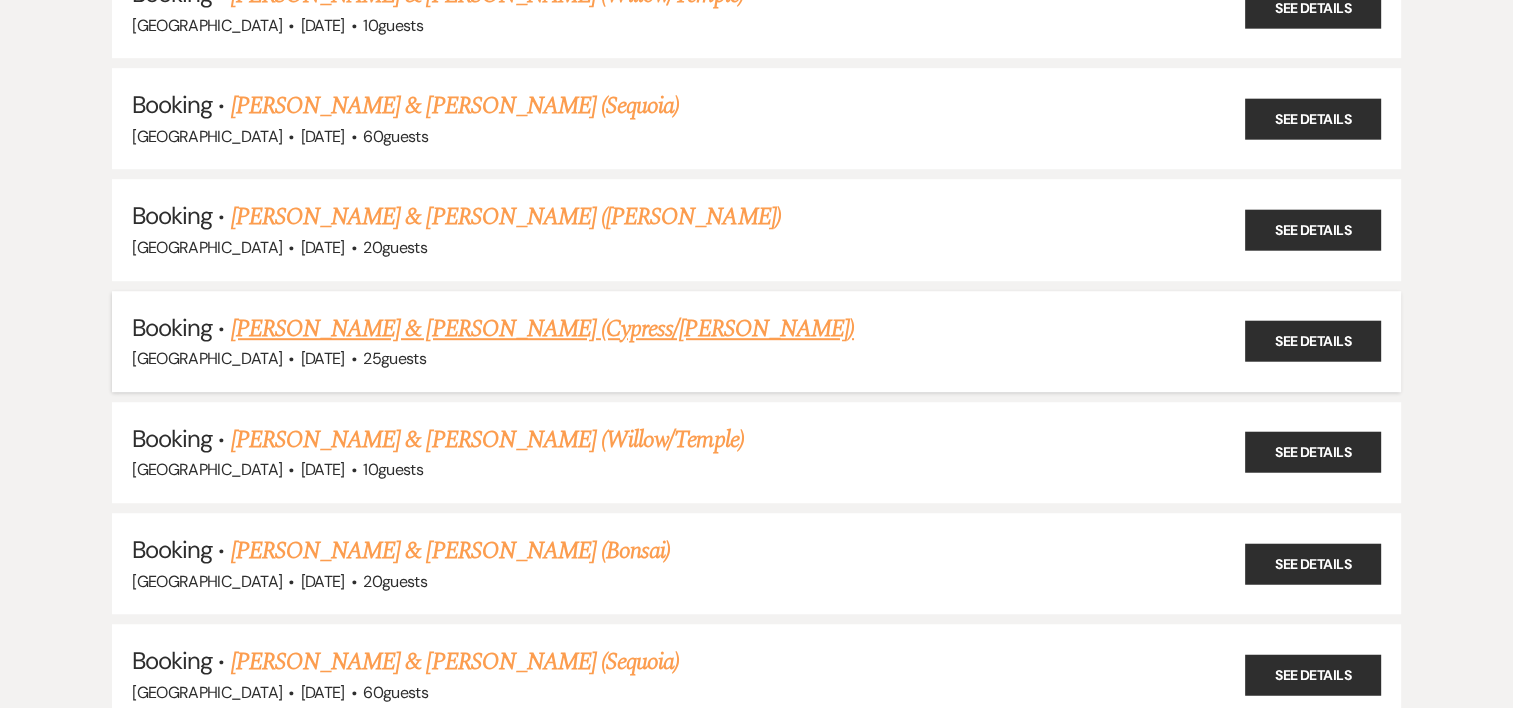 click on "[PERSON_NAME] & [PERSON_NAME] (Cypress/[PERSON_NAME])" at bounding box center (542, 329) 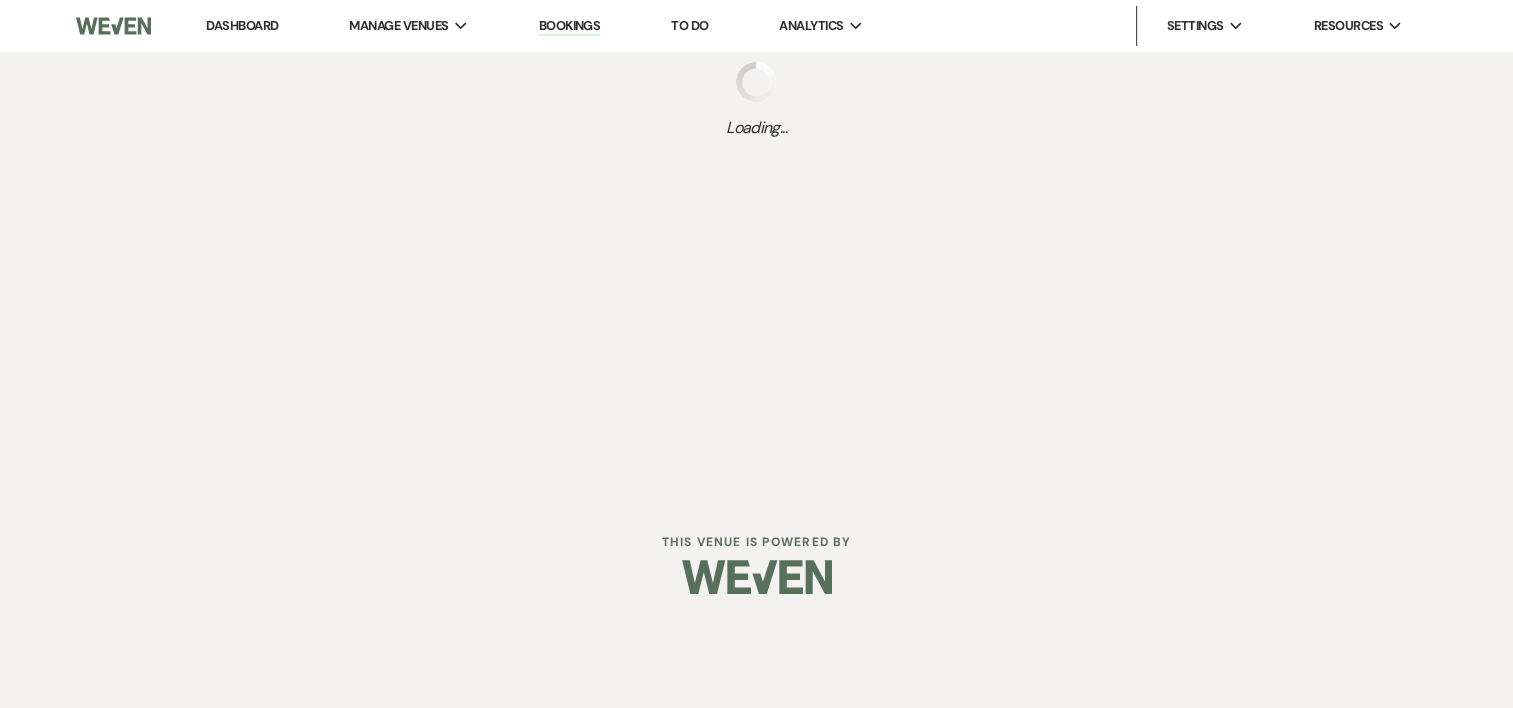 scroll, scrollTop: 0, scrollLeft: 0, axis: both 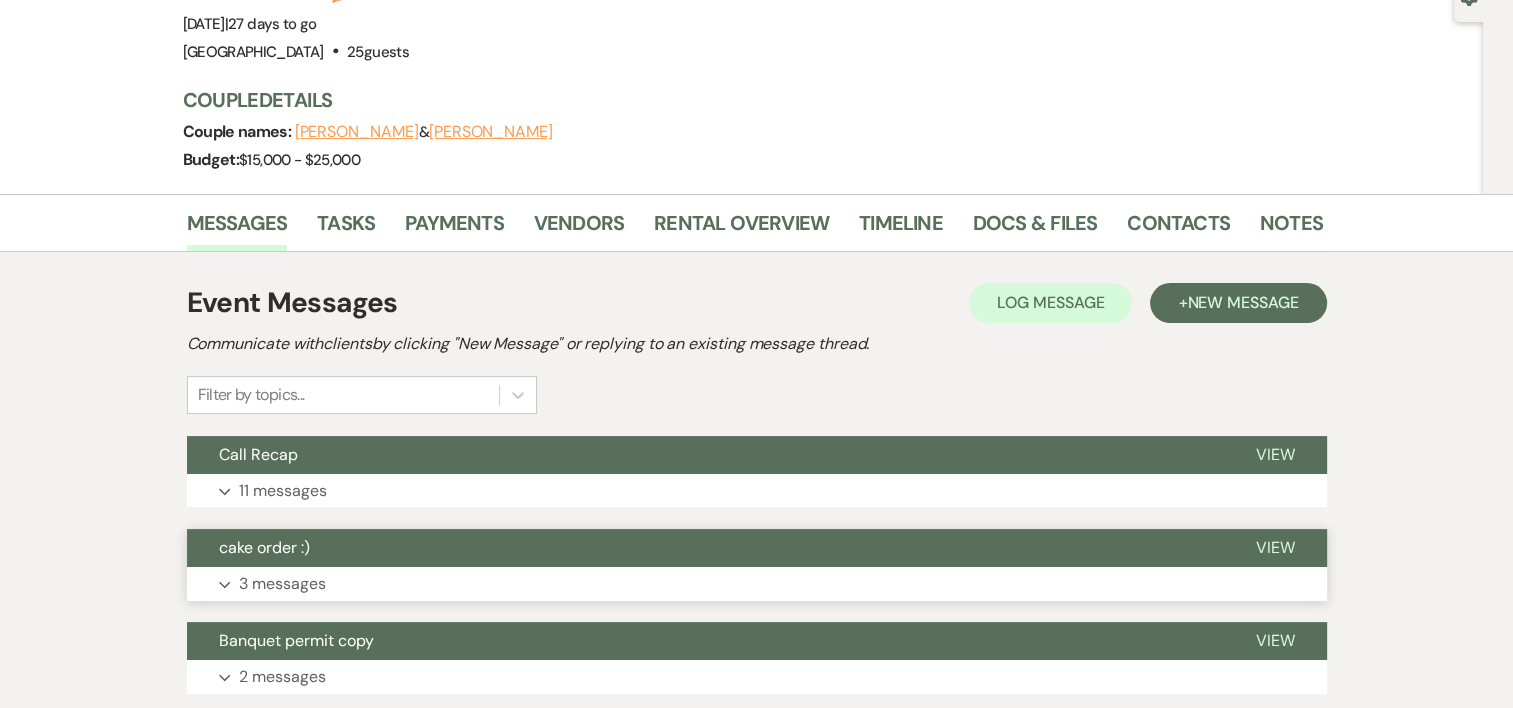 click on "cake order :)" at bounding box center (705, 548) 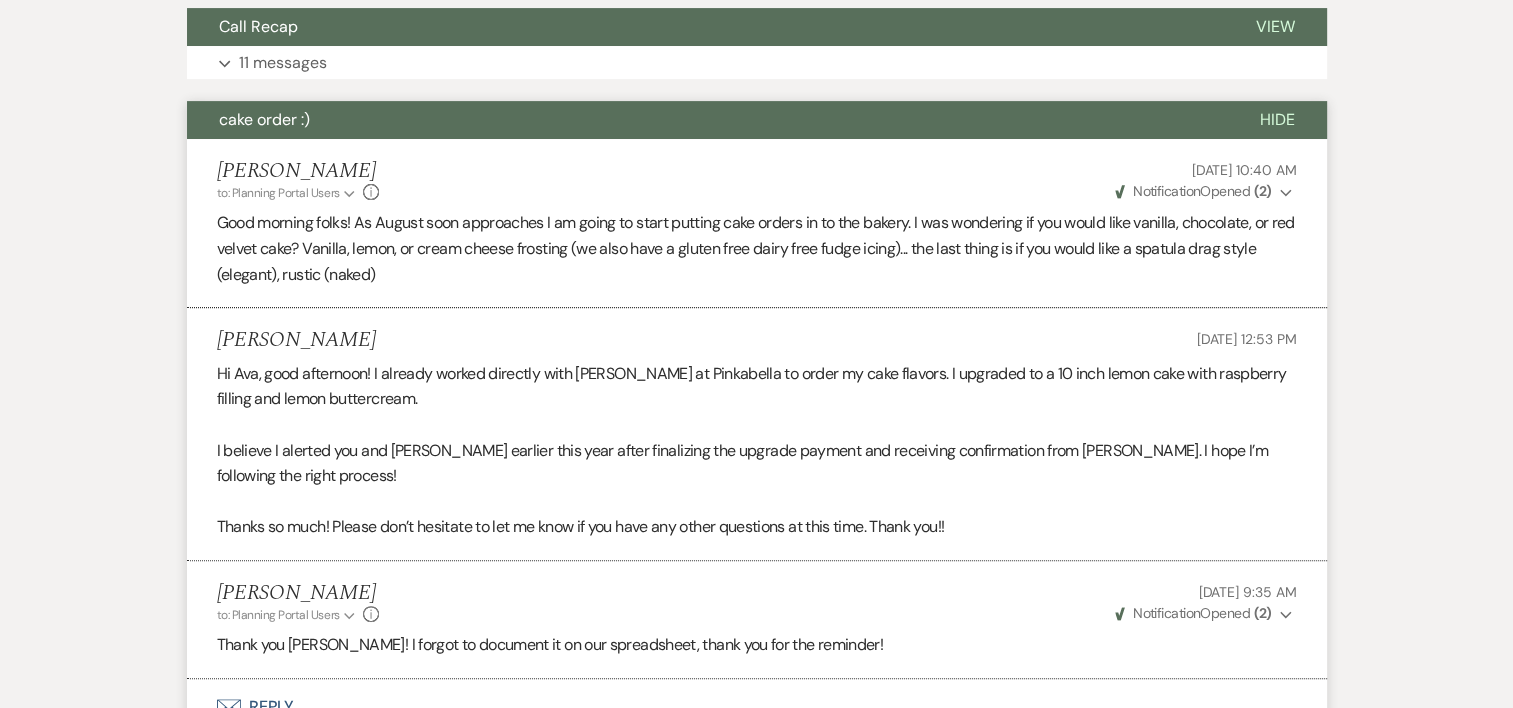 scroll, scrollTop: 647, scrollLeft: 0, axis: vertical 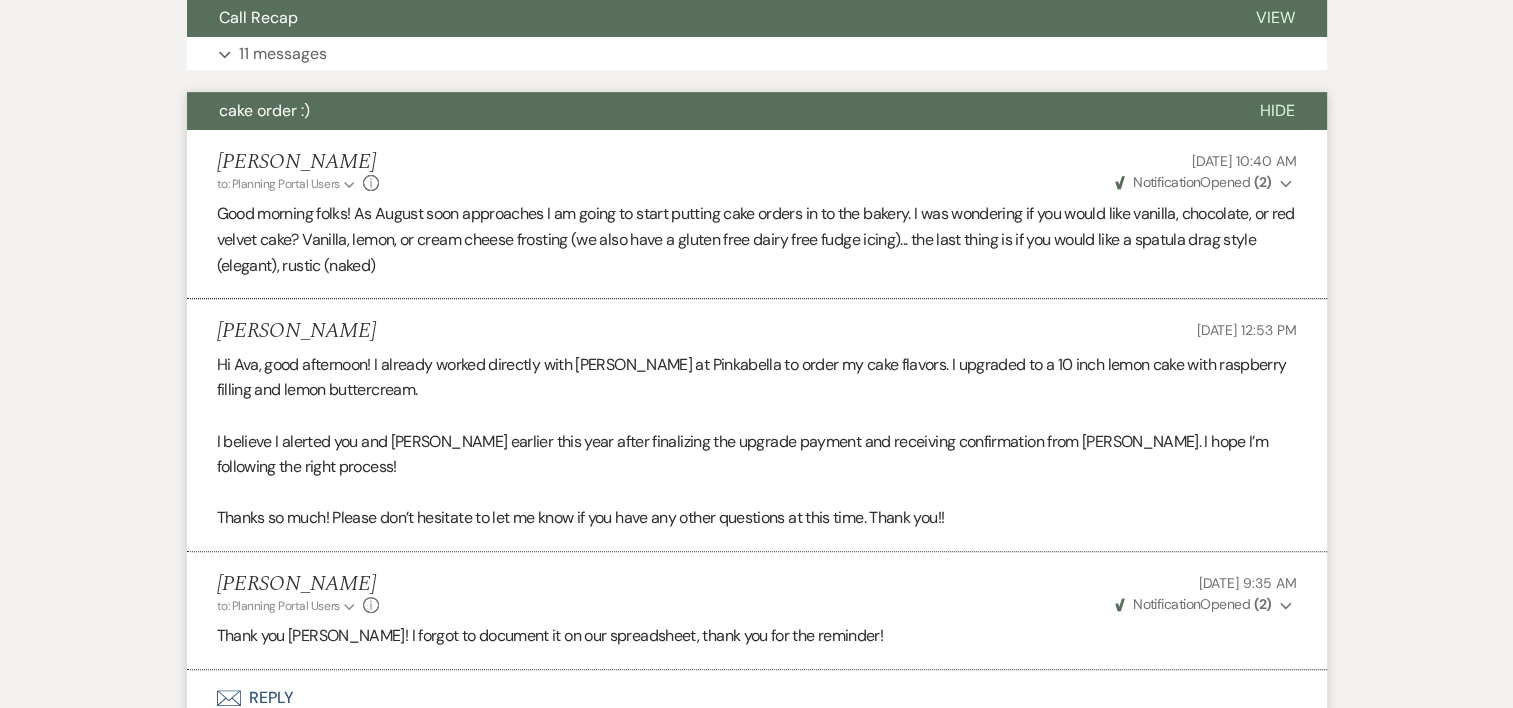 click on "I believe I alerted you and [PERSON_NAME] earlier this year after finalizing the upgrade payment and receiving confirmation from [PERSON_NAME]. I hope I’m following the right process!" at bounding box center (757, 454) 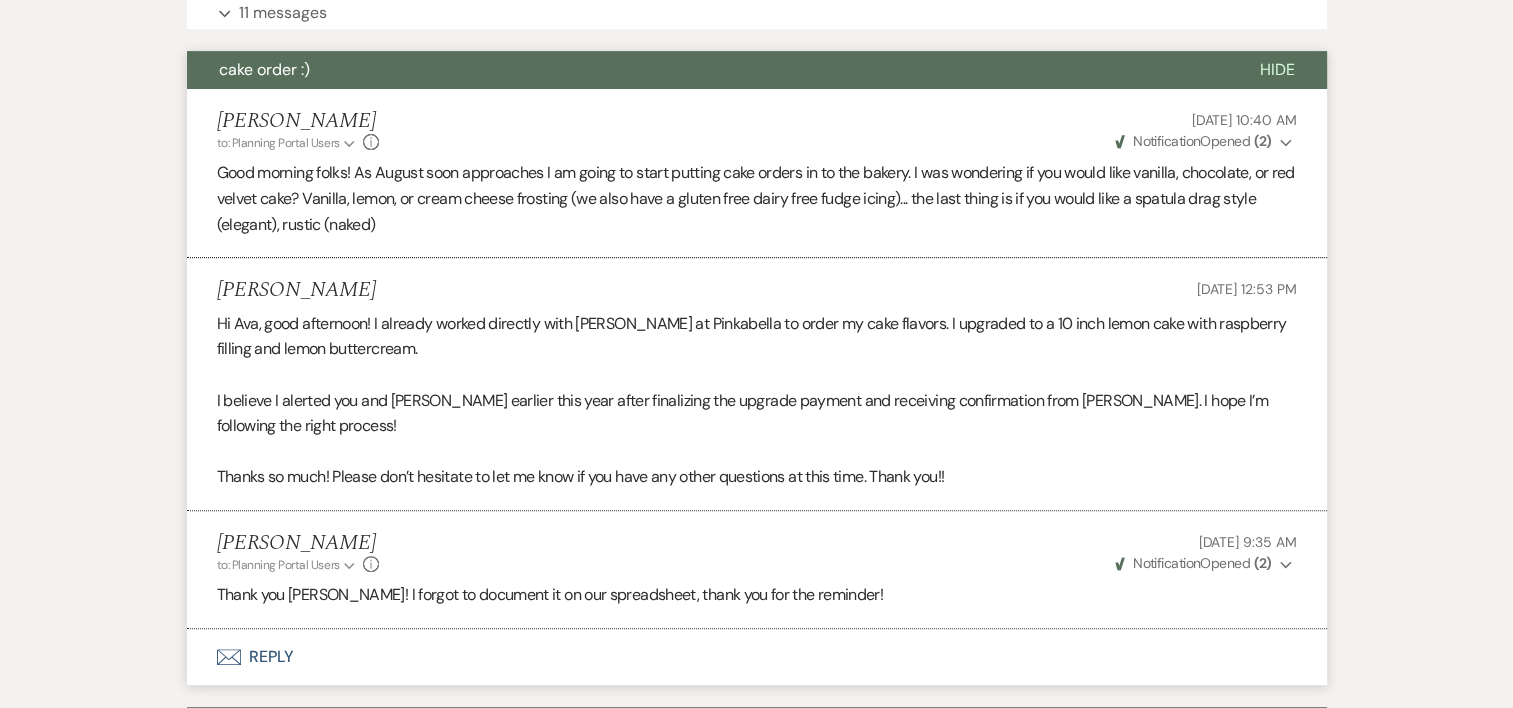 click on "Thank you [PERSON_NAME]! I forgot to document it on our spreadsheet, thank you for the reminder!" at bounding box center (757, 595) 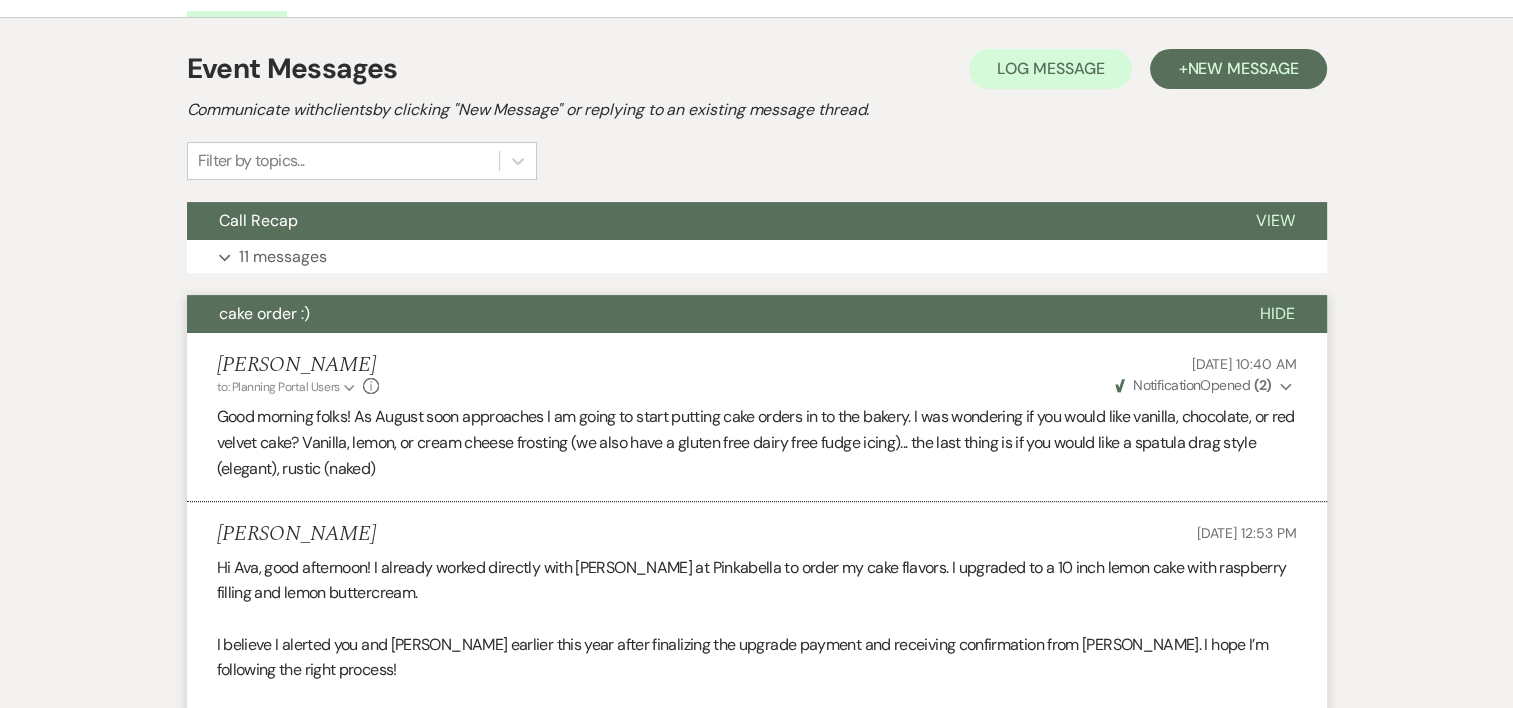 scroll, scrollTop: 352, scrollLeft: 0, axis: vertical 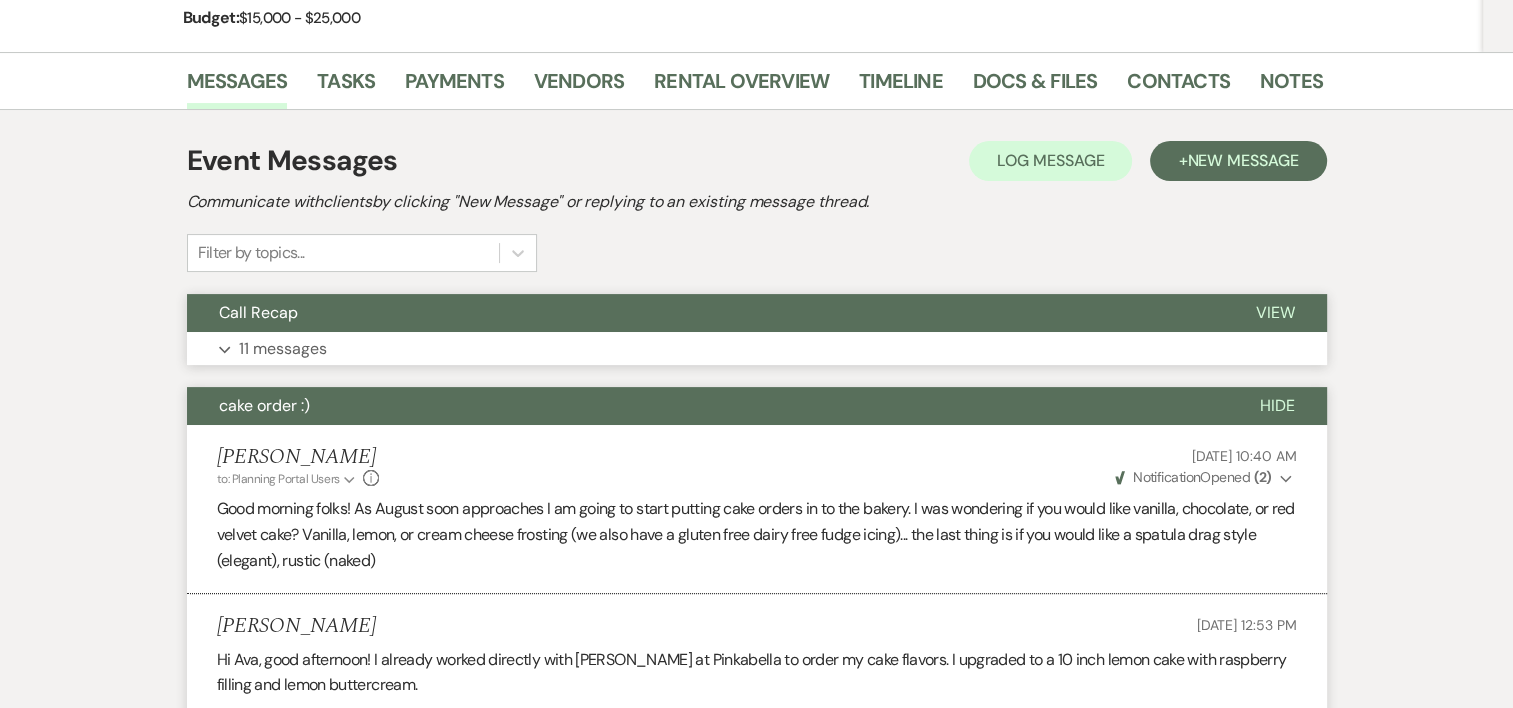 click on "11 messages" at bounding box center (283, 349) 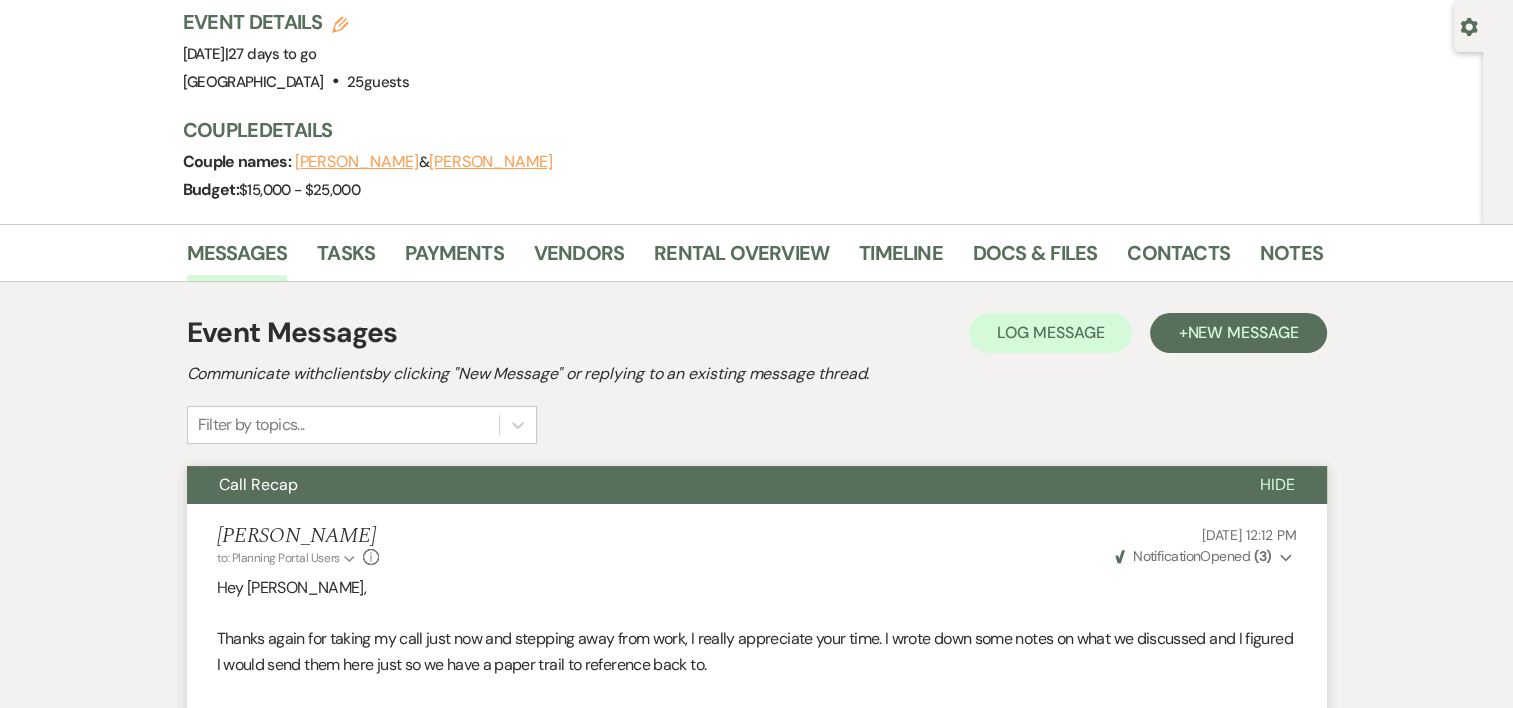 scroll, scrollTop: 0, scrollLeft: 0, axis: both 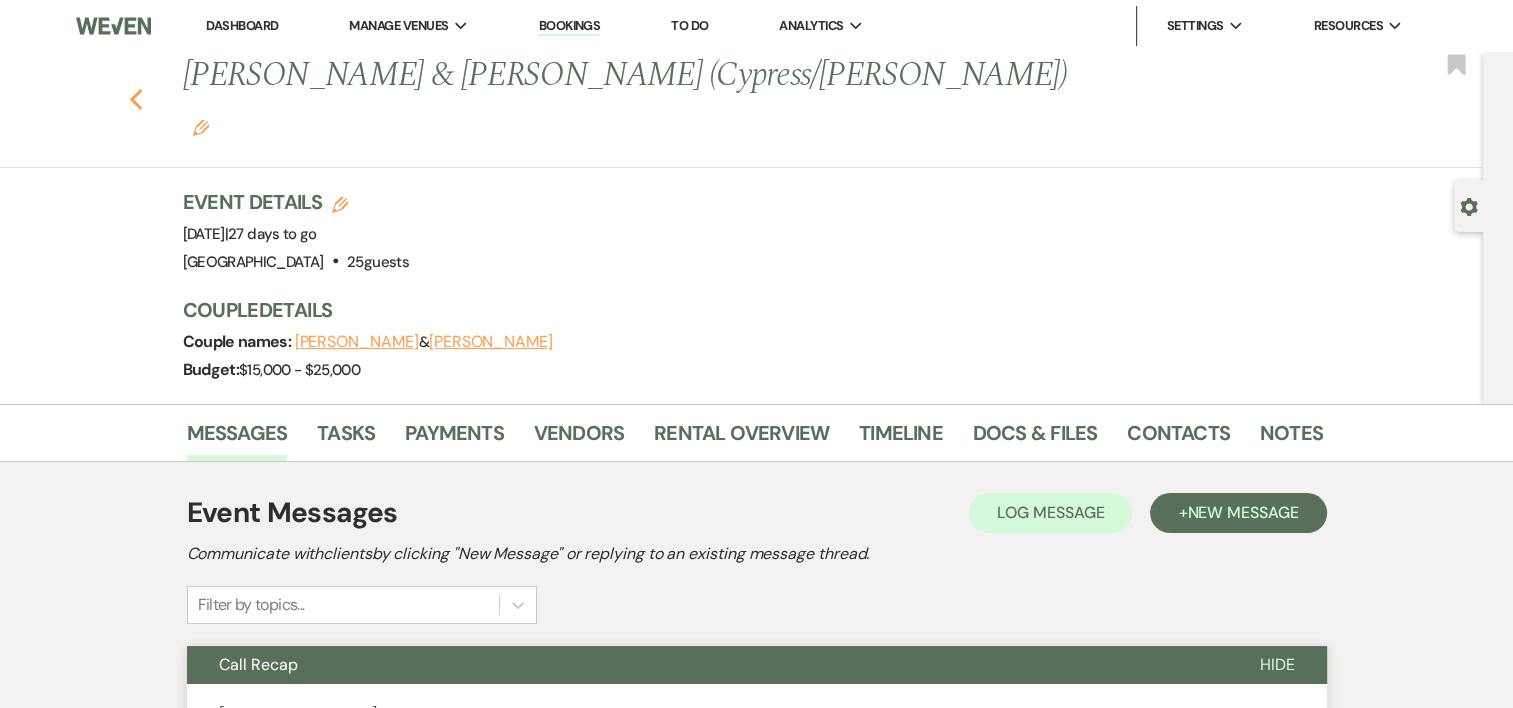 click 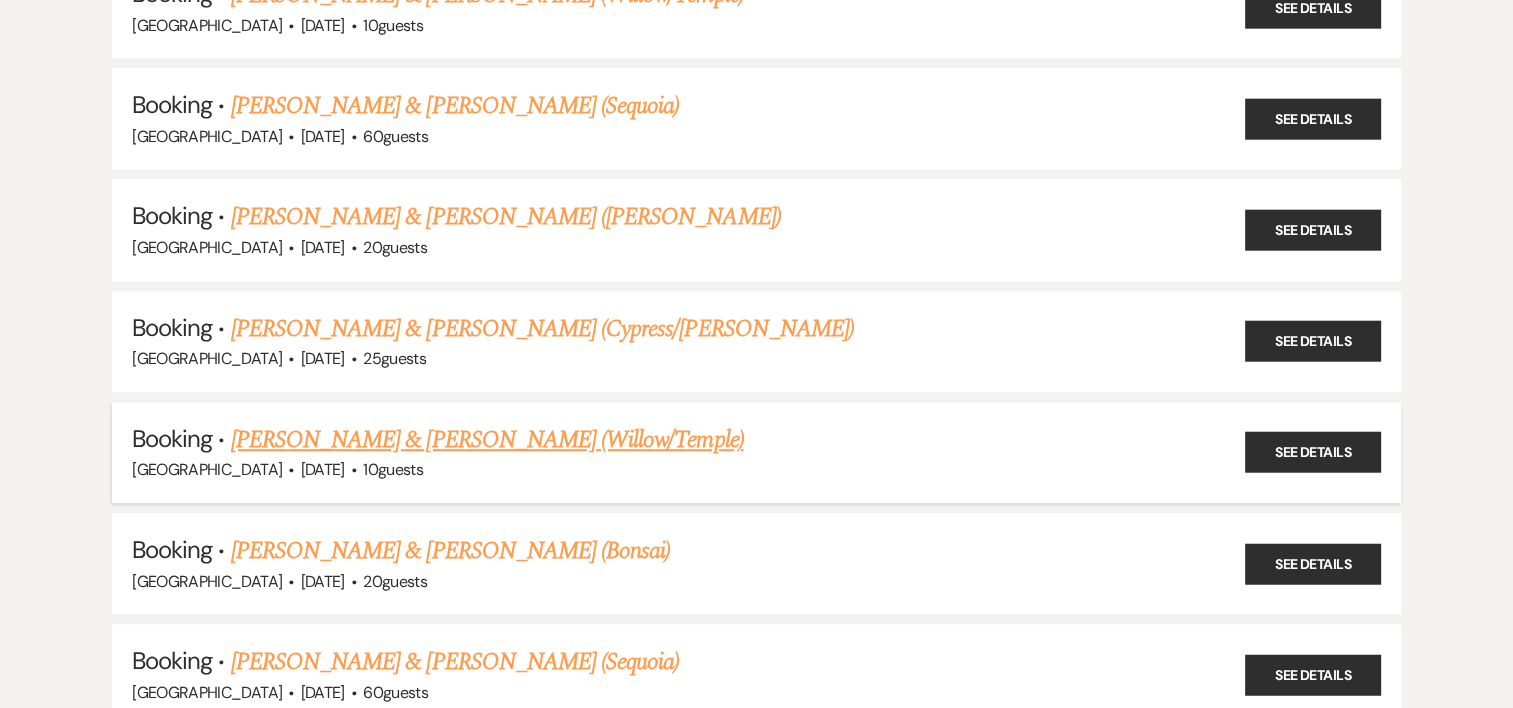 click on "[PERSON_NAME] & [PERSON_NAME] (Willow/Temple)" at bounding box center [487, 440] 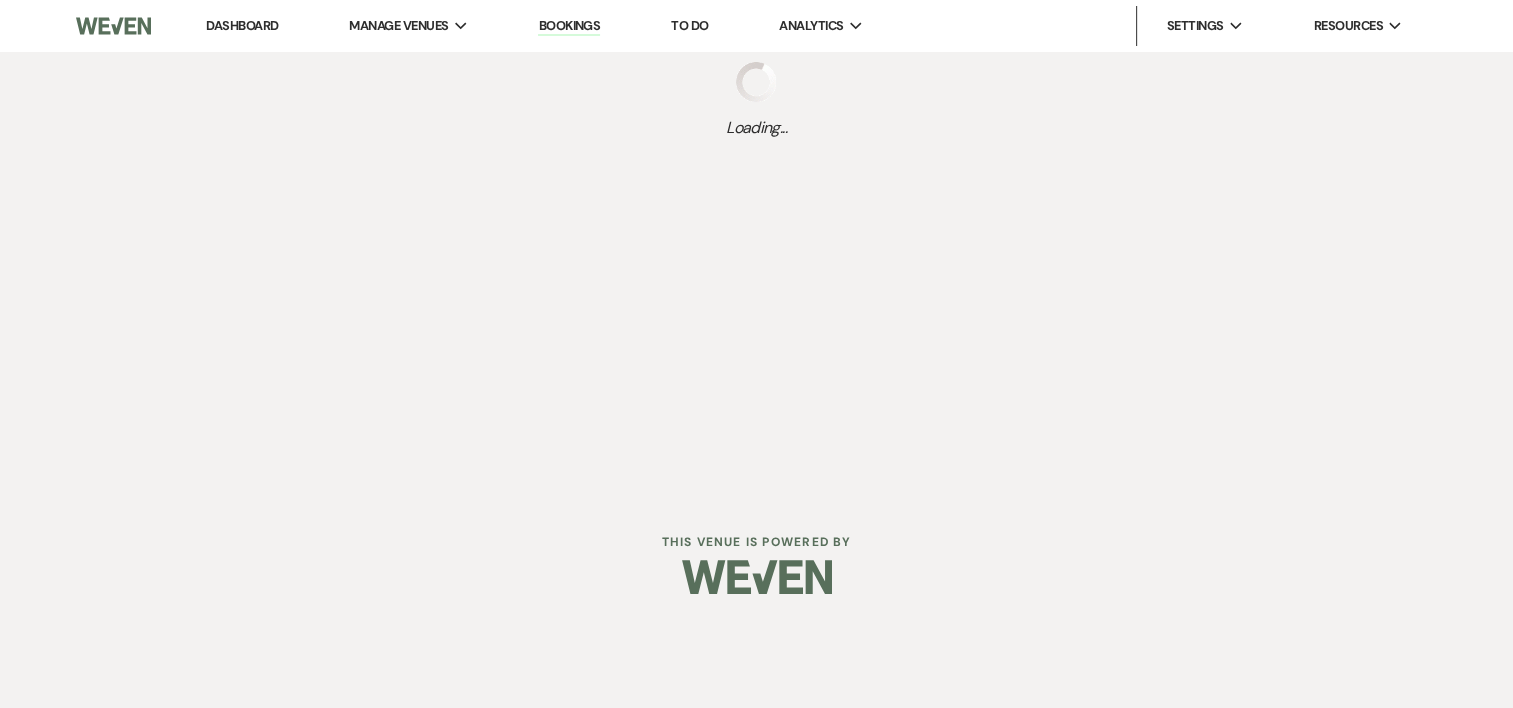 scroll, scrollTop: 0, scrollLeft: 0, axis: both 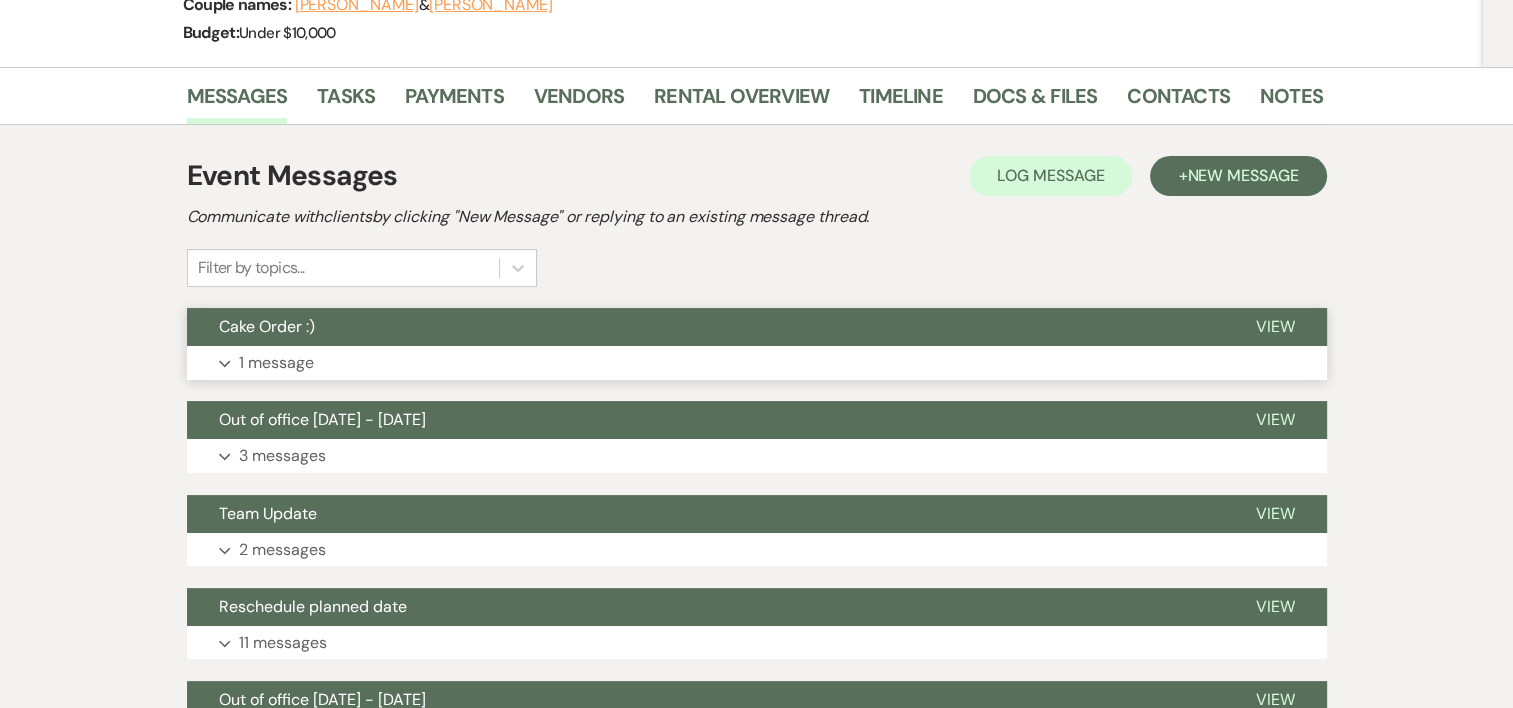 click on "Expand 1 message" at bounding box center (757, 363) 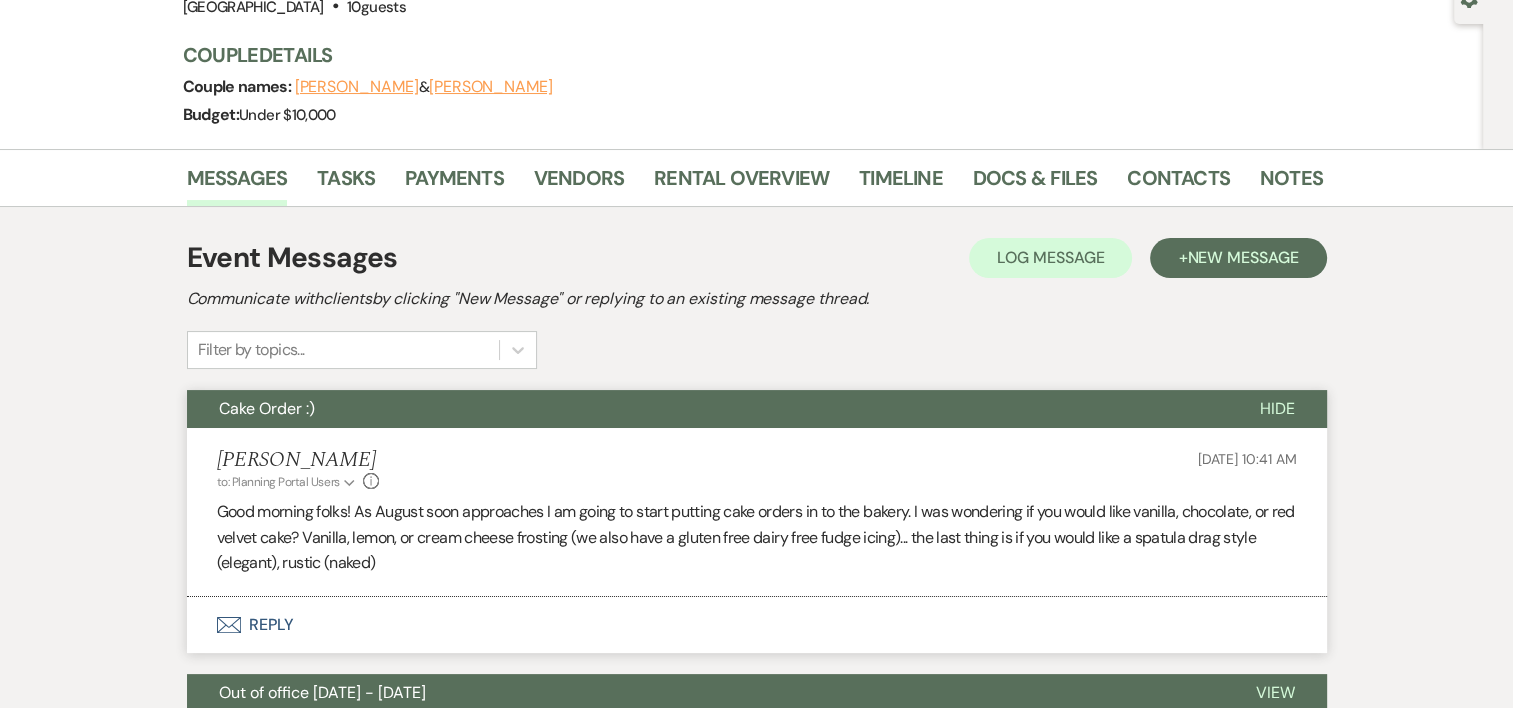 scroll, scrollTop: 206, scrollLeft: 0, axis: vertical 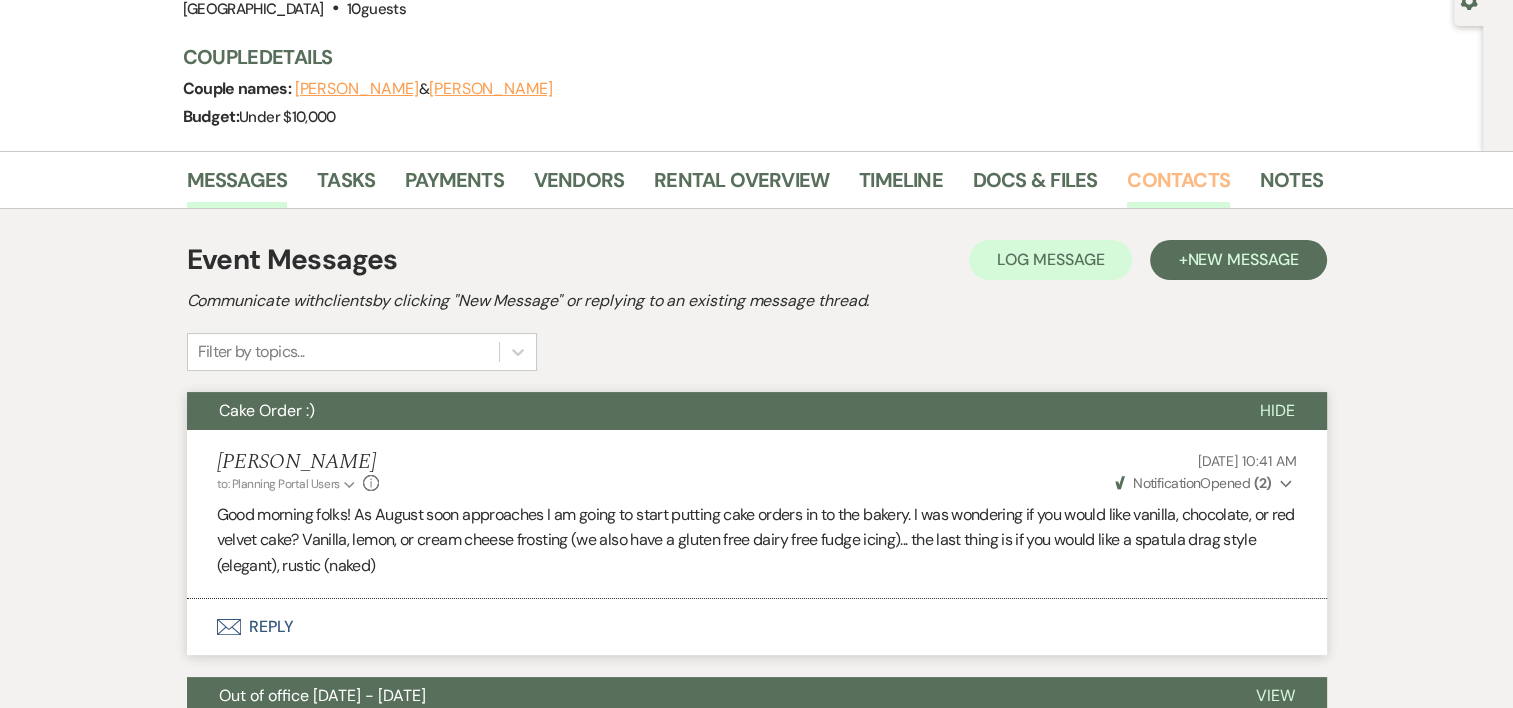 click on "Contacts" at bounding box center (1178, 186) 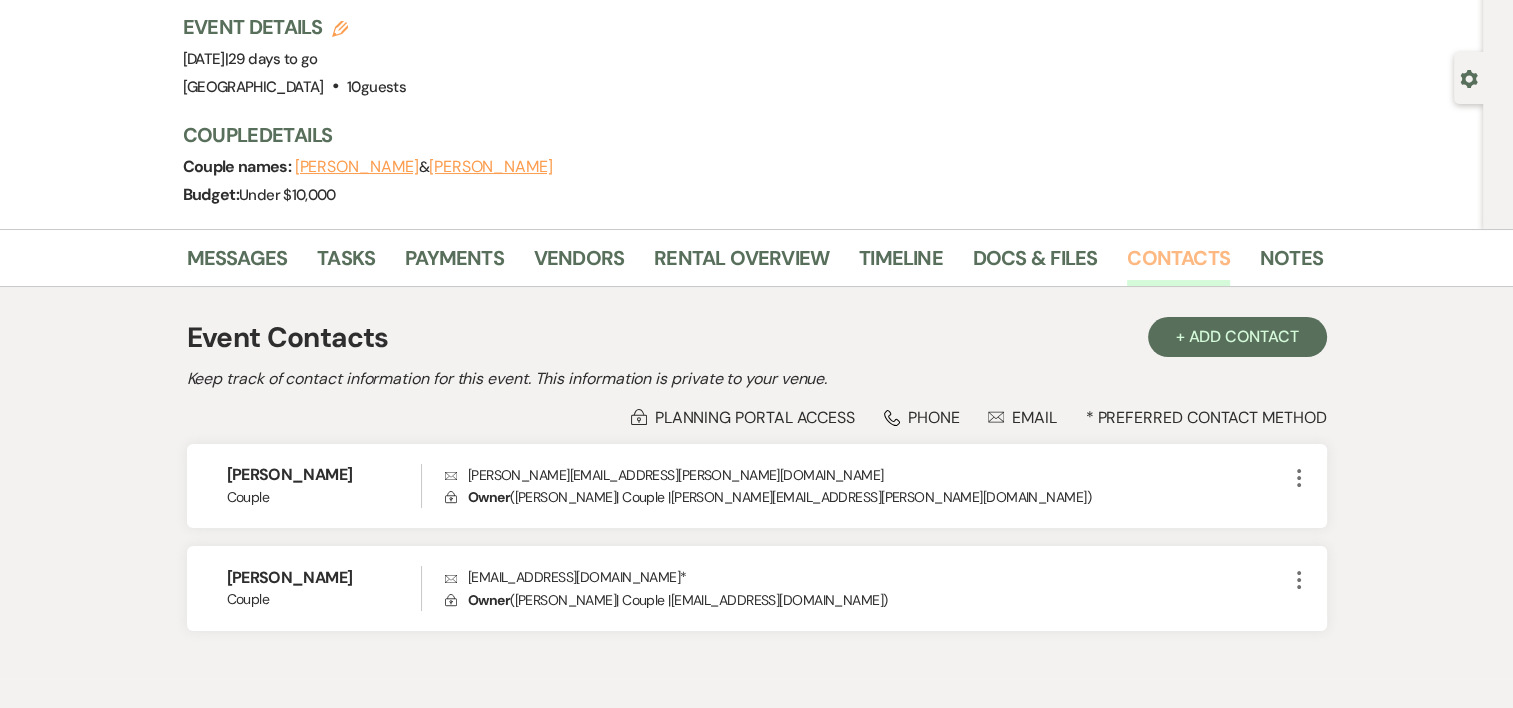 scroll, scrollTop: 0, scrollLeft: 0, axis: both 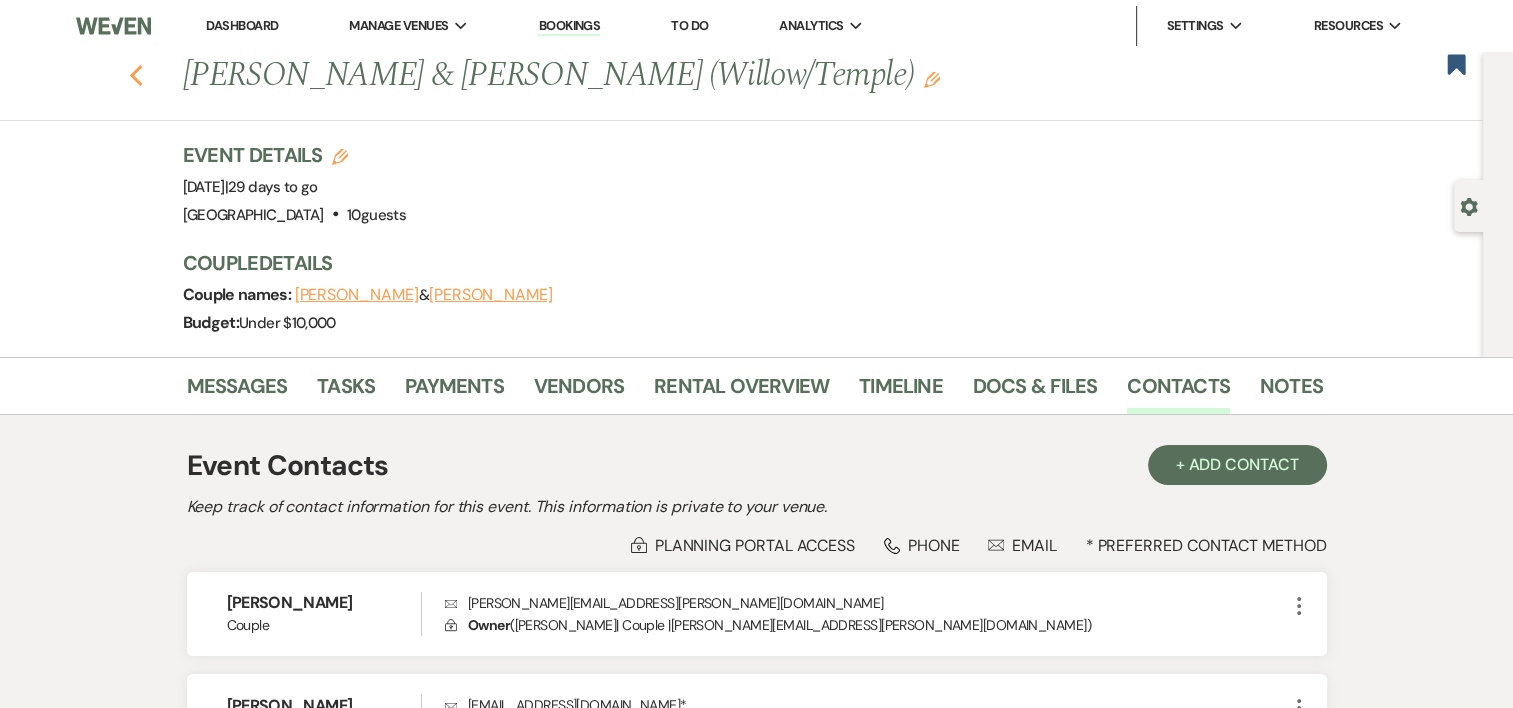 click on "Previous" 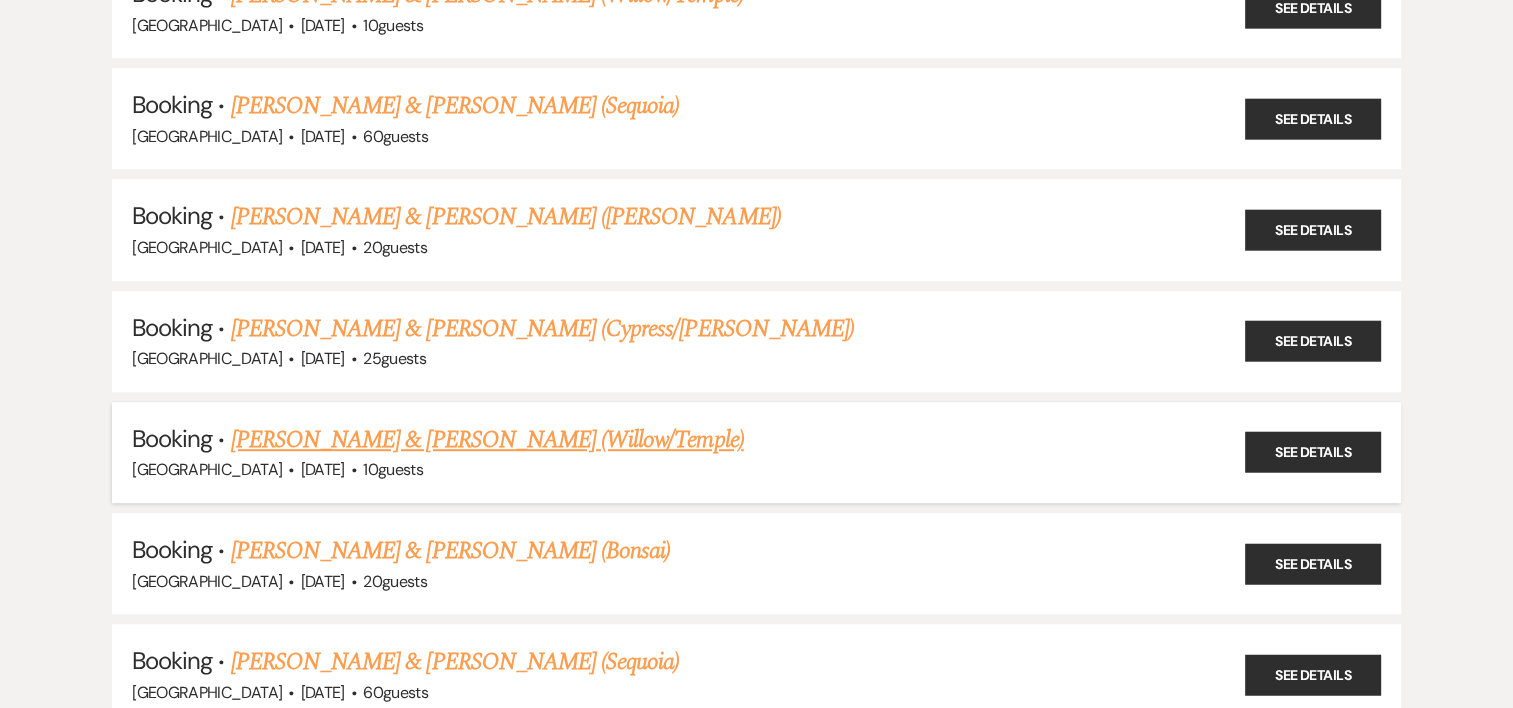 click on "[PERSON_NAME] & [PERSON_NAME] (Willow/Temple)" at bounding box center (487, 440) 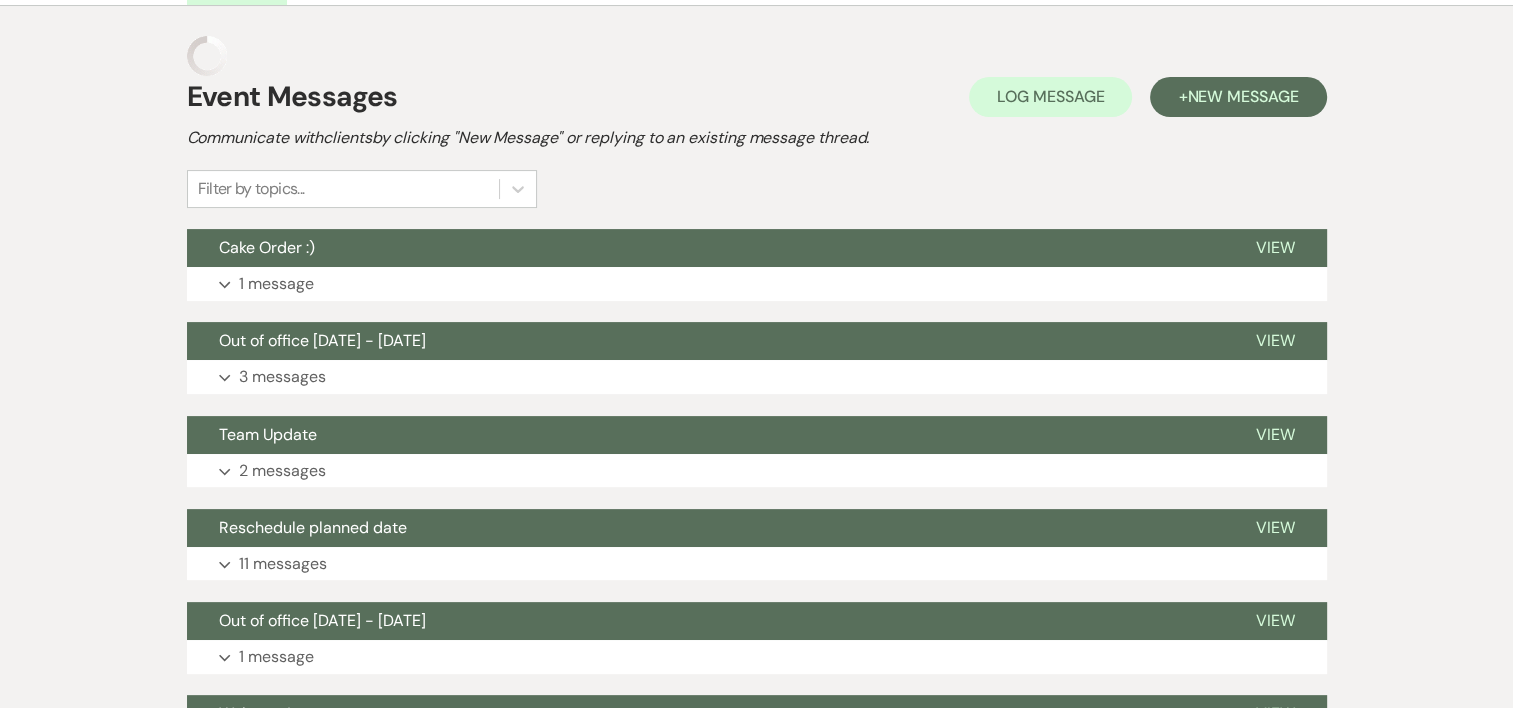scroll, scrollTop: 407, scrollLeft: 0, axis: vertical 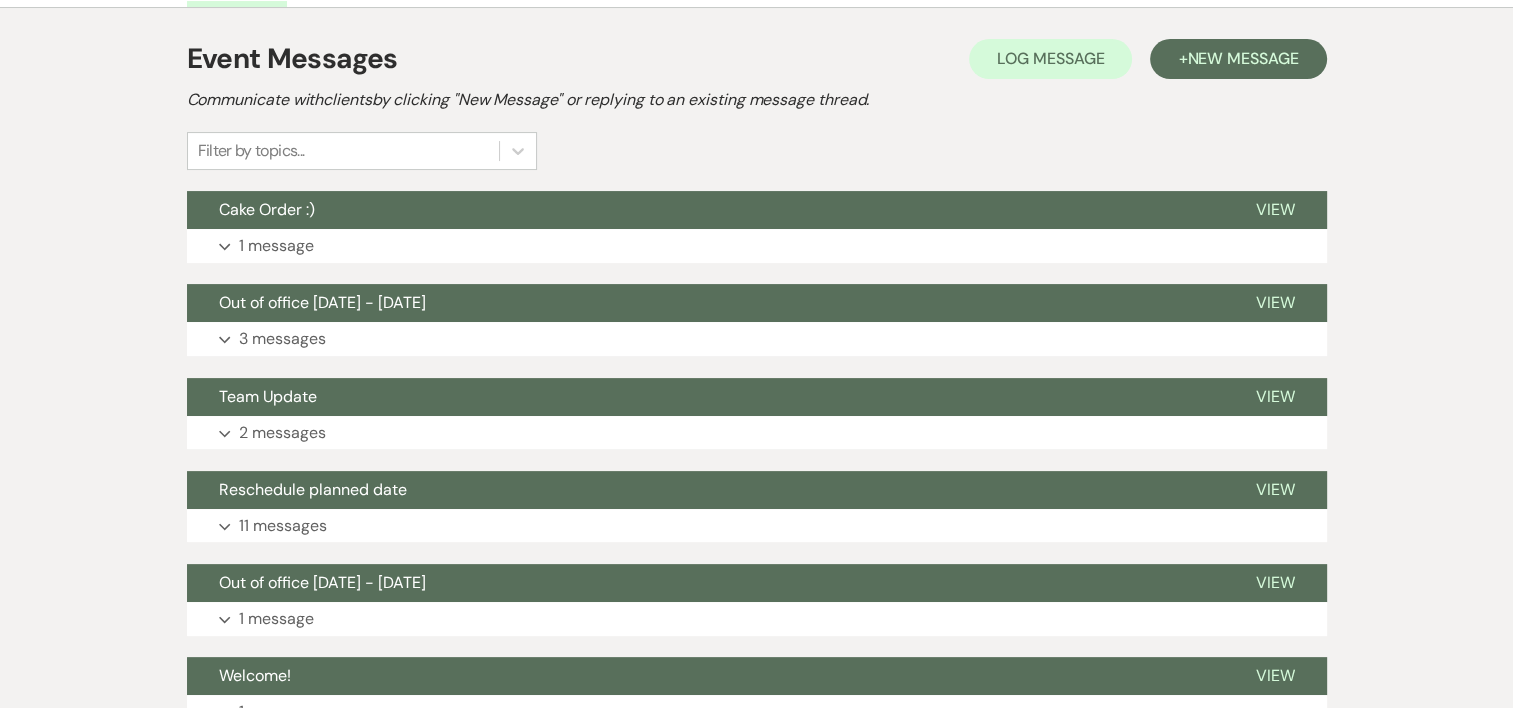 click on "Event Messages   Log Log Message +  New Message Communicate with  clients  by clicking "New Message" or replying to an existing message thread. Filter by topics... Cake Order :) View Expand 1 message Out of office [DATE] - [DATE] View Expand 3 messages Team Update View Expand 2 messages Reschedule planned date View Expand 11 messages Out of office [DATE] - [DATE] View Expand 1 message Welcome! View Expand 1 message Event Inquiry View Expand 10 messages Event Inquiry View Expand 12 messages" at bounding box center (757, 477) 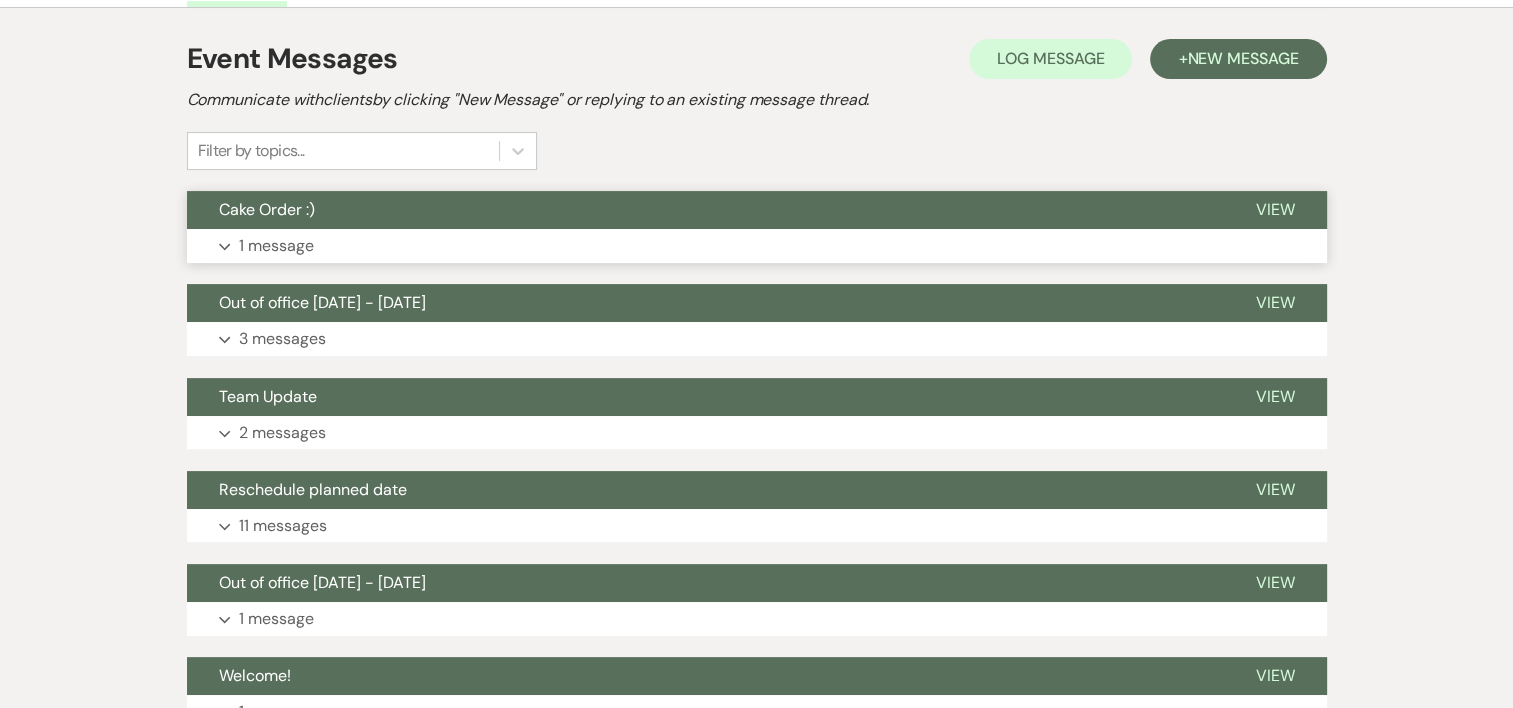 click on "1 message" at bounding box center [276, 246] 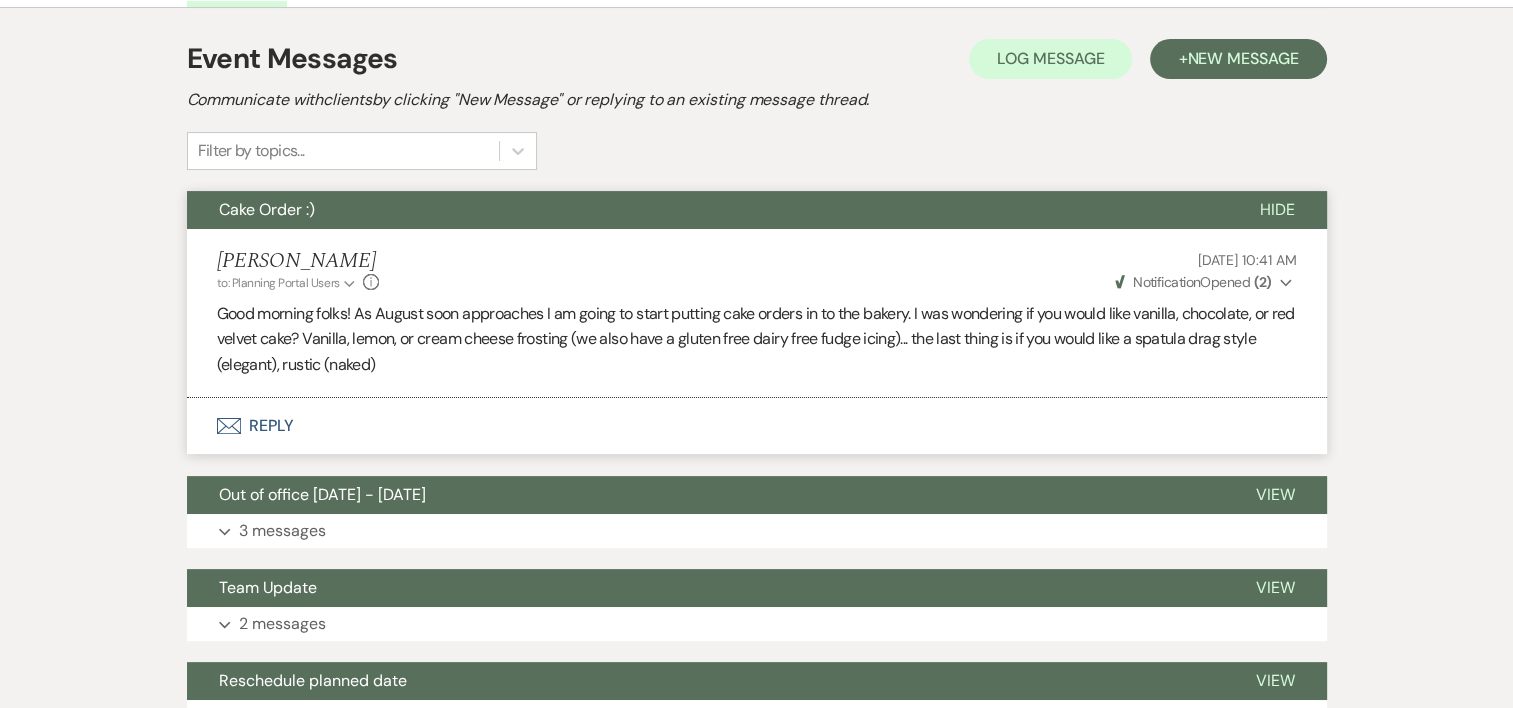 click on "Envelope Reply" at bounding box center [757, 426] 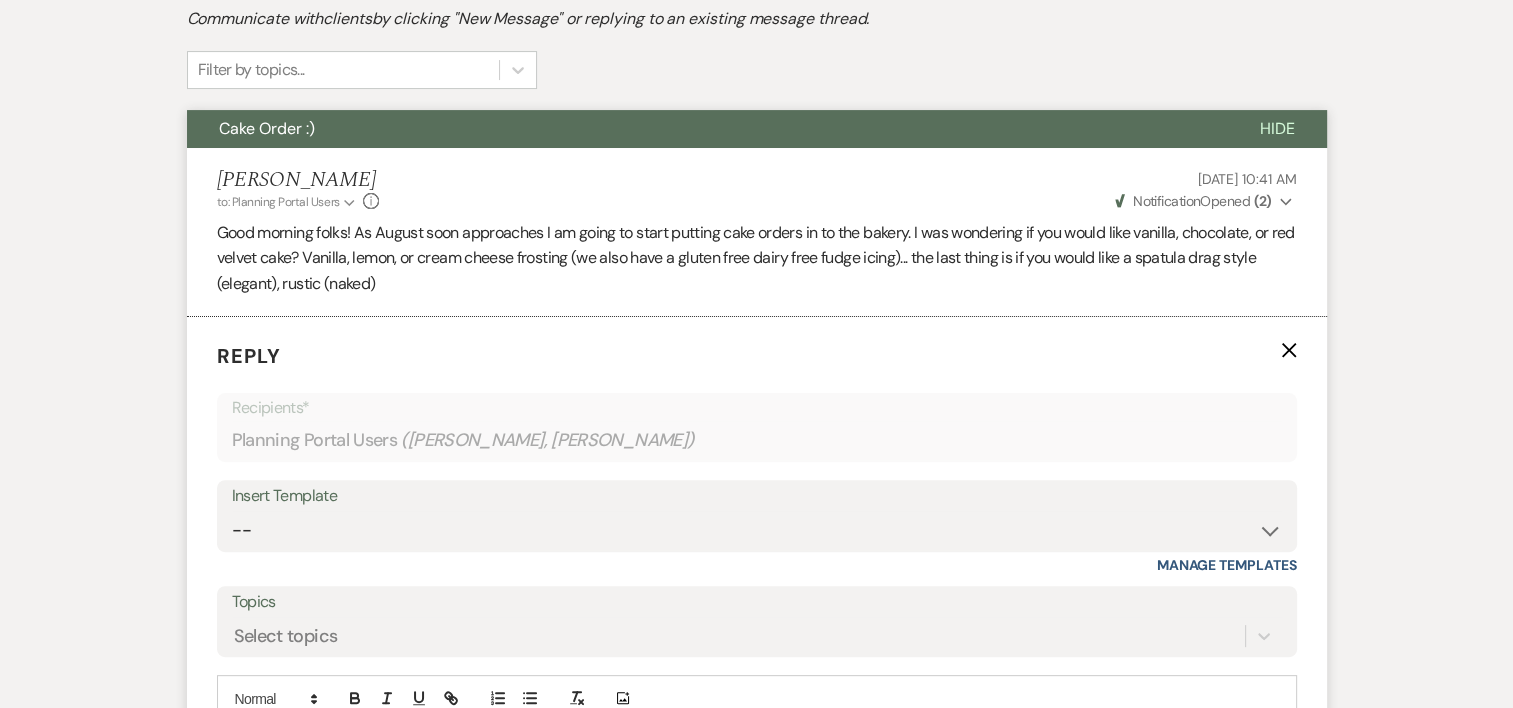 scroll, scrollTop: 746, scrollLeft: 0, axis: vertical 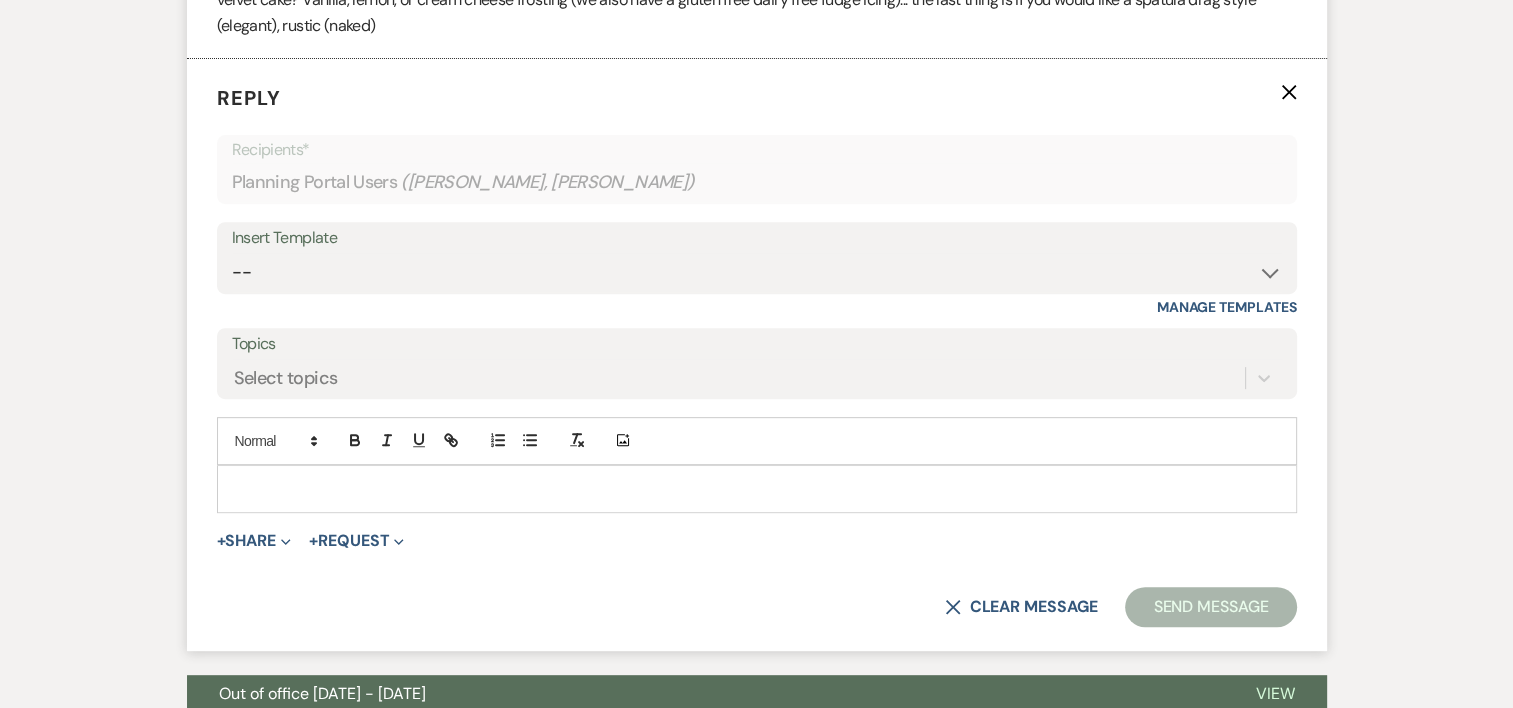 click at bounding box center [757, 489] 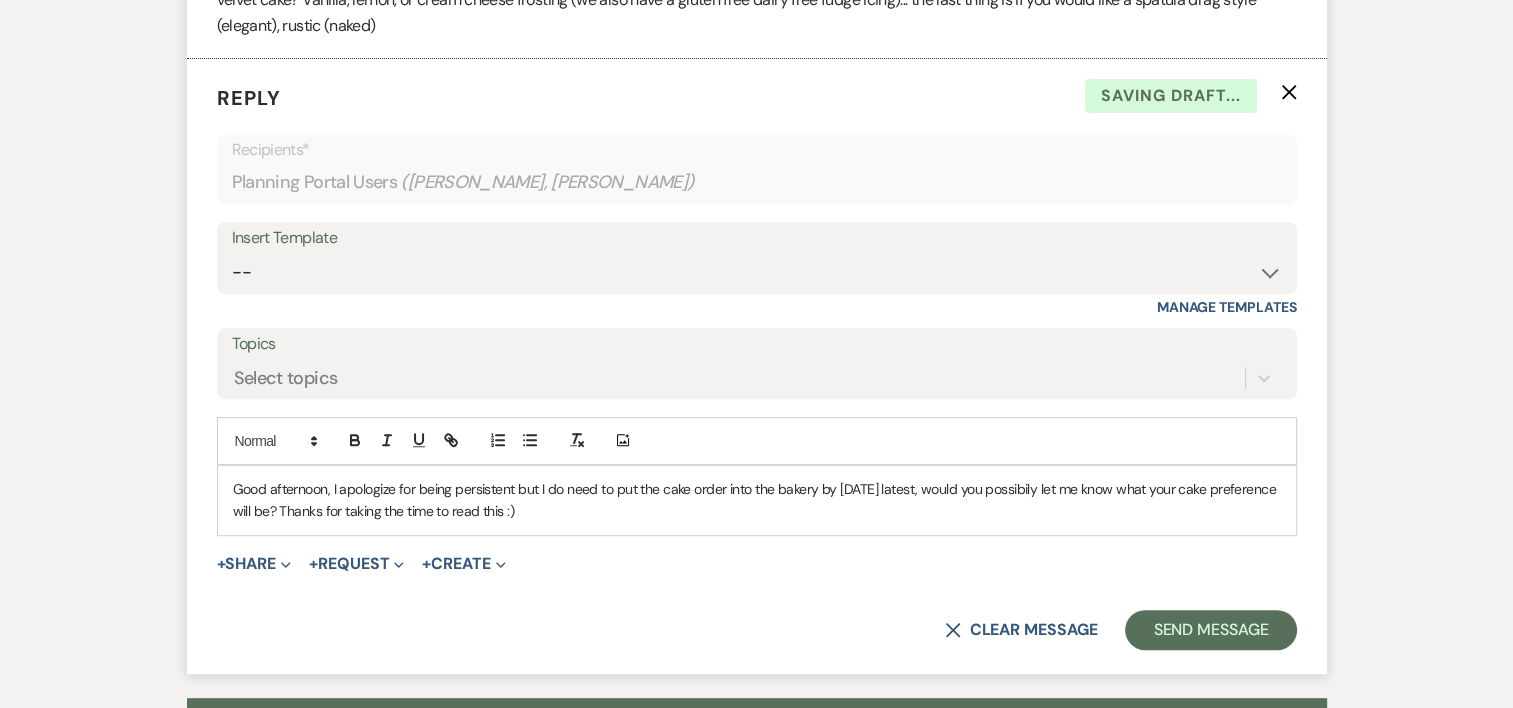 drag, startPoint x: 1027, startPoint y: 476, endPoint x: 1026, endPoint y: 509, distance: 33.01515 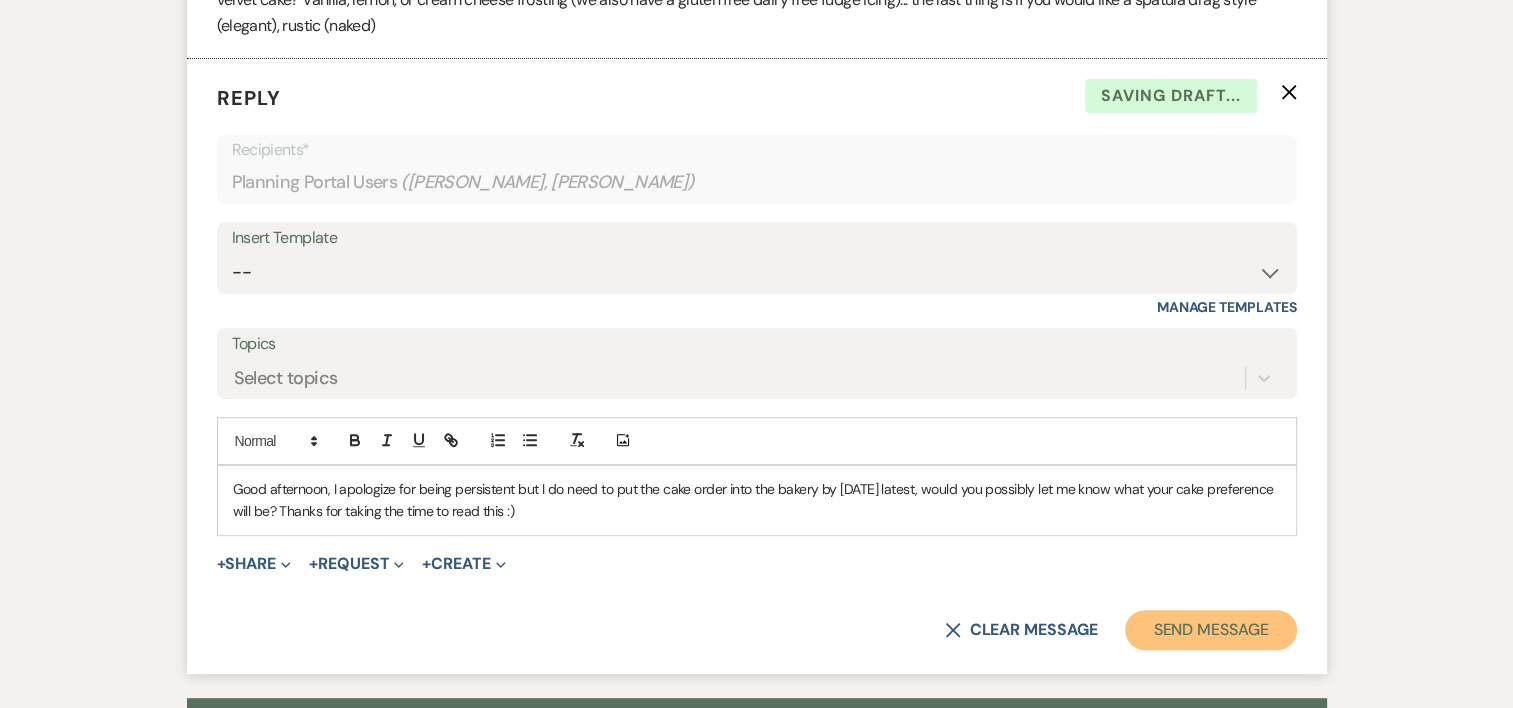 click on "Send Message" at bounding box center (1210, 630) 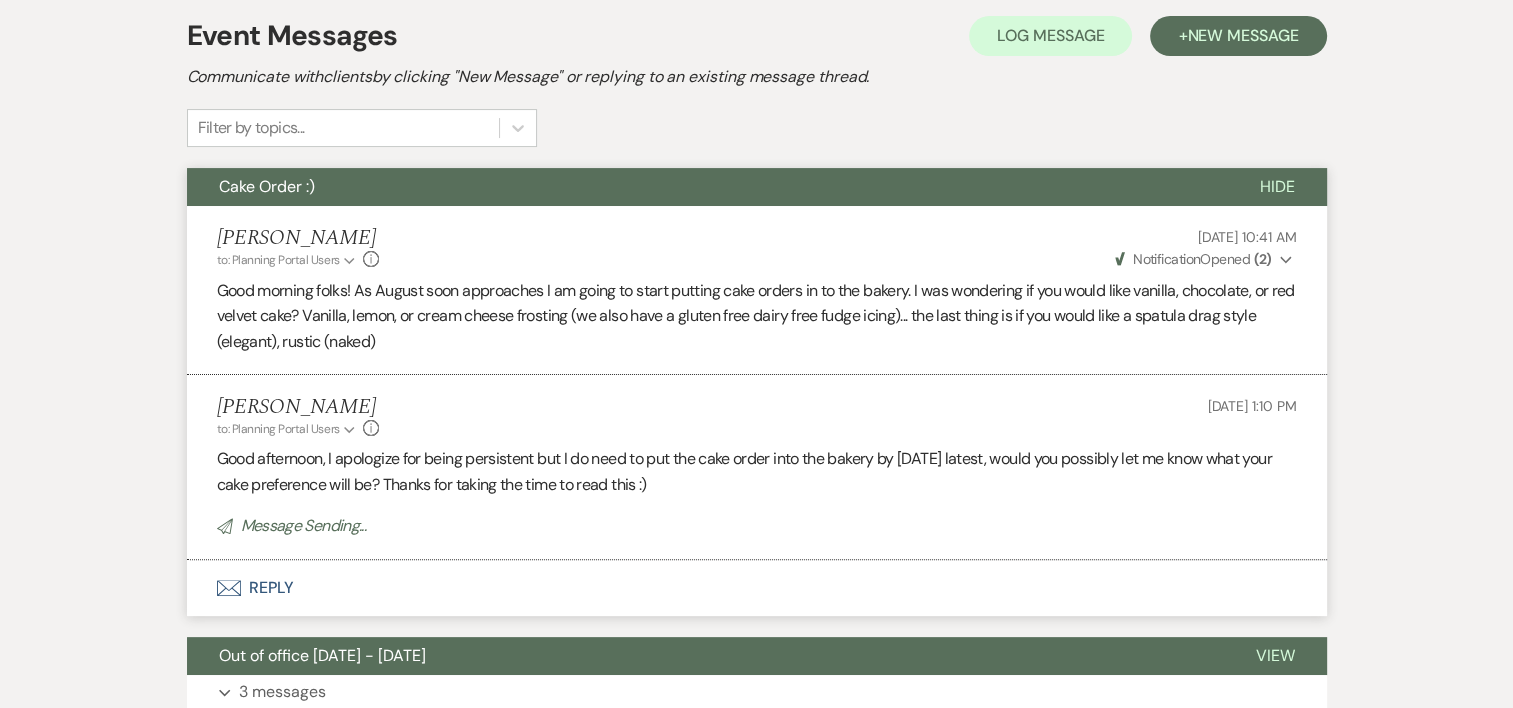 scroll, scrollTop: 428, scrollLeft: 0, axis: vertical 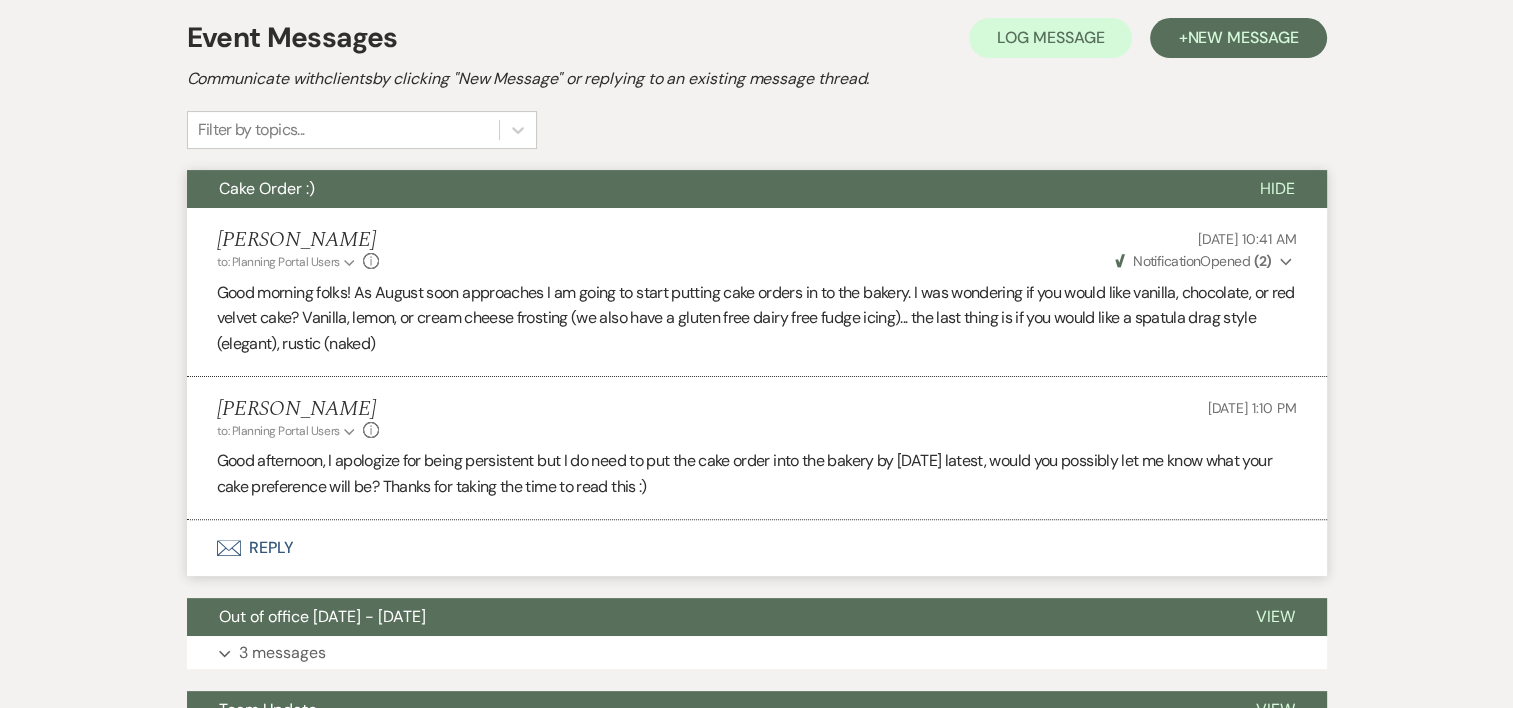 click on "[PERSON_NAME] to: Planning Portal Users Expand Info [DATE] 10:41 AM Weven Check Notification  Opened   ( 2 ) Expand" at bounding box center (757, 249) 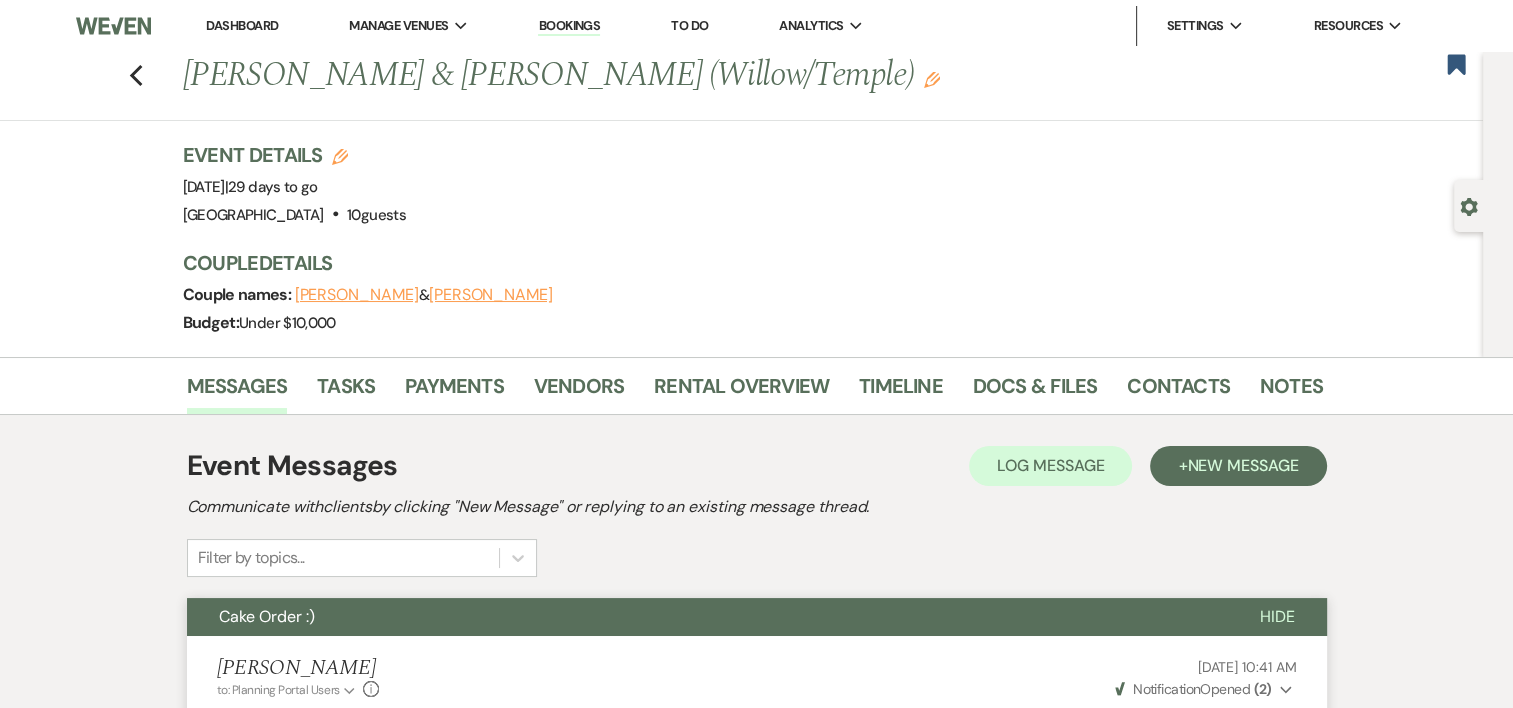 click on "Dashboard" at bounding box center (242, 25) 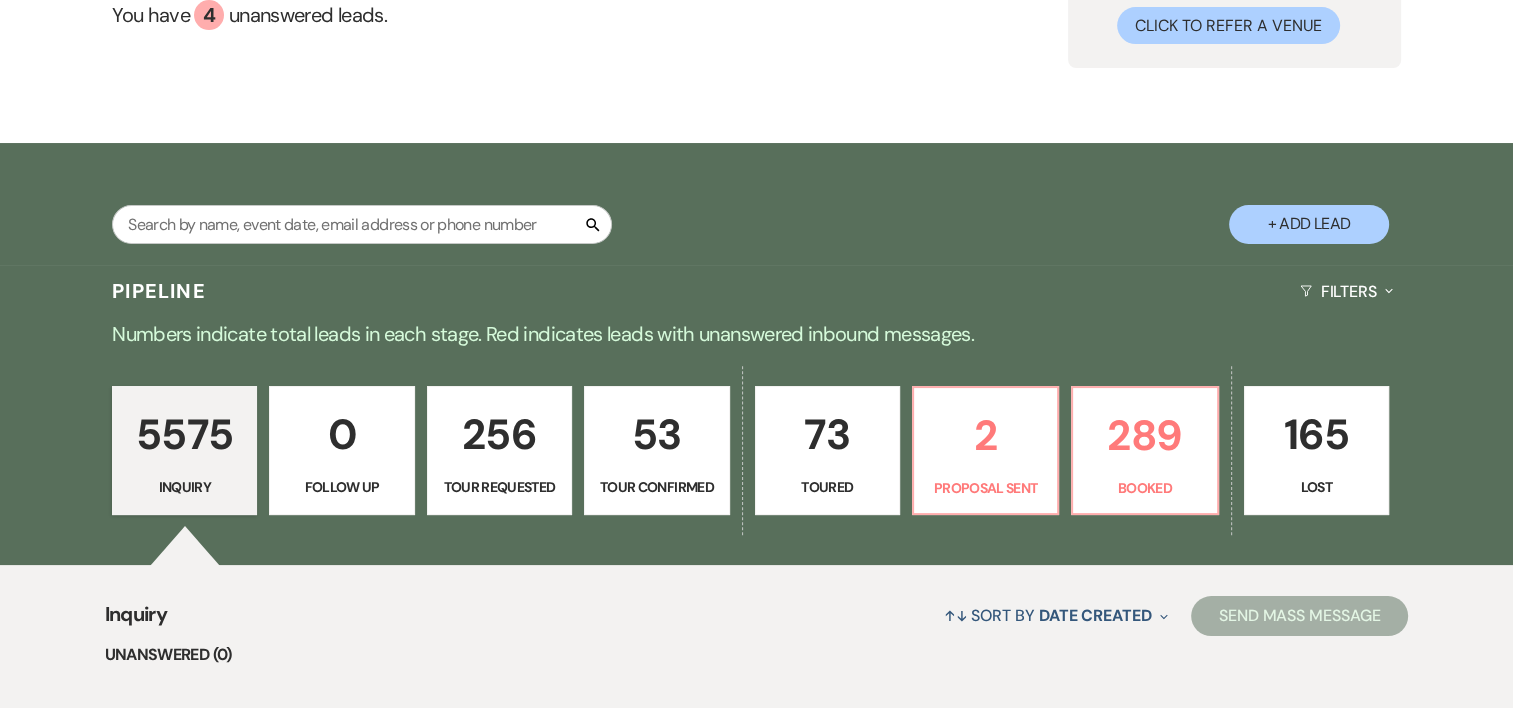 scroll, scrollTop: 266, scrollLeft: 0, axis: vertical 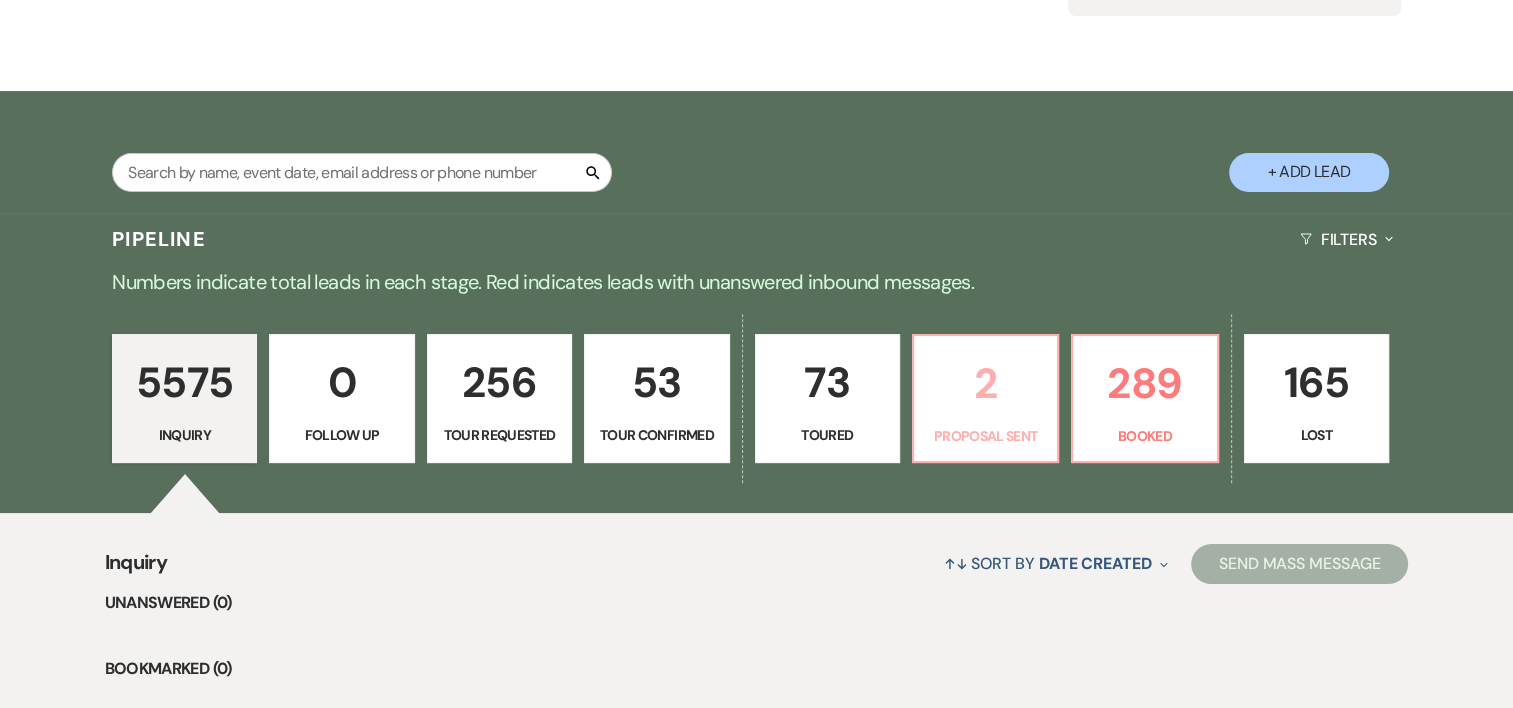 click on "2" at bounding box center (985, 383) 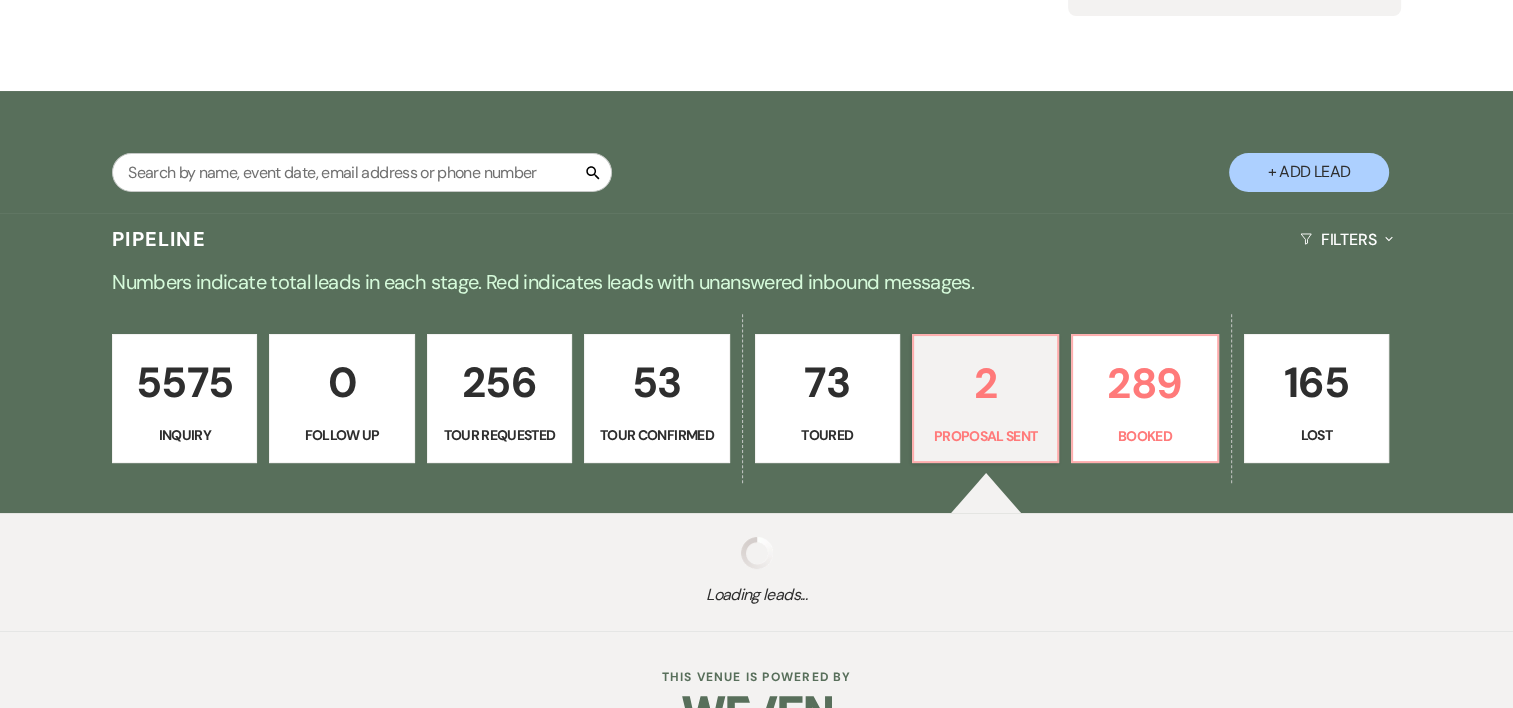 select on "6" 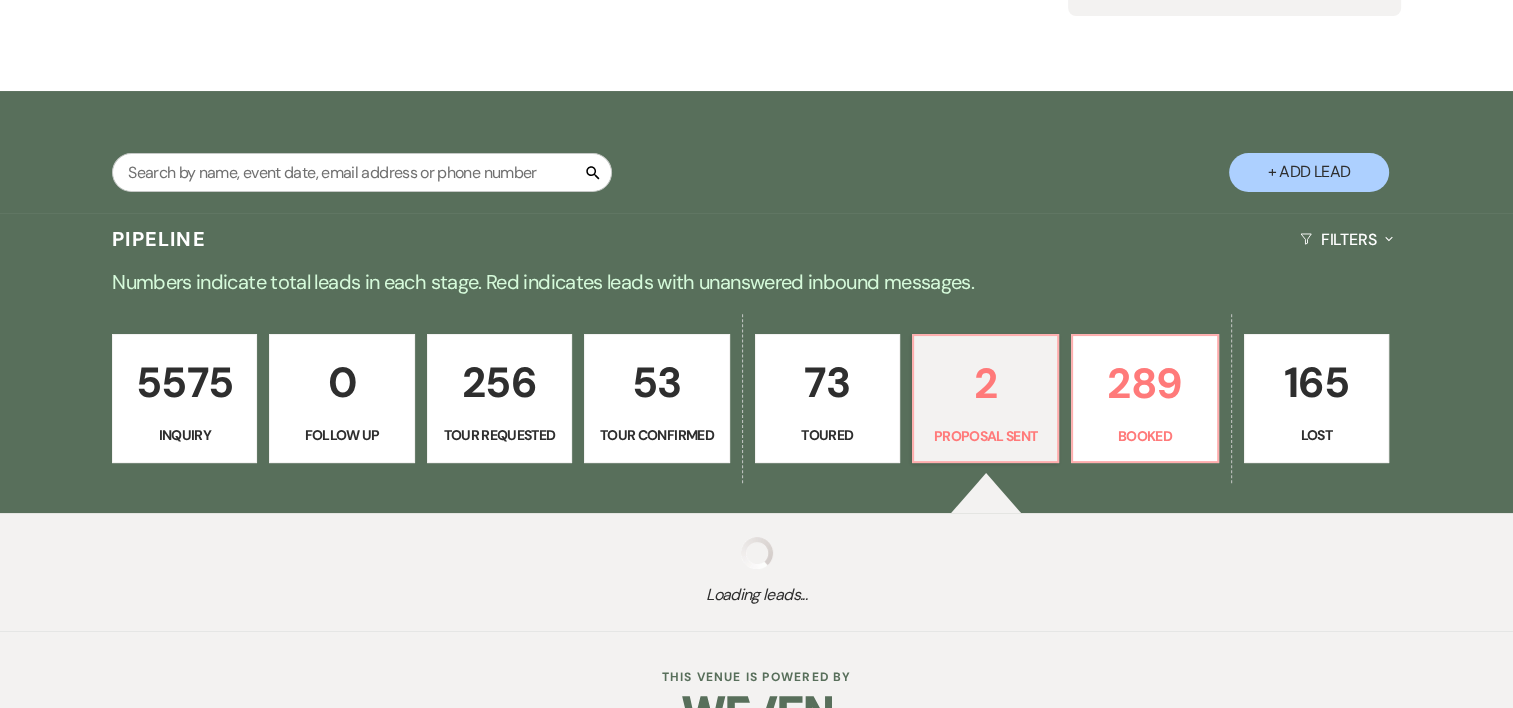 select on "6" 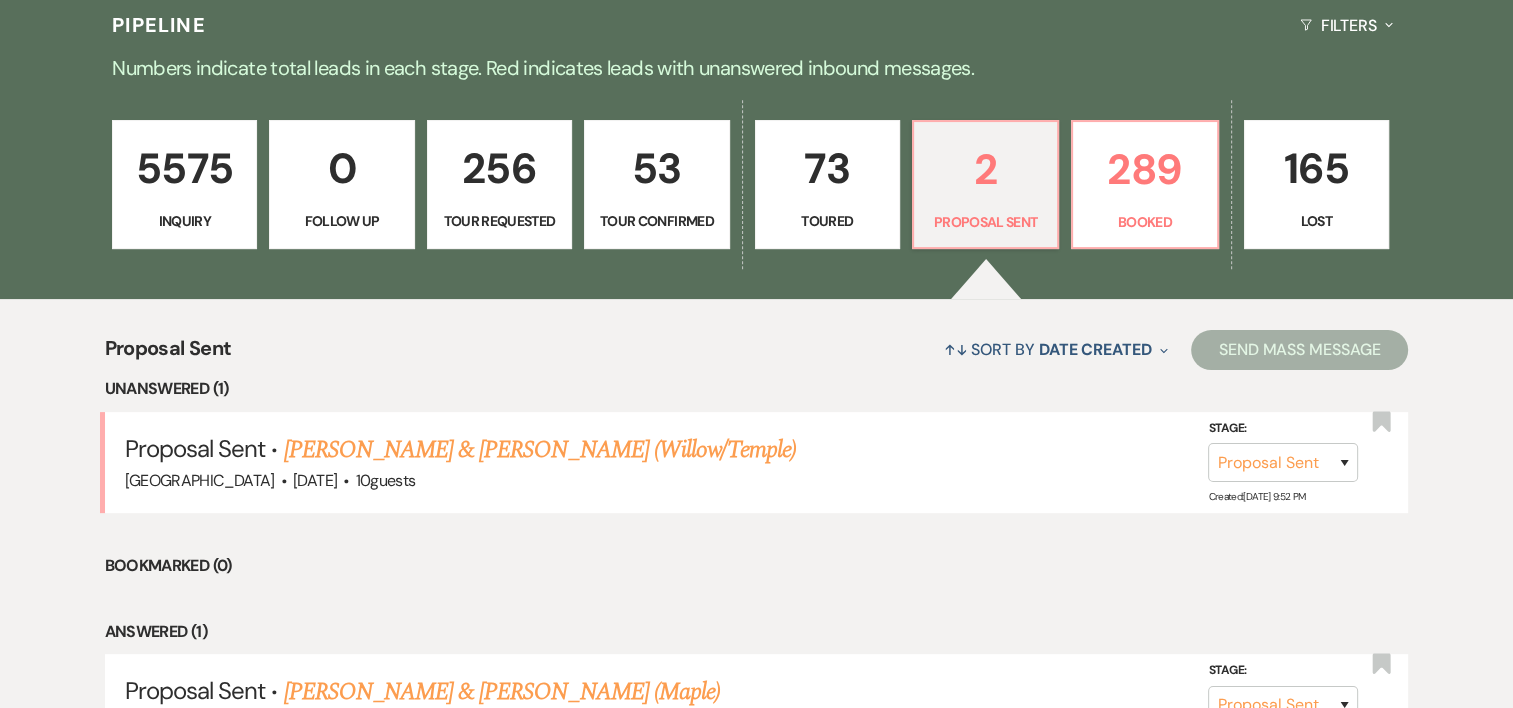 scroll, scrollTop: 548, scrollLeft: 0, axis: vertical 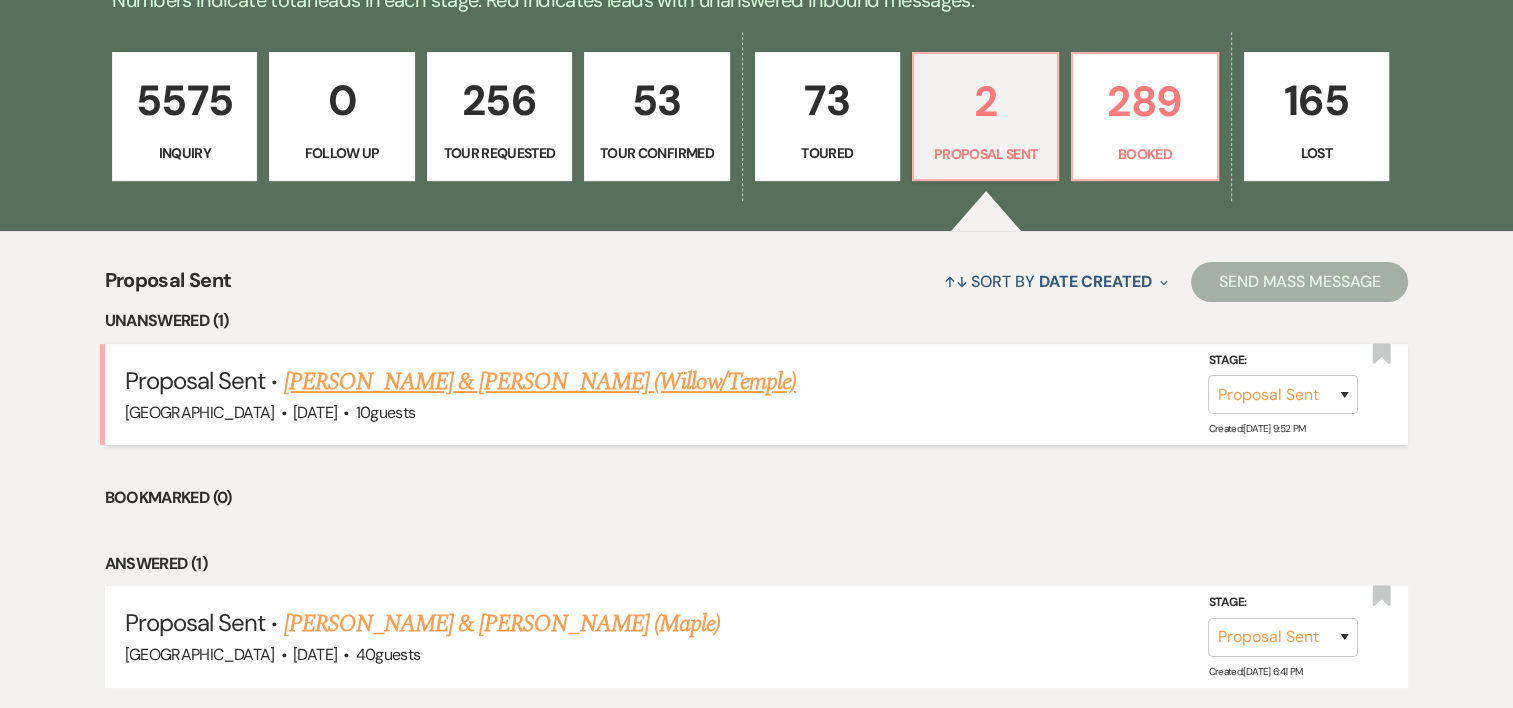 click on "[PERSON_NAME] & [PERSON_NAME] (Willow/Temple)" at bounding box center [539, 382] 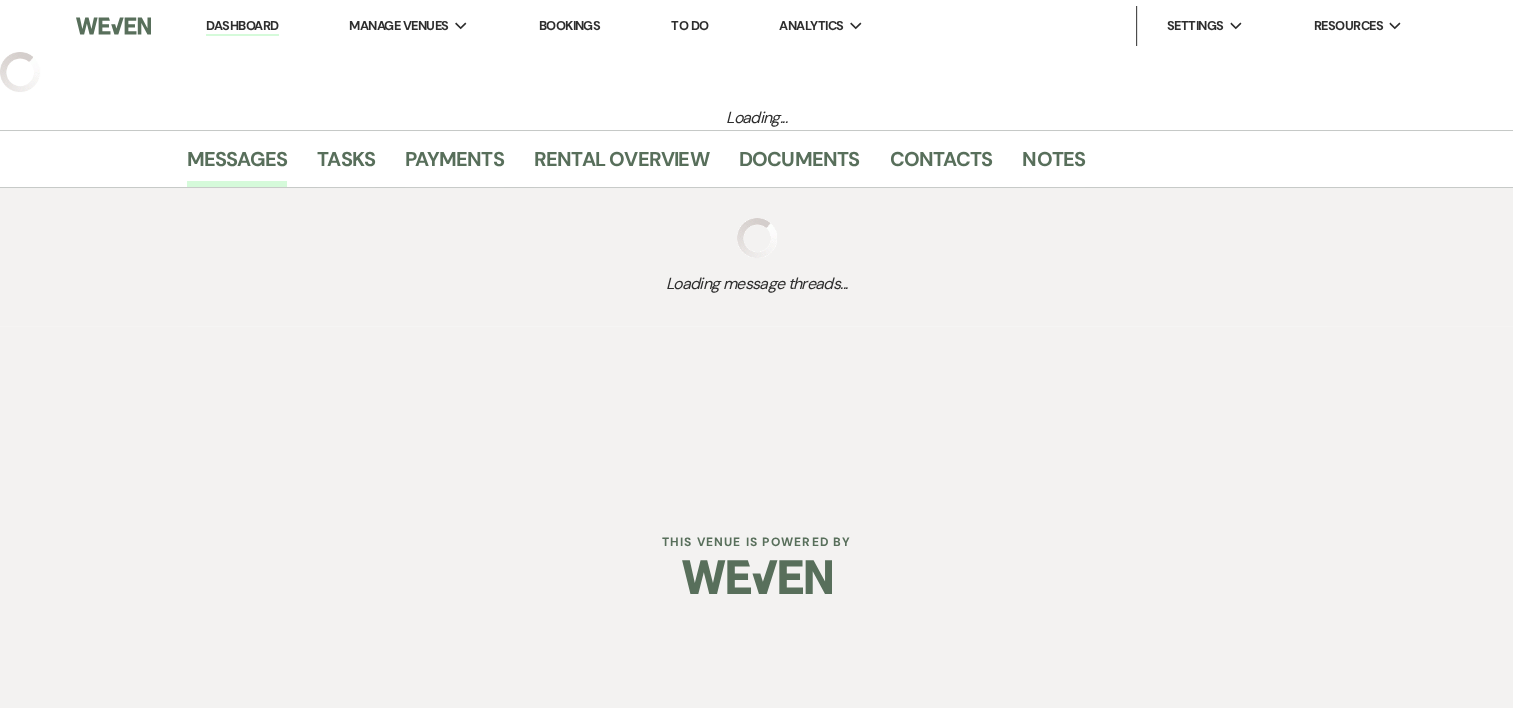 select on "6" 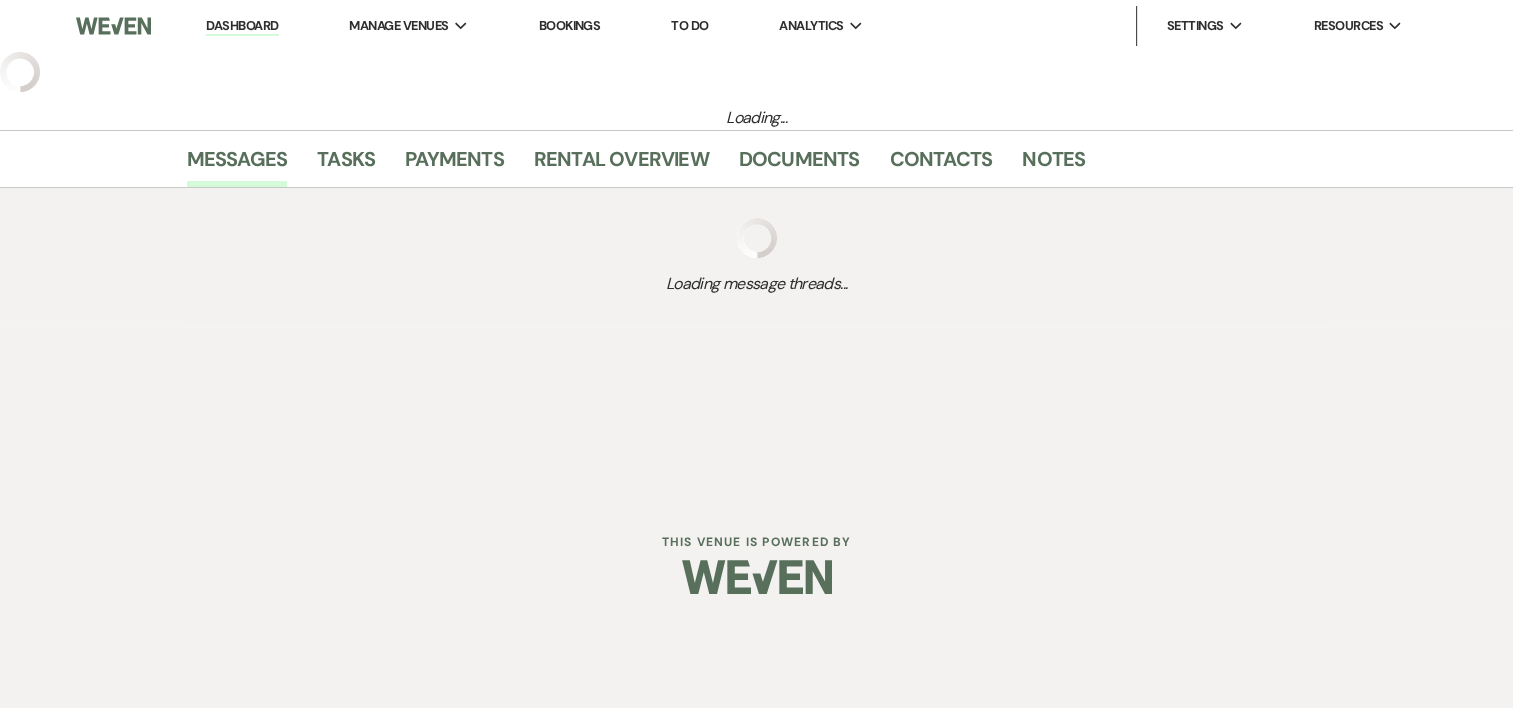 select on "1" 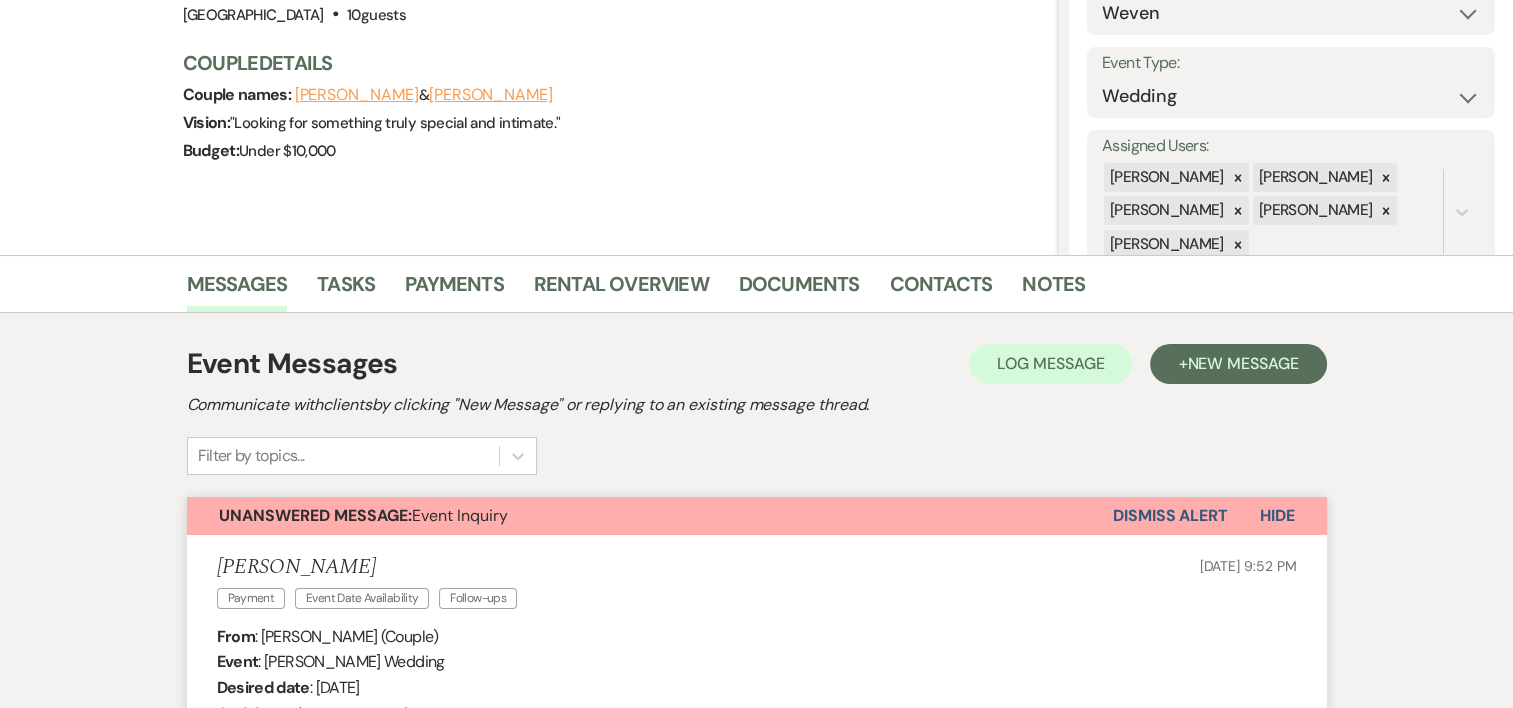 scroll, scrollTop: 0, scrollLeft: 0, axis: both 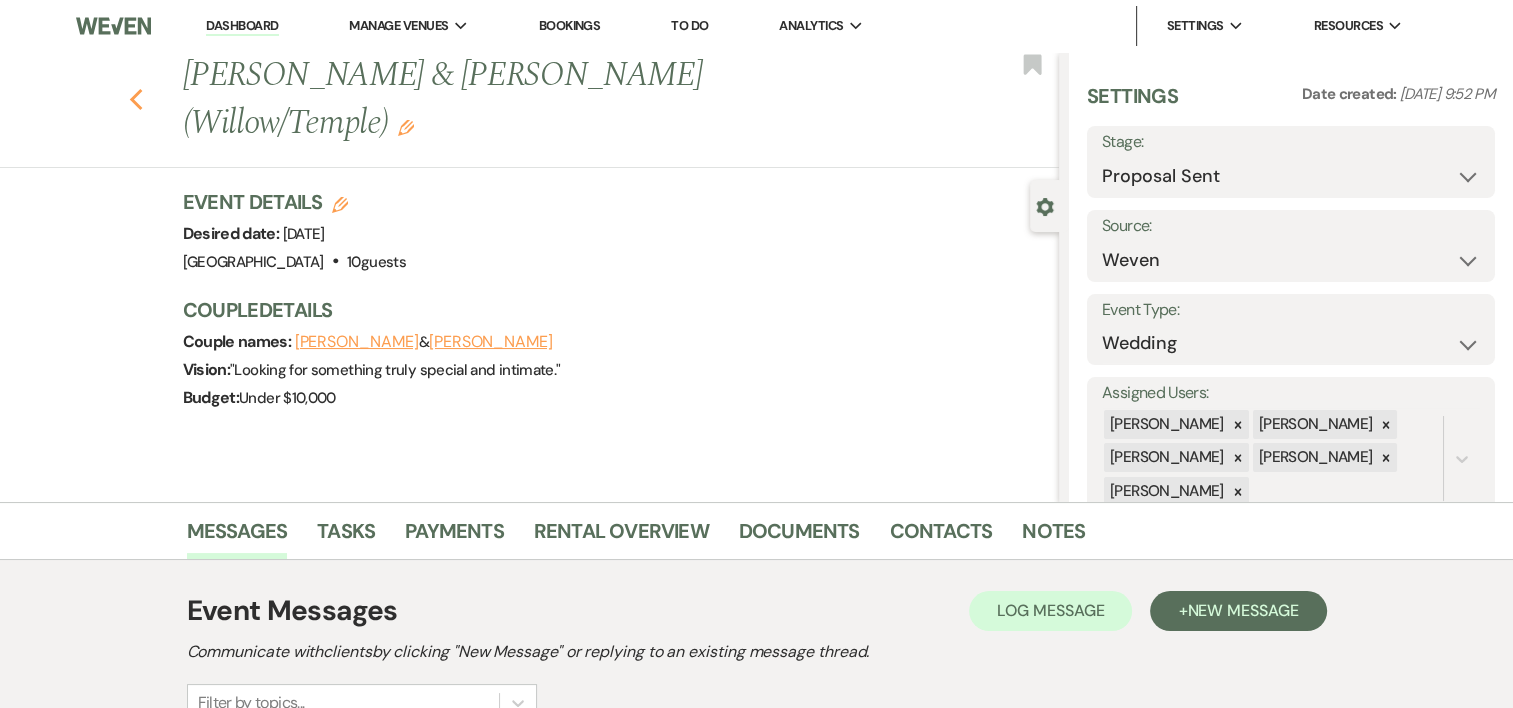 click on "Previous" 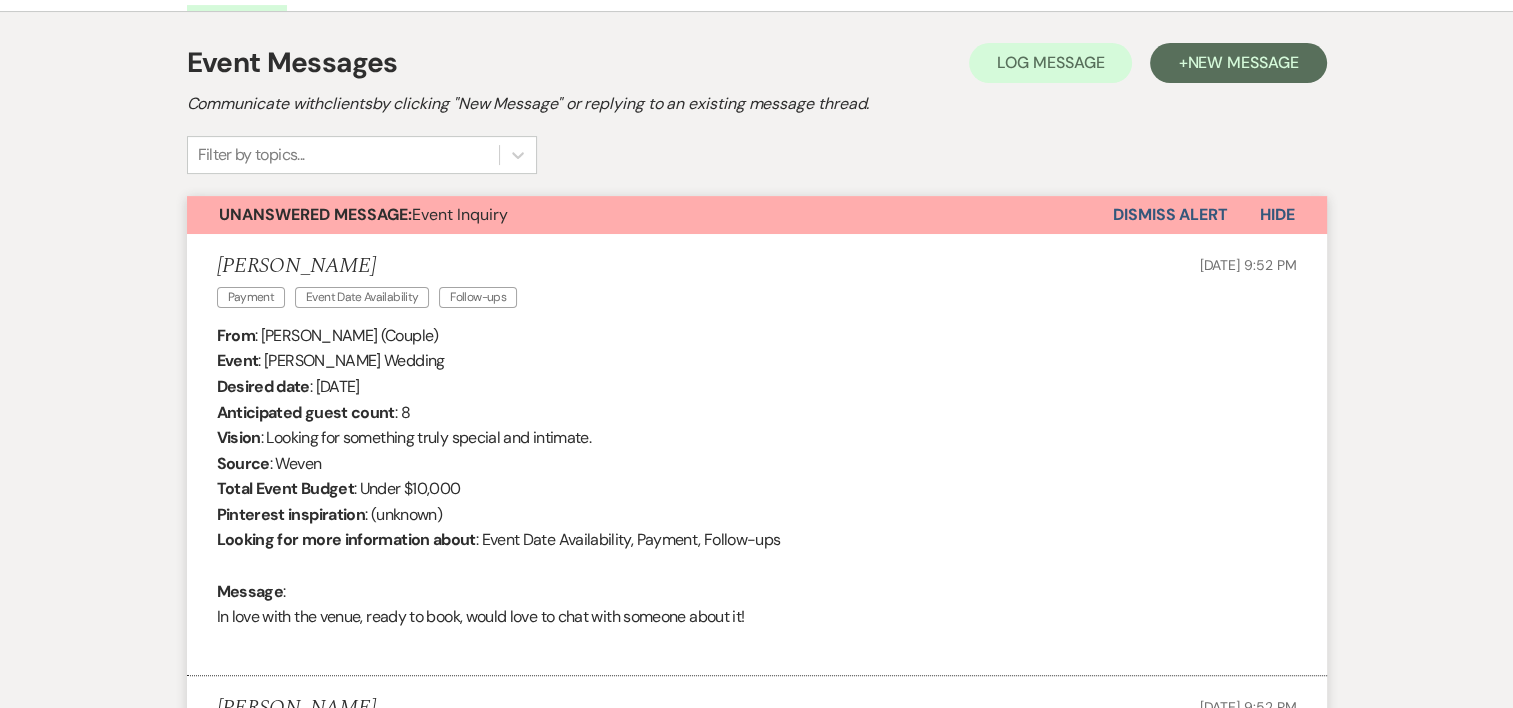 select on "6" 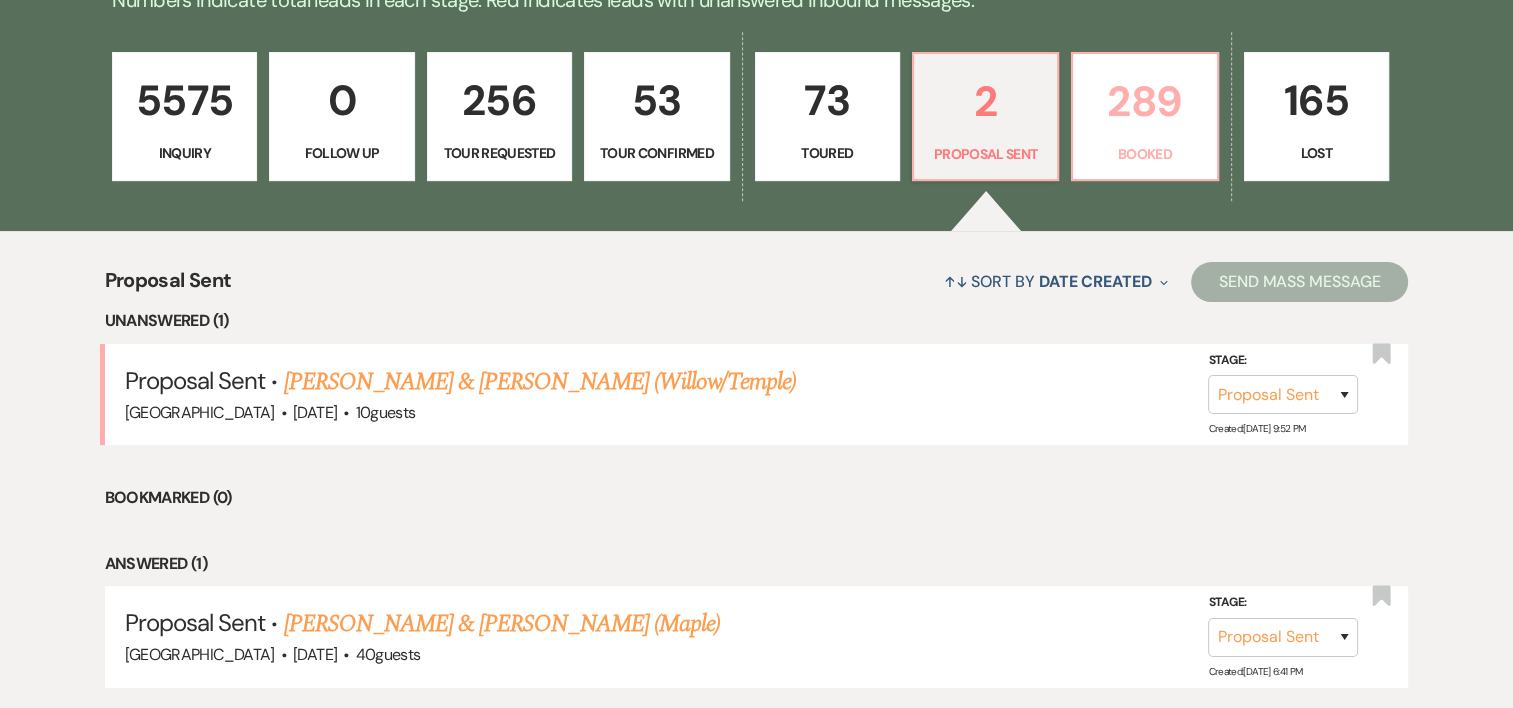 click on "Booked" at bounding box center (1144, 154) 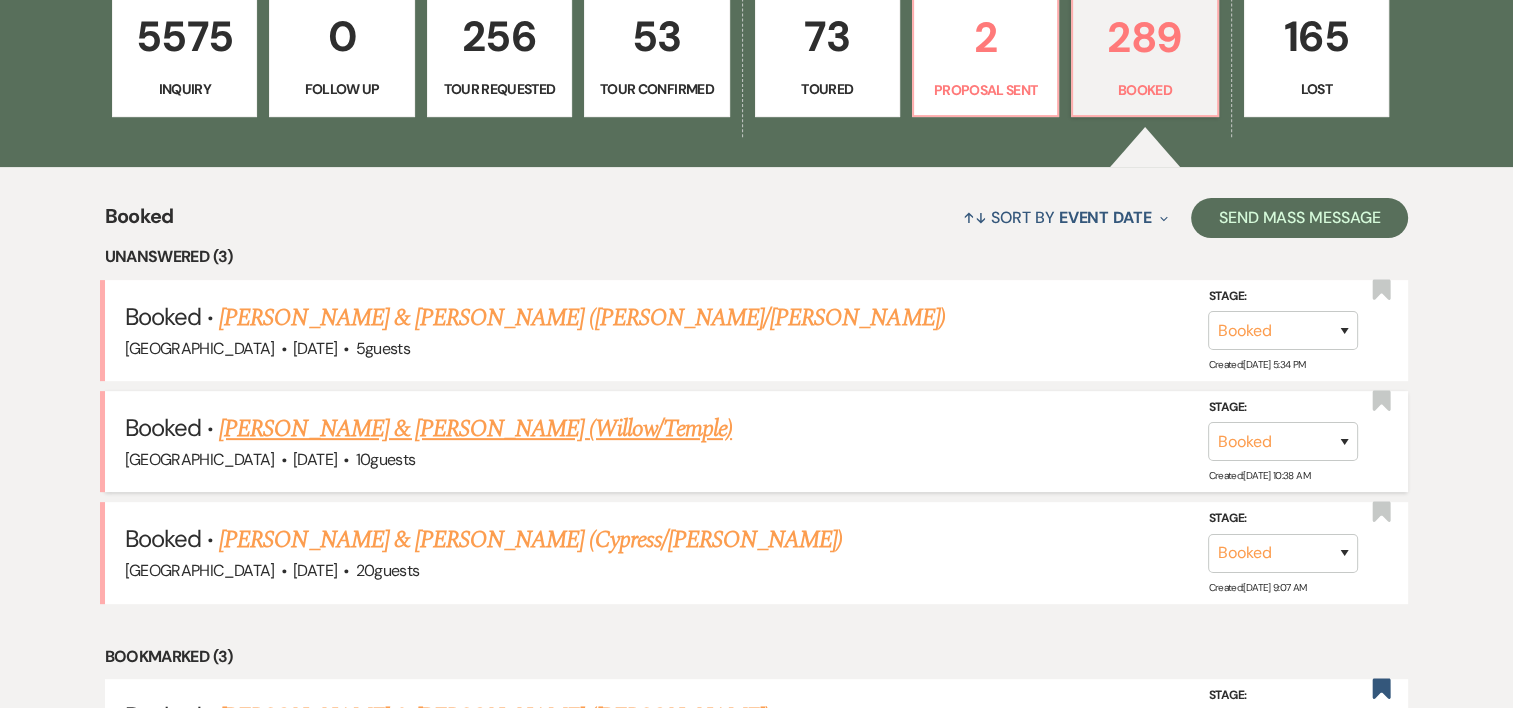 scroll, scrollTop: 615, scrollLeft: 0, axis: vertical 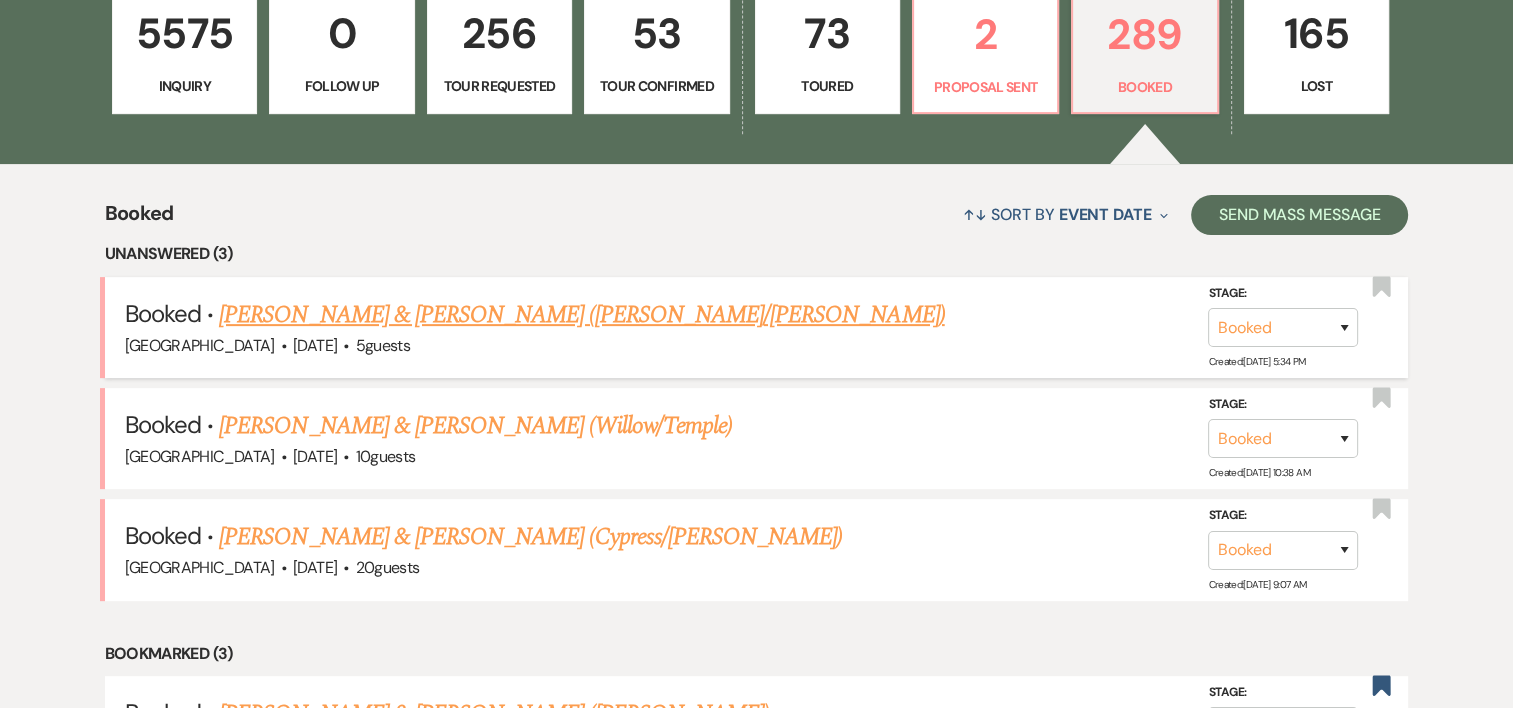 click on "[GEOGRAPHIC_DATA] · [DATE] · 5  guests" at bounding box center (757, 346) 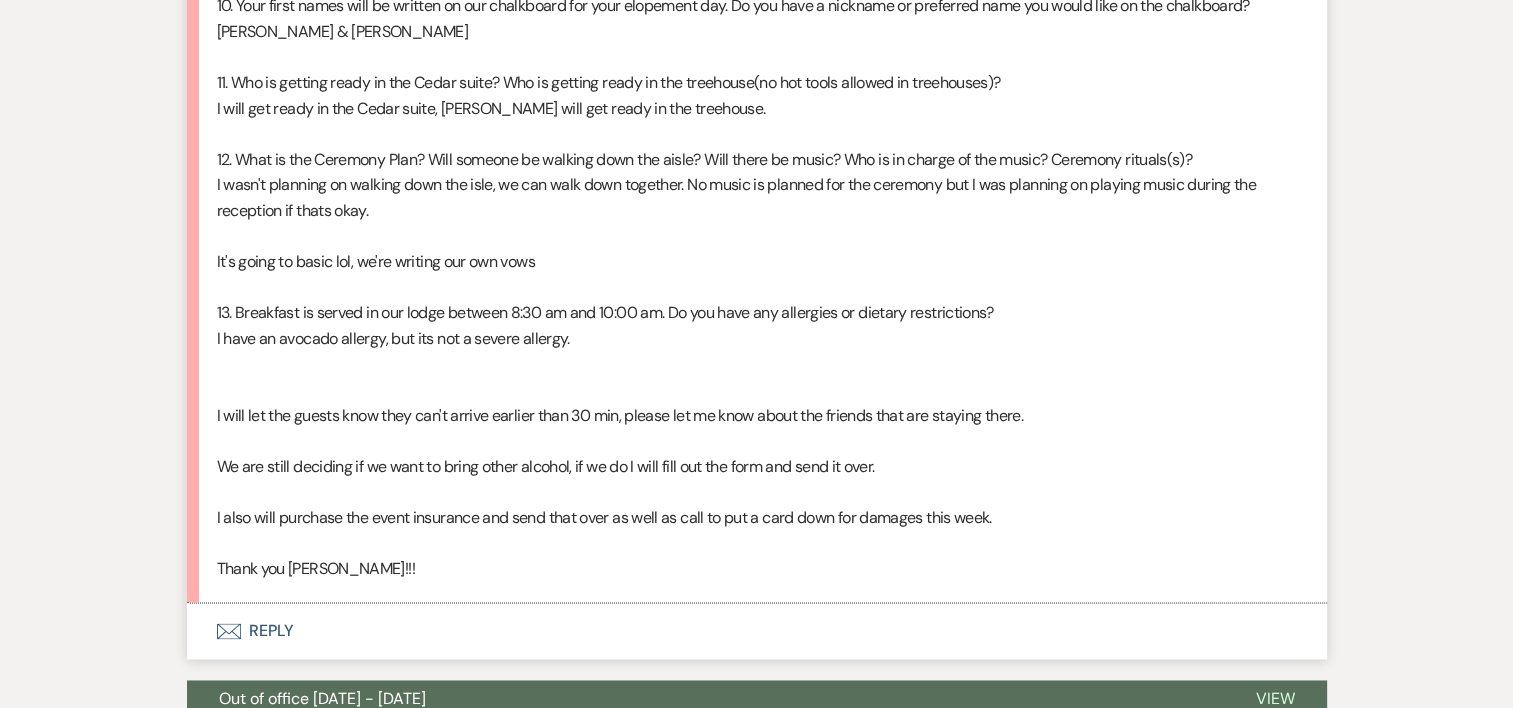 scroll, scrollTop: 2885, scrollLeft: 0, axis: vertical 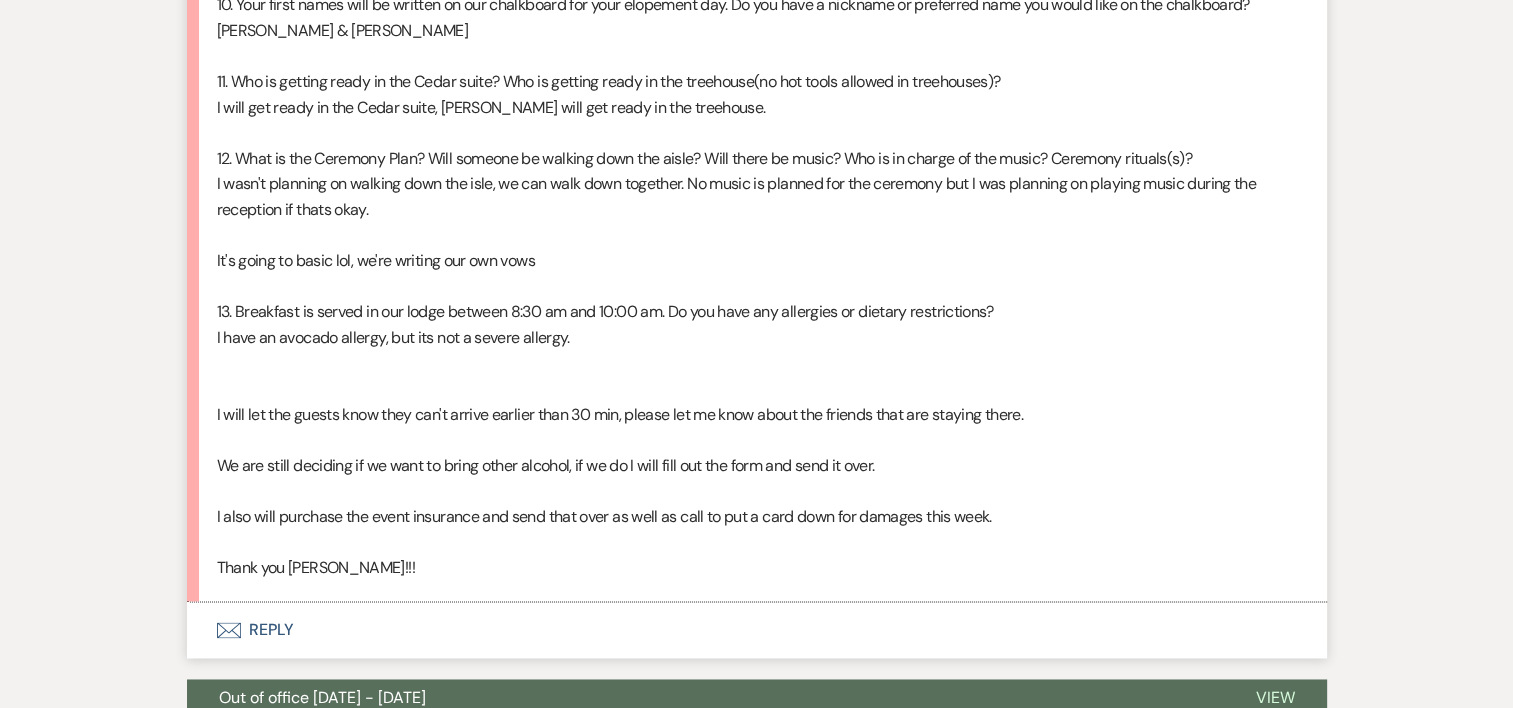 click on "Envelope Reply" at bounding box center (757, 630) 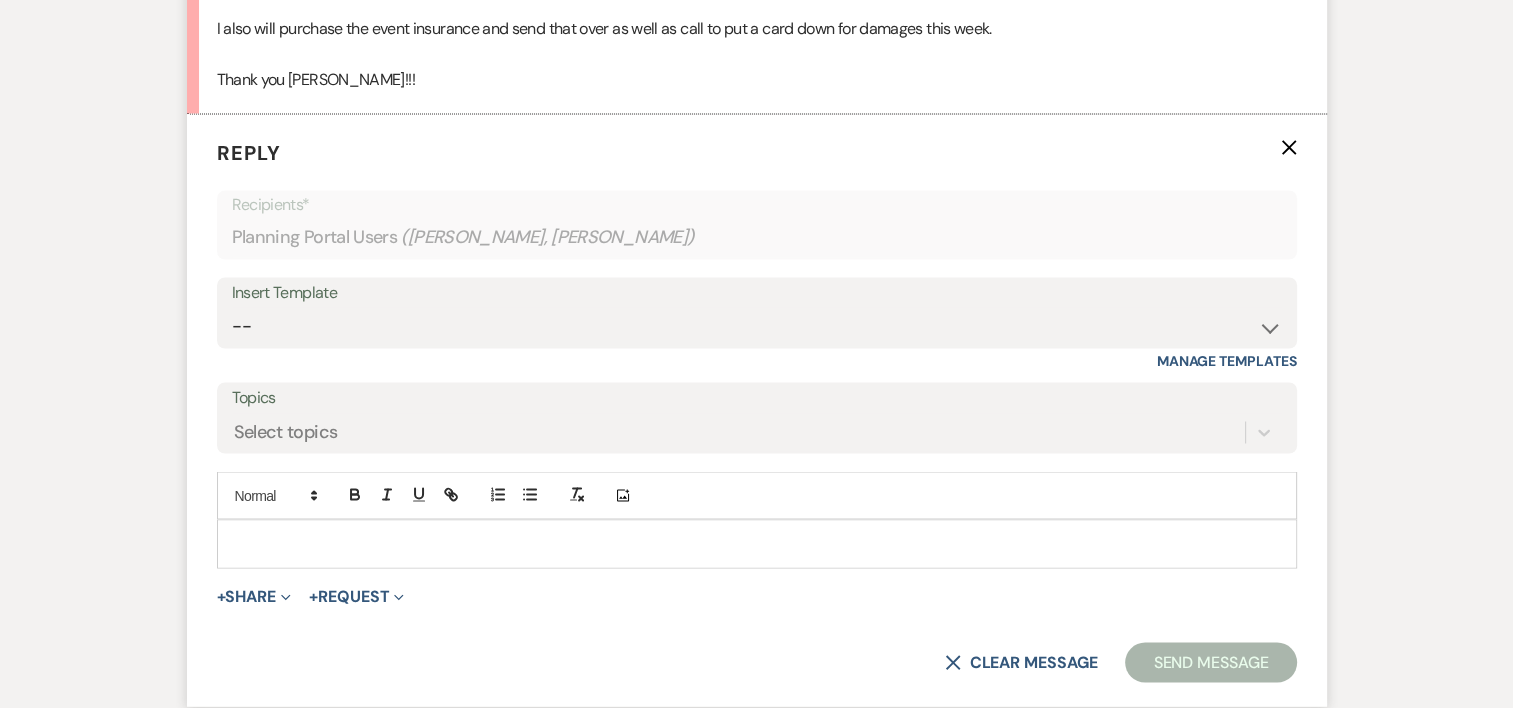 scroll, scrollTop: 3406, scrollLeft: 0, axis: vertical 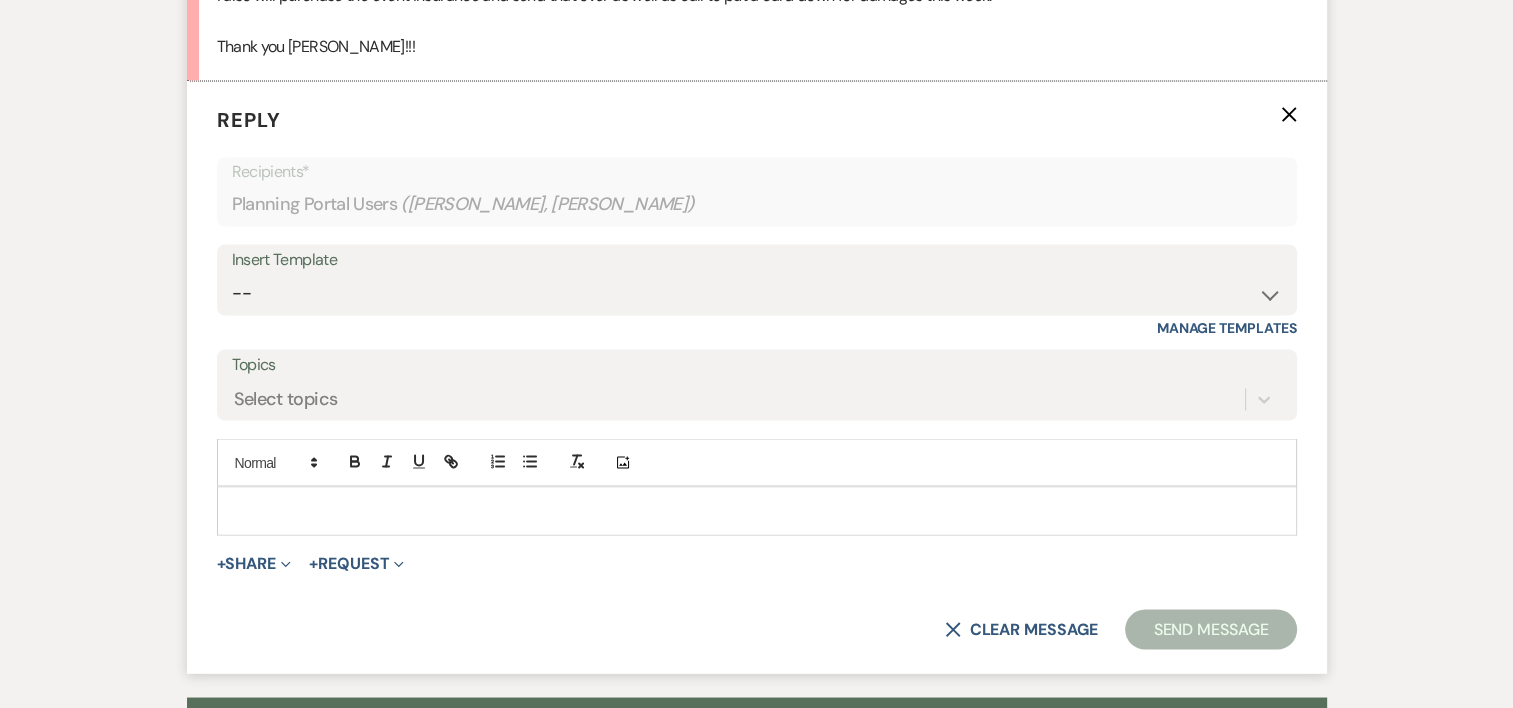 click at bounding box center (757, 510) 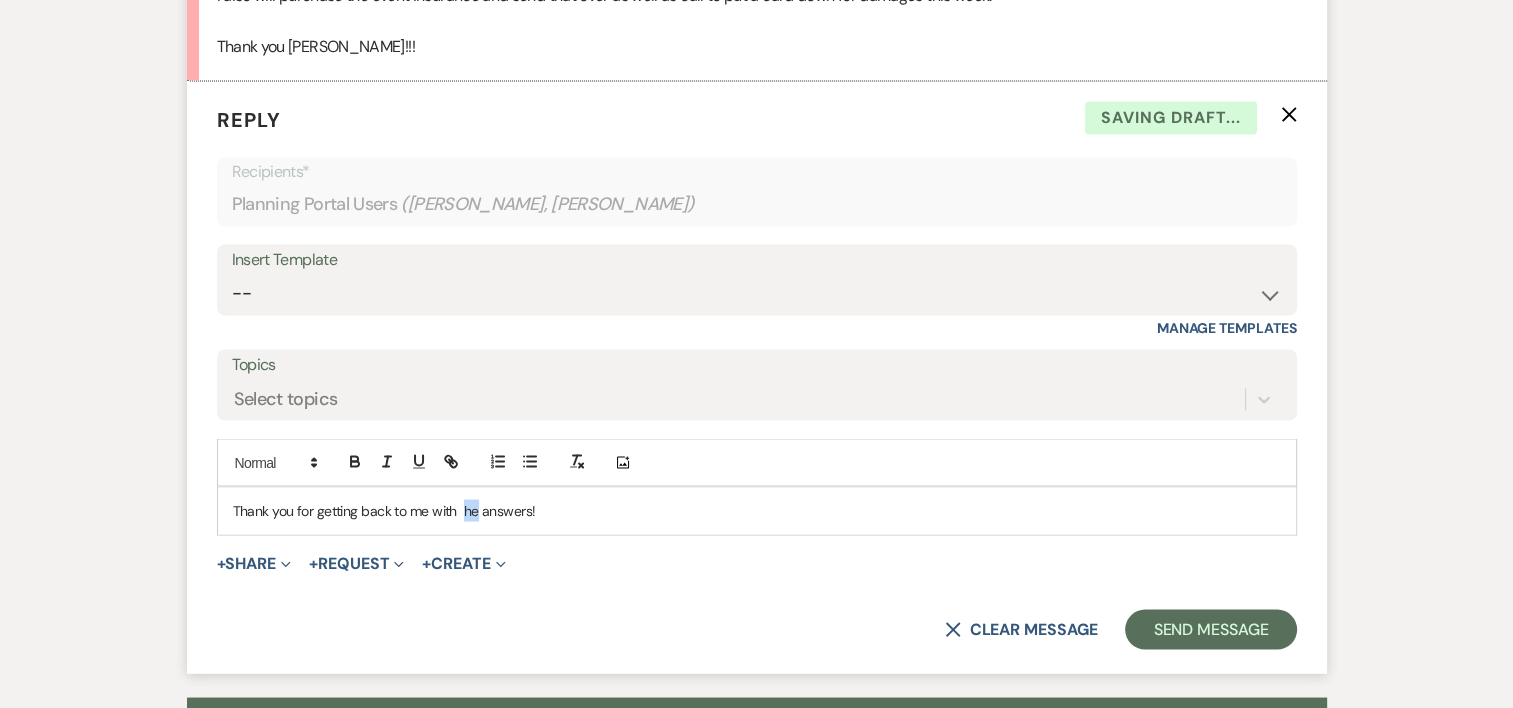 drag, startPoint x: 463, startPoint y: 484, endPoint x: 477, endPoint y: 492, distance: 16.124516 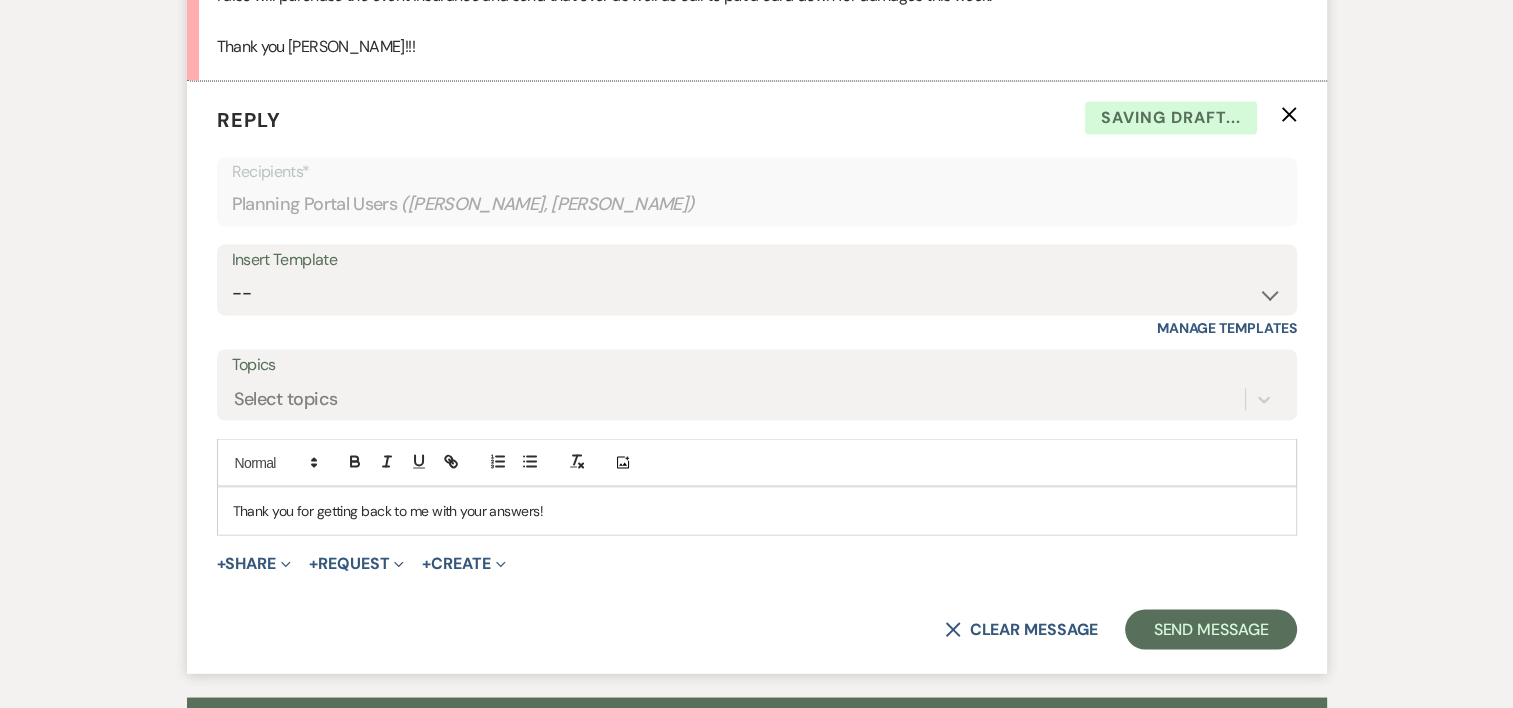 click on "Thank you for getting back to me with your answers!" at bounding box center [757, 510] 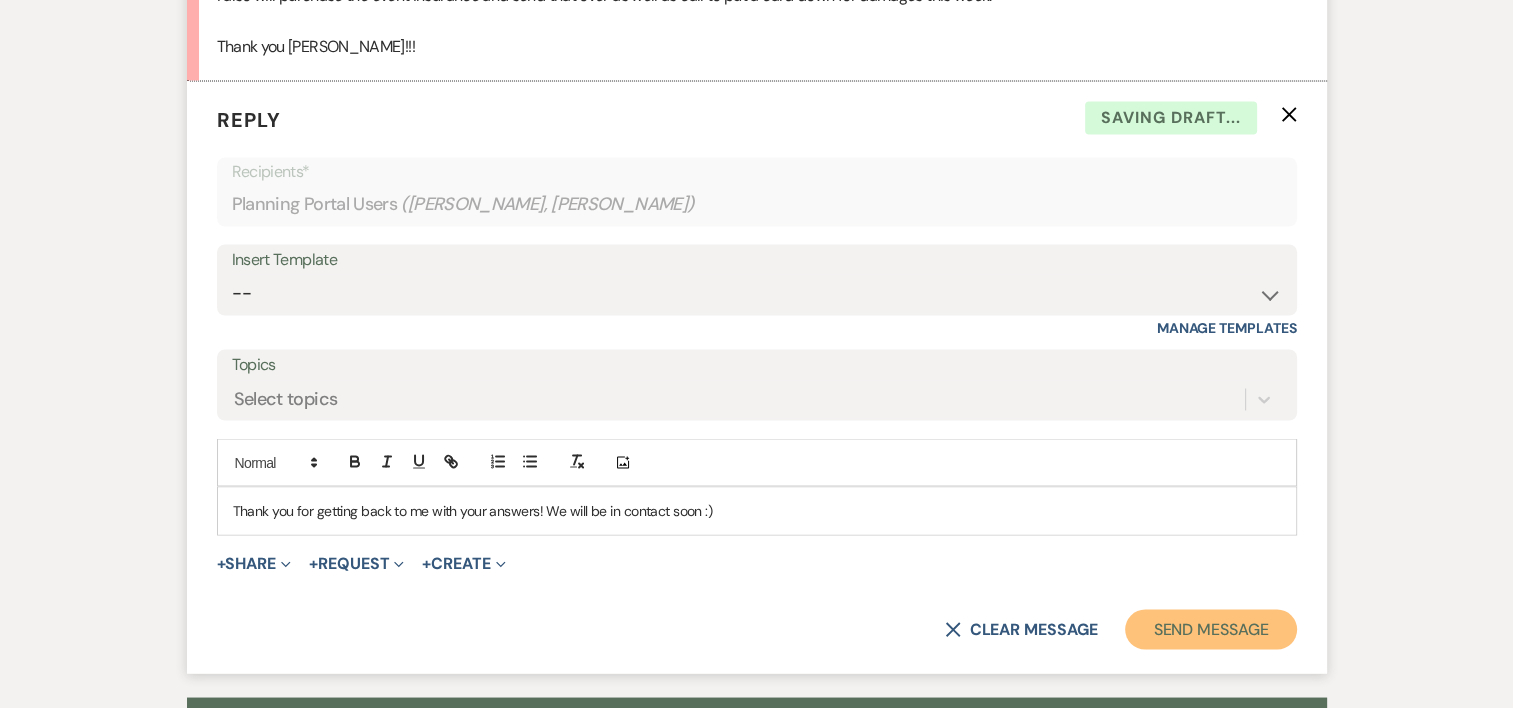 click on "Send Message" at bounding box center (1210, 629) 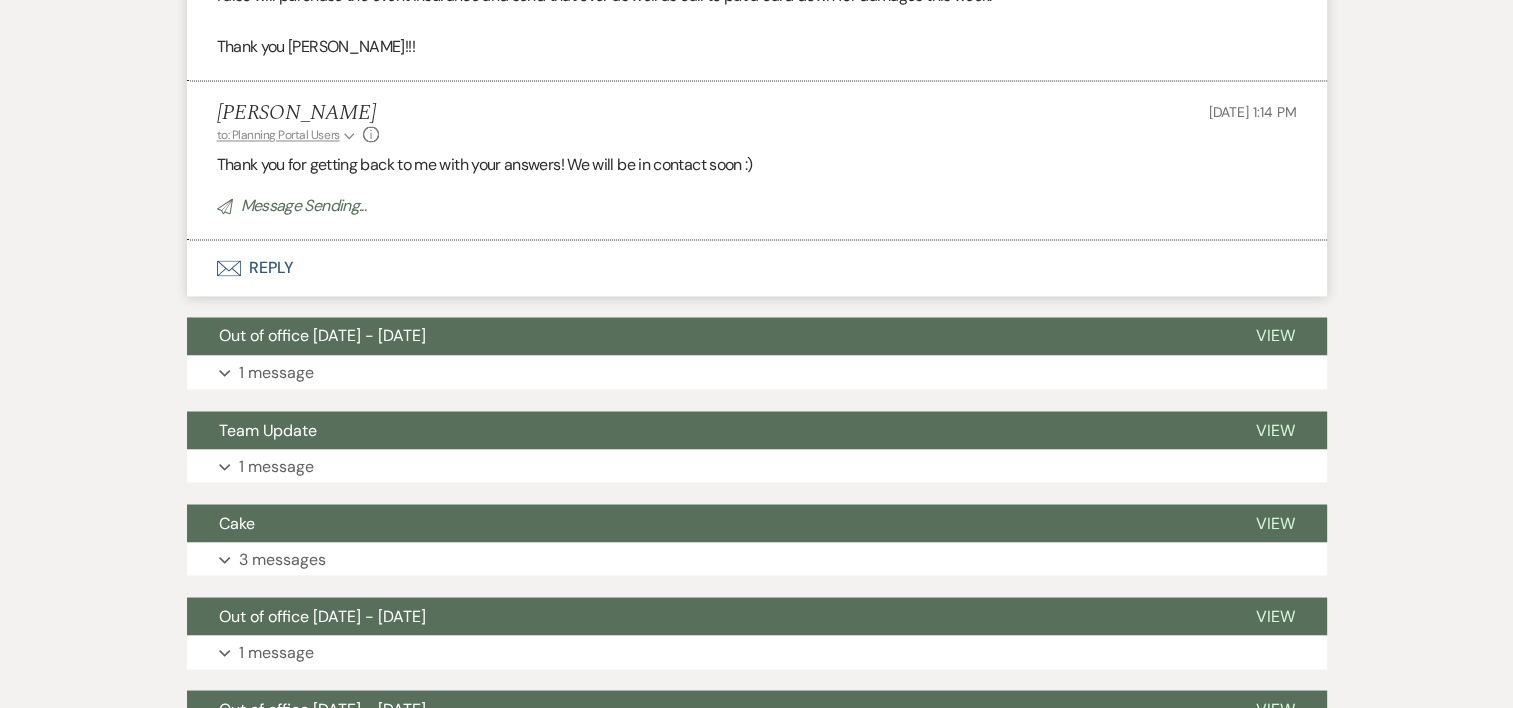 drag, startPoint x: 760, startPoint y: 132, endPoint x: 336, endPoint y: 114, distance: 424.3819 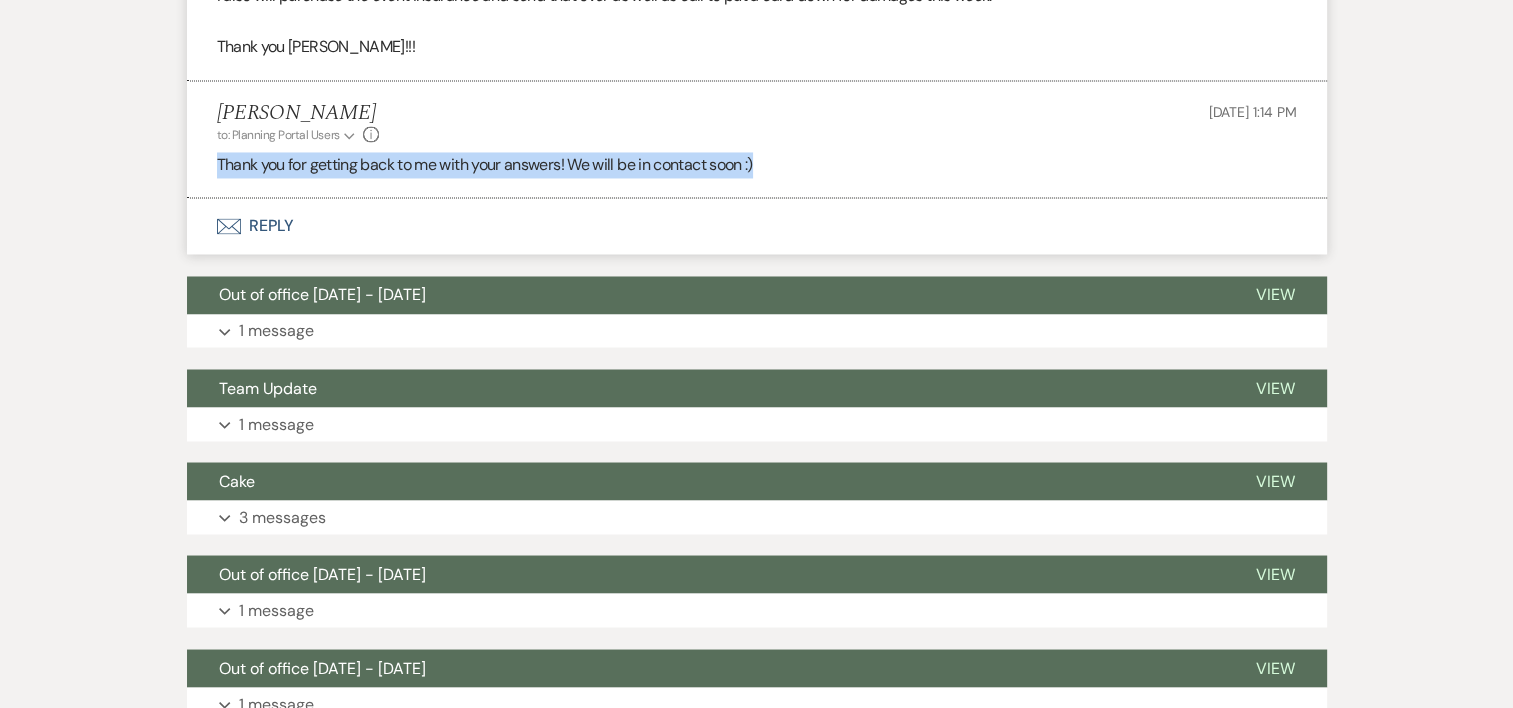 drag, startPoint x: 336, startPoint y: 114, endPoint x: 793, endPoint y: 130, distance: 457.28 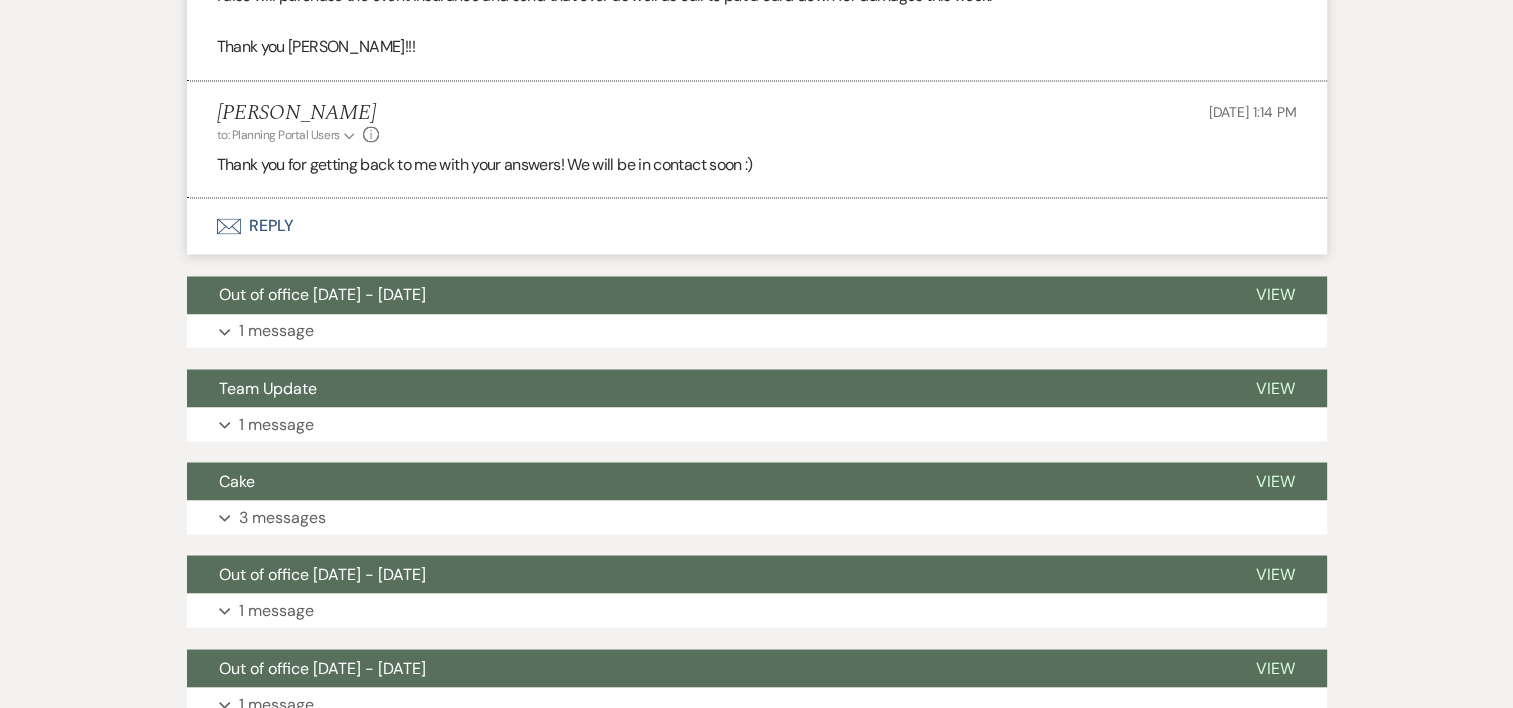 click on "Messages Tasks Payments Vendors Rental Overview Timeline Docs & Files Contacts Notes Event Messages   Log Log Message +  New Message Communicate with  clients  by clicking "New Message" or replying to an existing message thread. Filter by topics... Planning Reminder Hide [PERSON_NAME] to: Planning Portal Users Expand Info [DATE] 9:48 AM Weven Check Notification  Opened   ( 12 ) Expand Hello [PERSON_NAME] & [PERSON_NAME], Your big day is just around the corner and I wanted to touch base with you about planning updates. As a friendly reminder, 6 weeks prior to your elopement, we will need: Final Payment:  the attached invoices show your remaining balance **  Please note that we require you use the same form of payment for your deposit as you will be using to pay your final payments.  Damage Deposit:  Must be made by calling to put a credit card on file. Please call  [PHONE_NUMBER] Banquet Permit:  Only needed if you are going to be serving any type of alcohol to your guests. Please purchase using  this link this link" at bounding box center (756, -774) 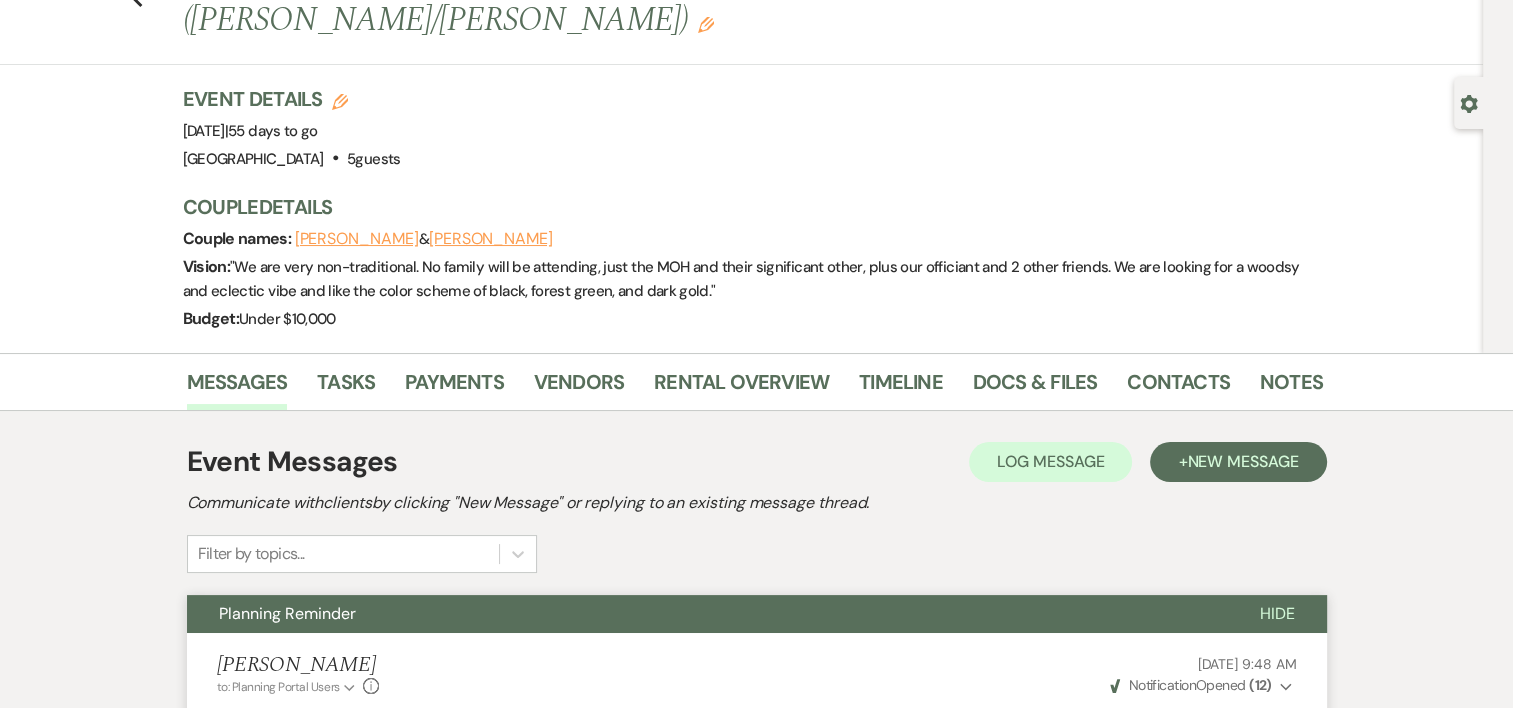 scroll, scrollTop: 0, scrollLeft: 0, axis: both 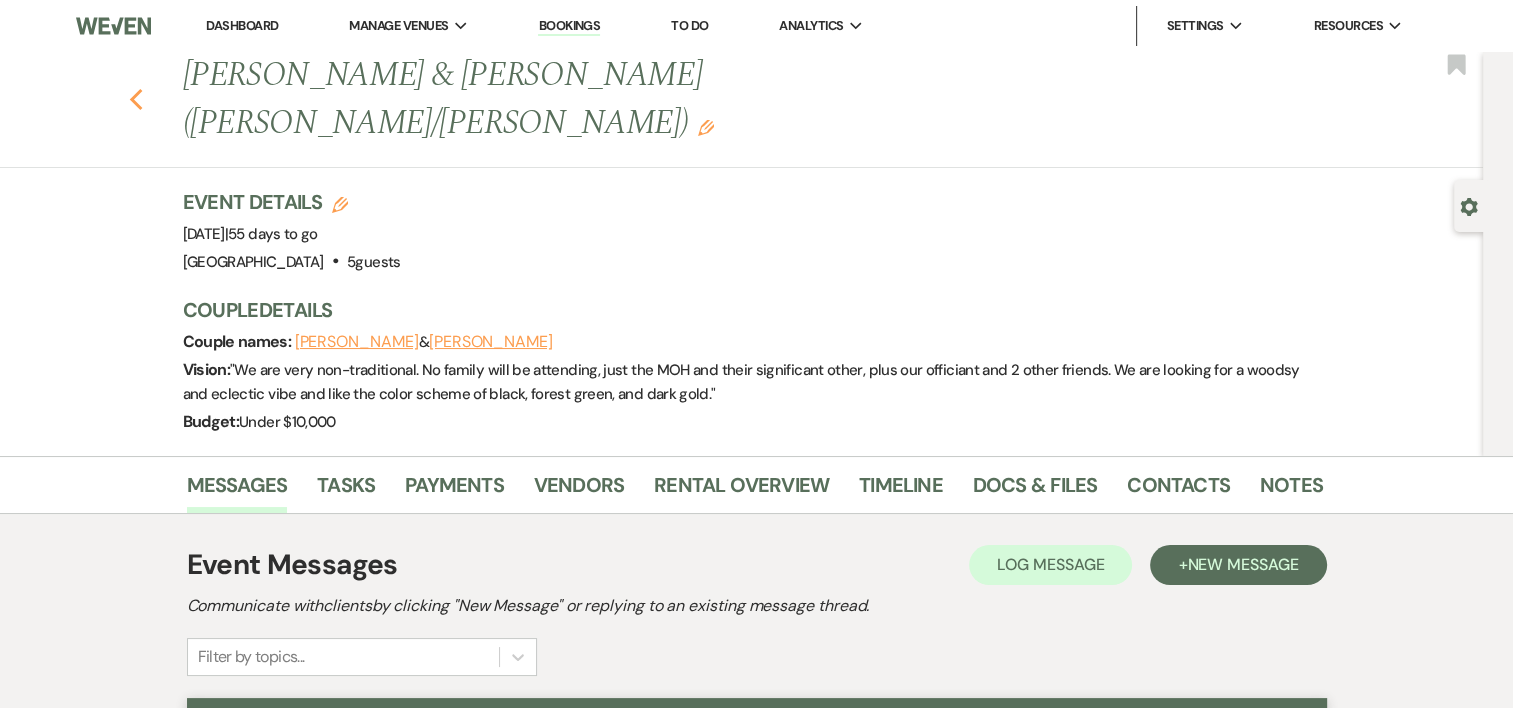 click 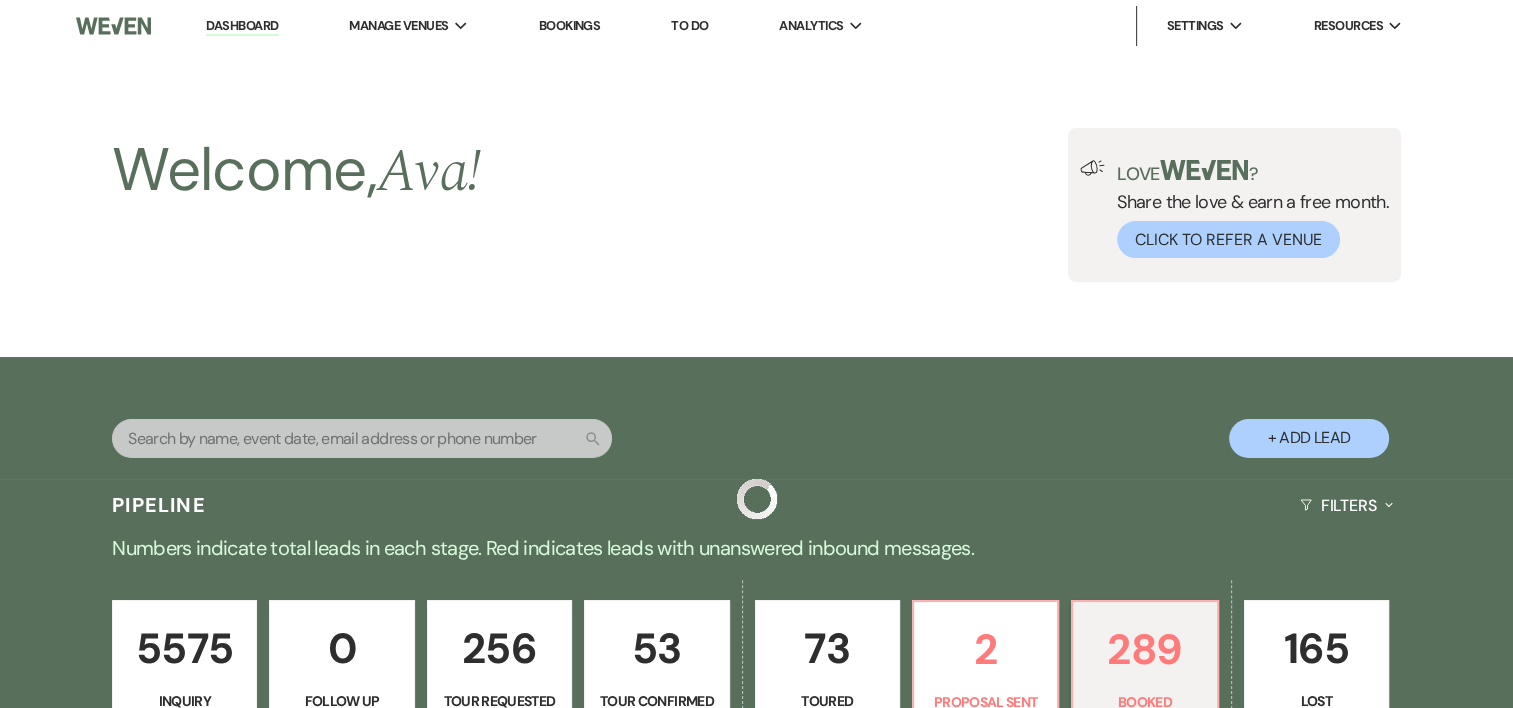scroll, scrollTop: 615, scrollLeft: 0, axis: vertical 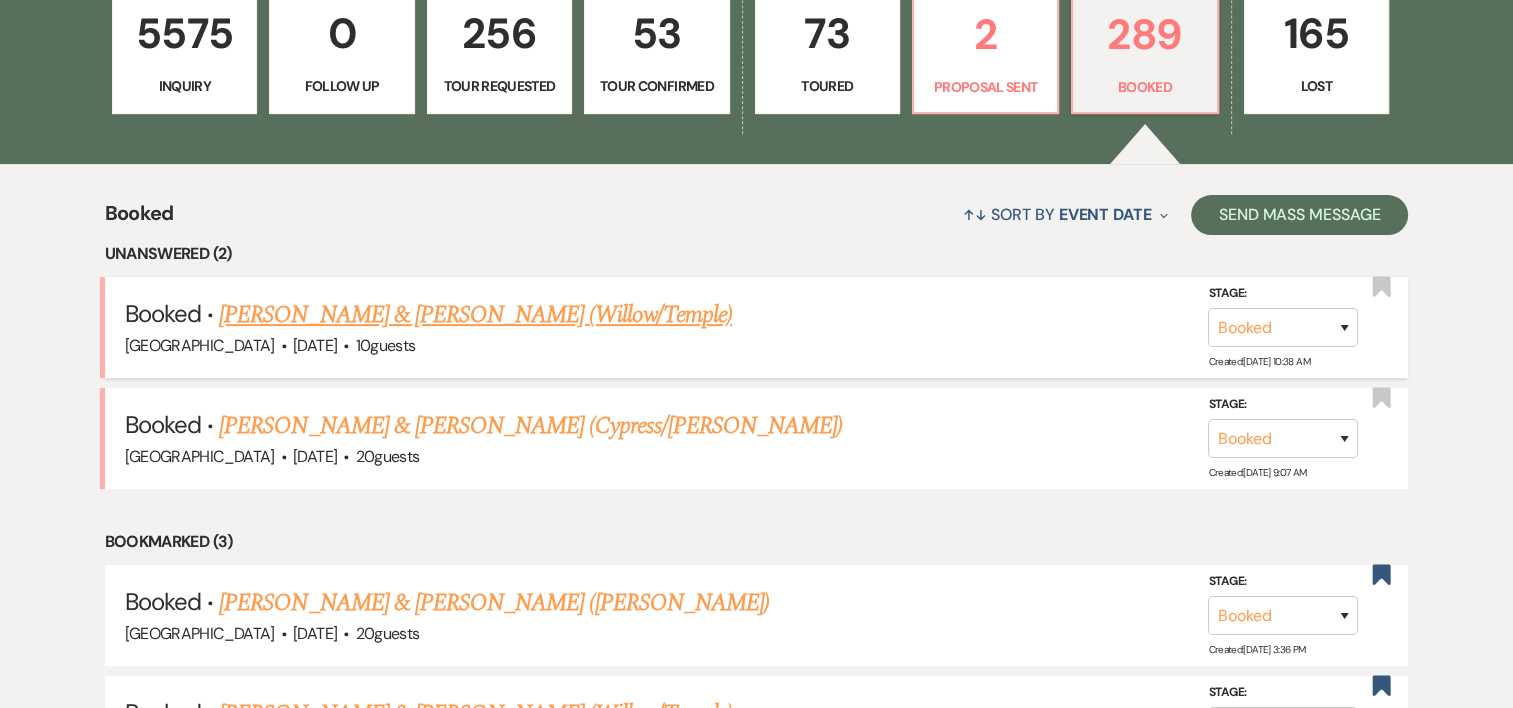 click on "[PERSON_NAME] & [PERSON_NAME] (Willow/Temple)" at bounding box center [475, 315] 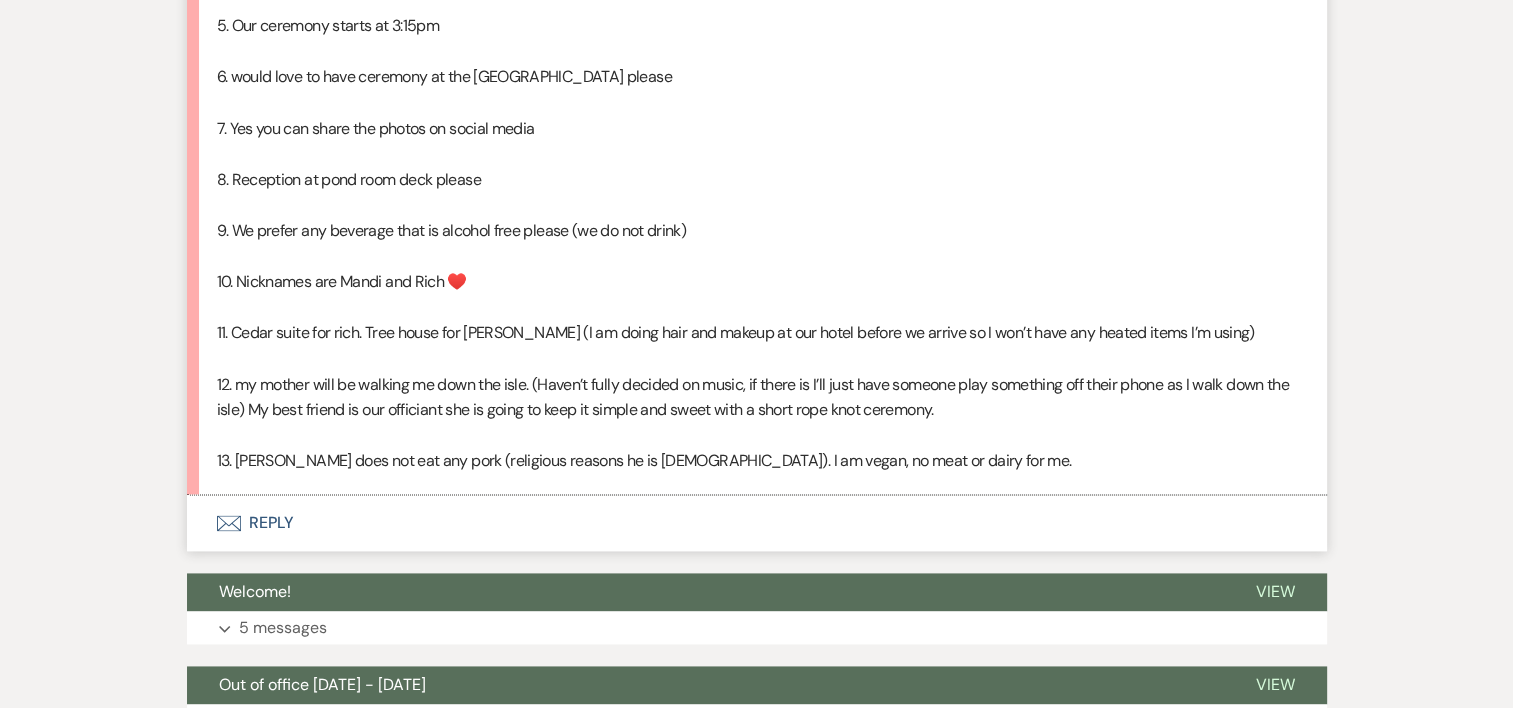 scroll, scrollTop: 2552, scrollLeft: 0, axis: vertical 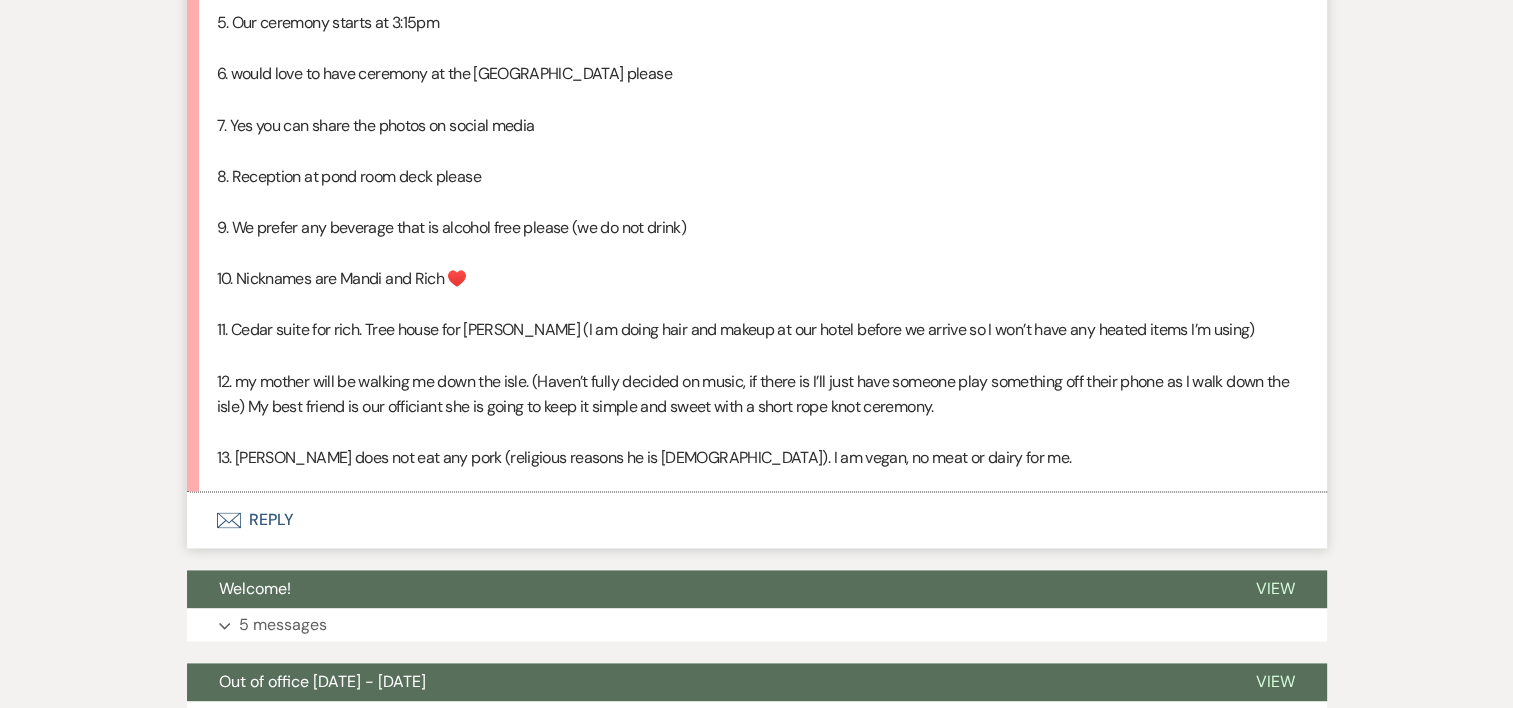 click on "Envelope Reply" at bounding box center (757, 520) 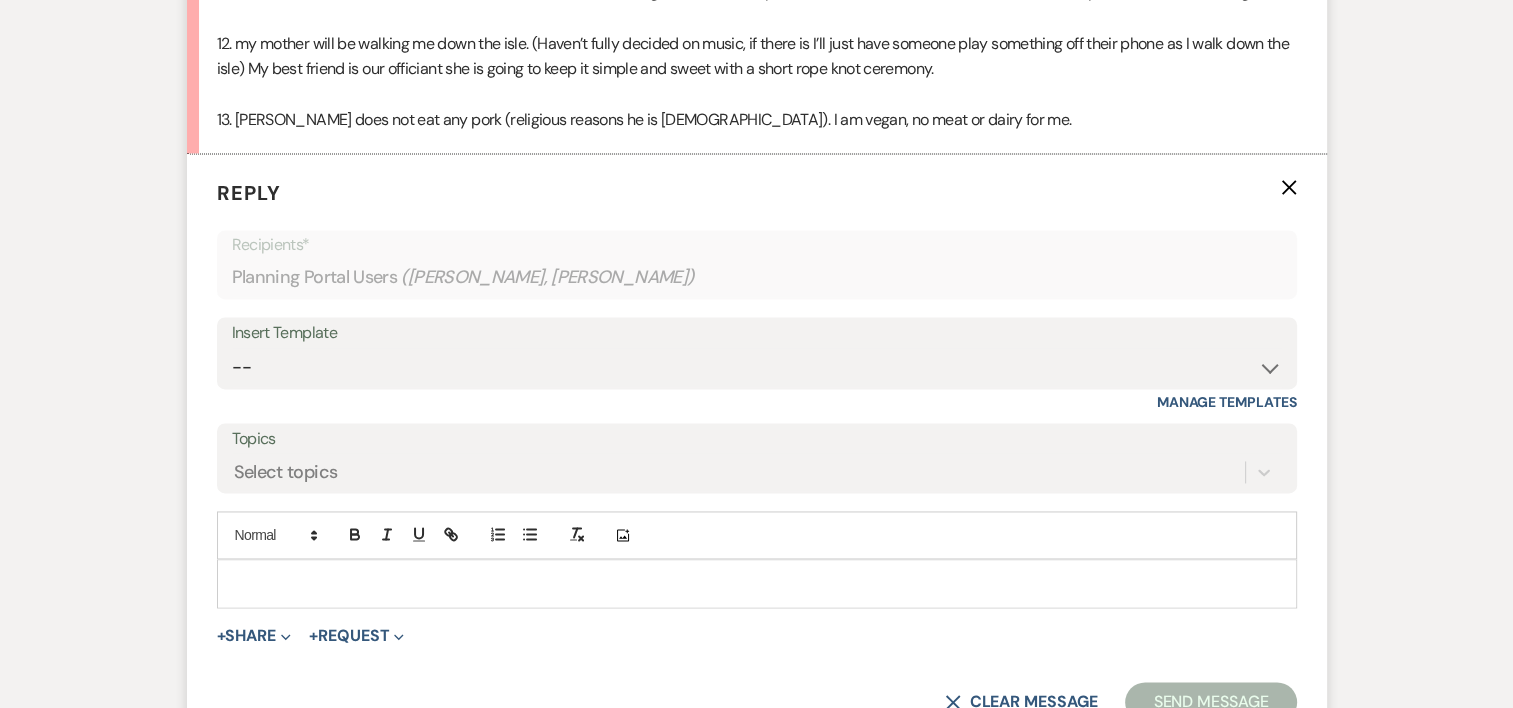 scroll, scrollTop: 2894, scrollLeft: 0, axis: vertical 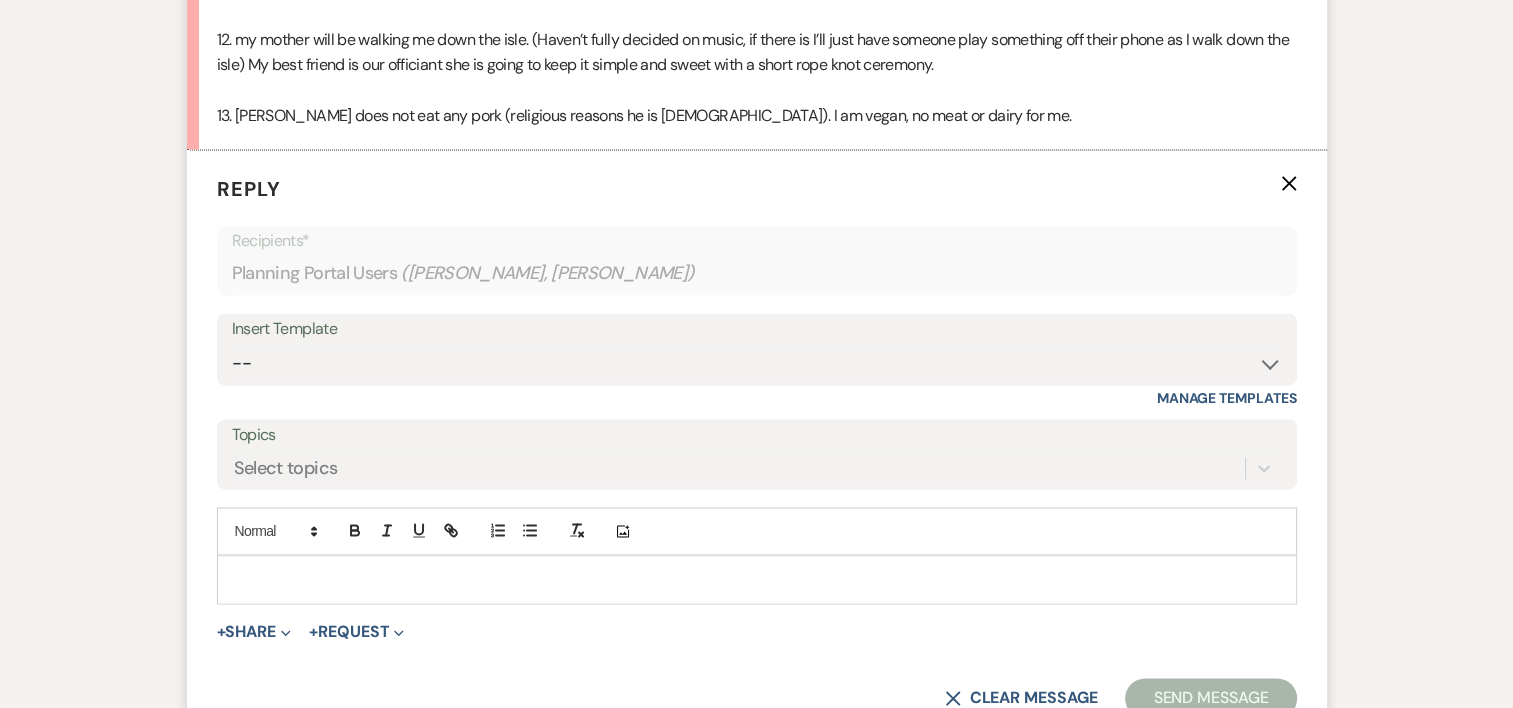click at bounding box center [757, 579] 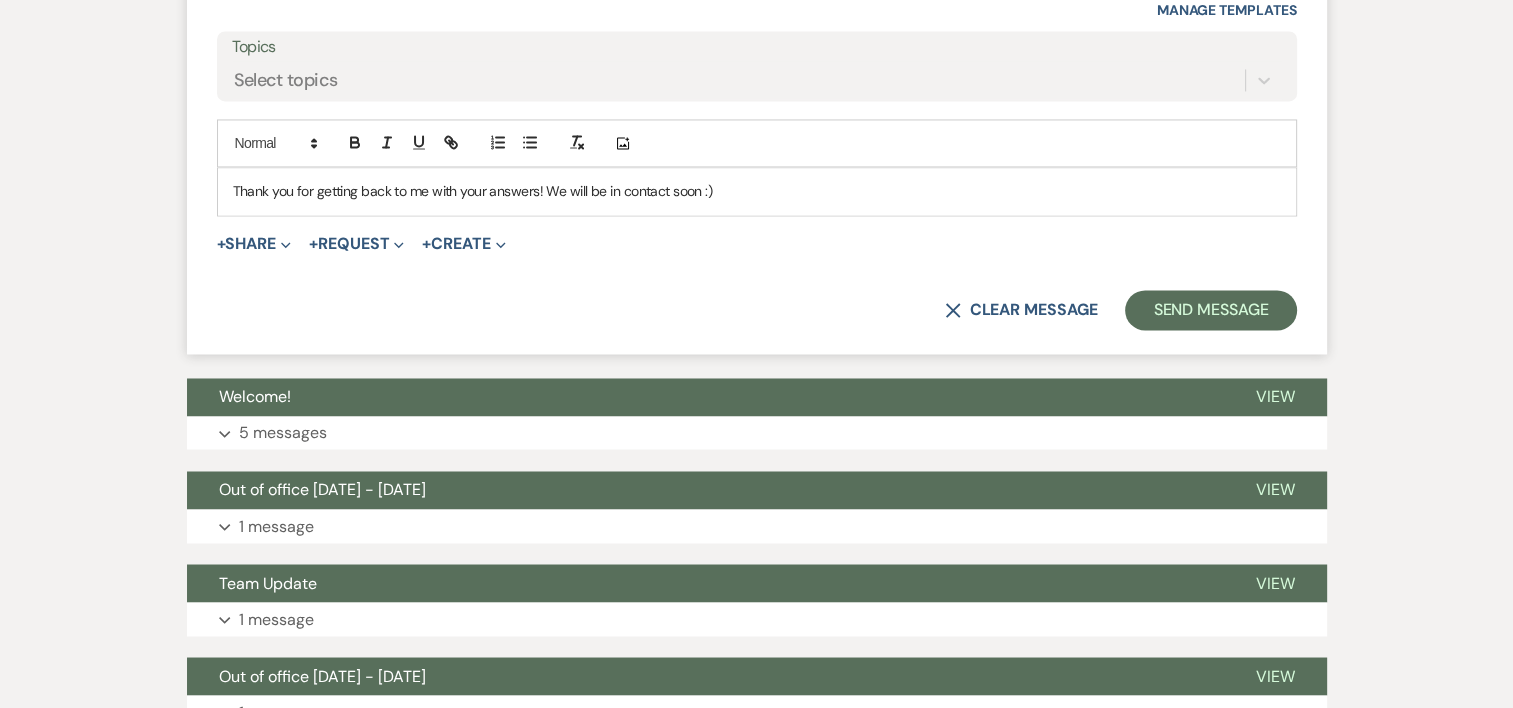scroll, scrollTop: 3283, scrollLeft: 0, axis: vertical 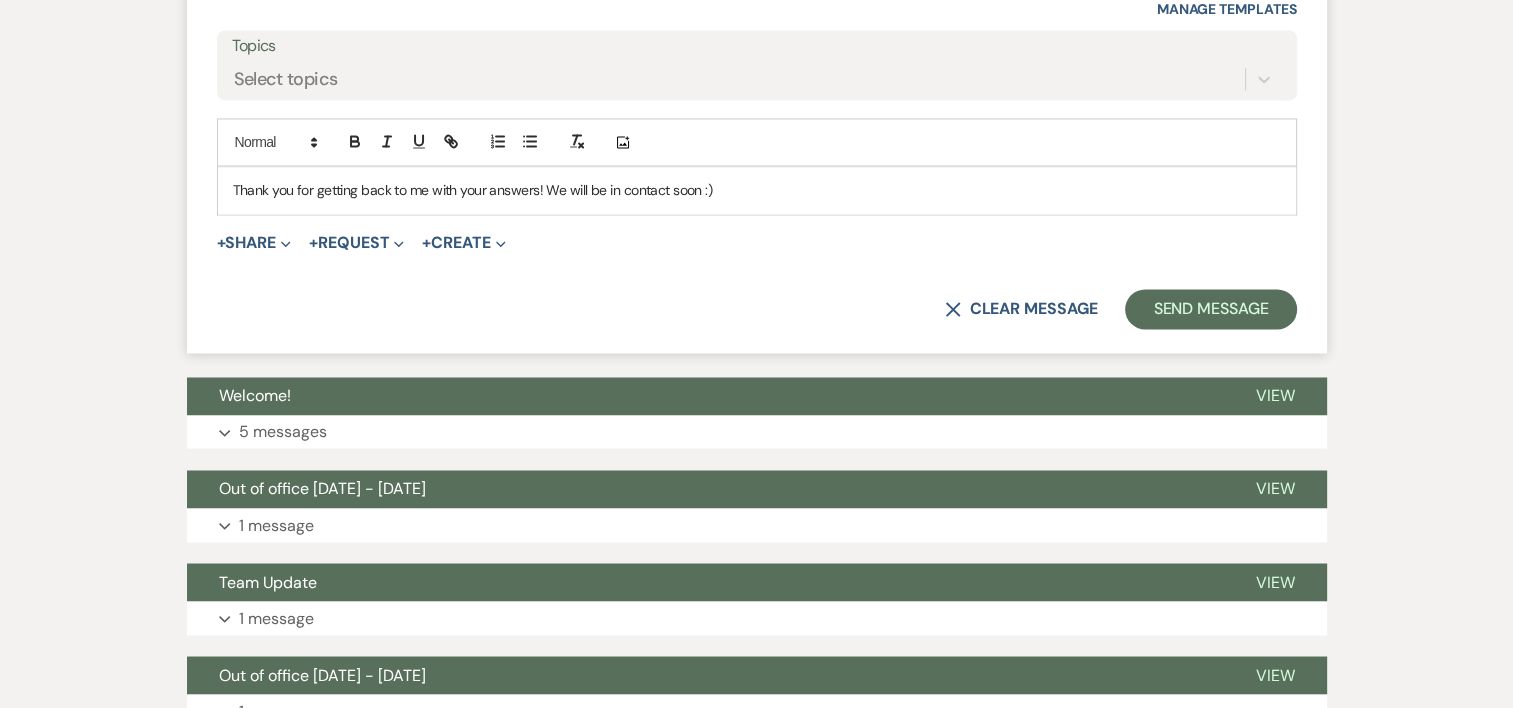type 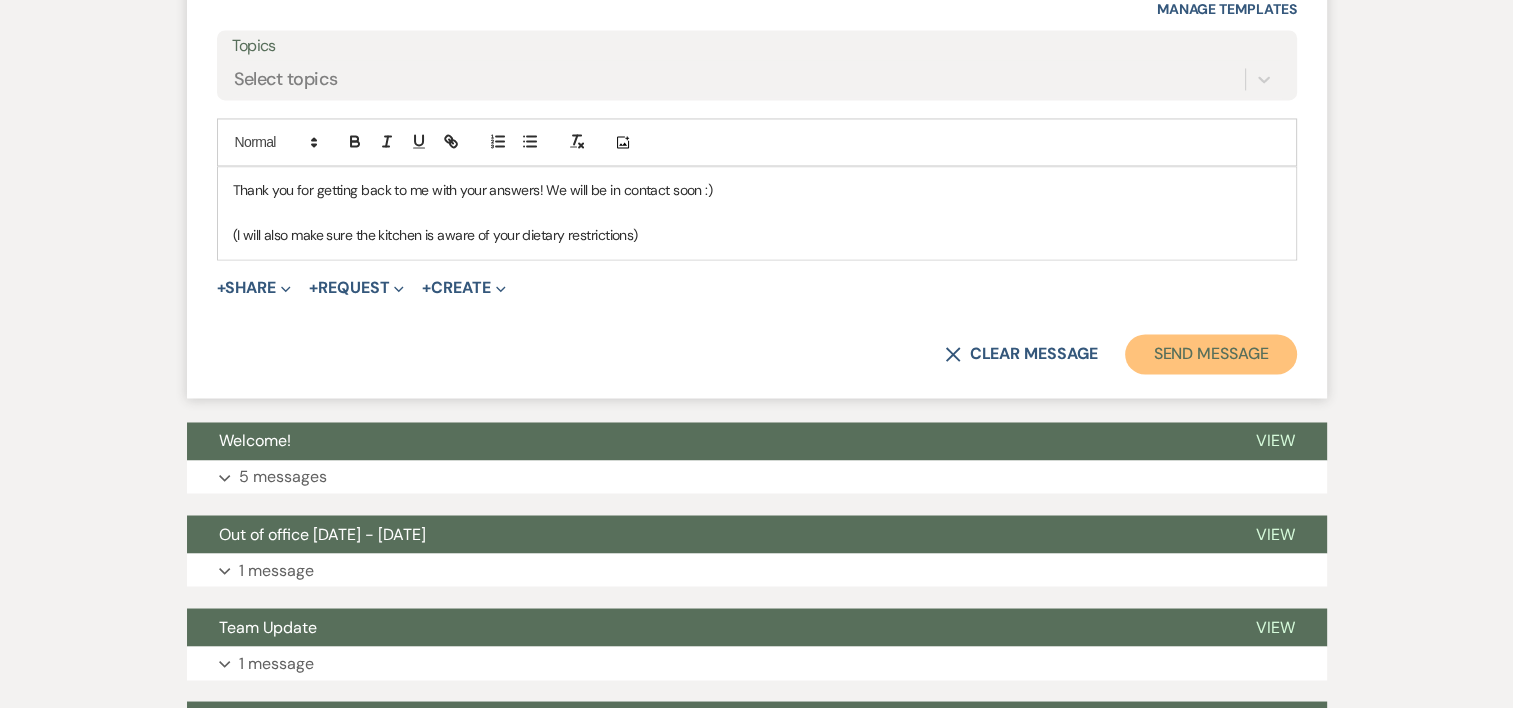 click on "Send Message" at bounding box center [1210, 354] 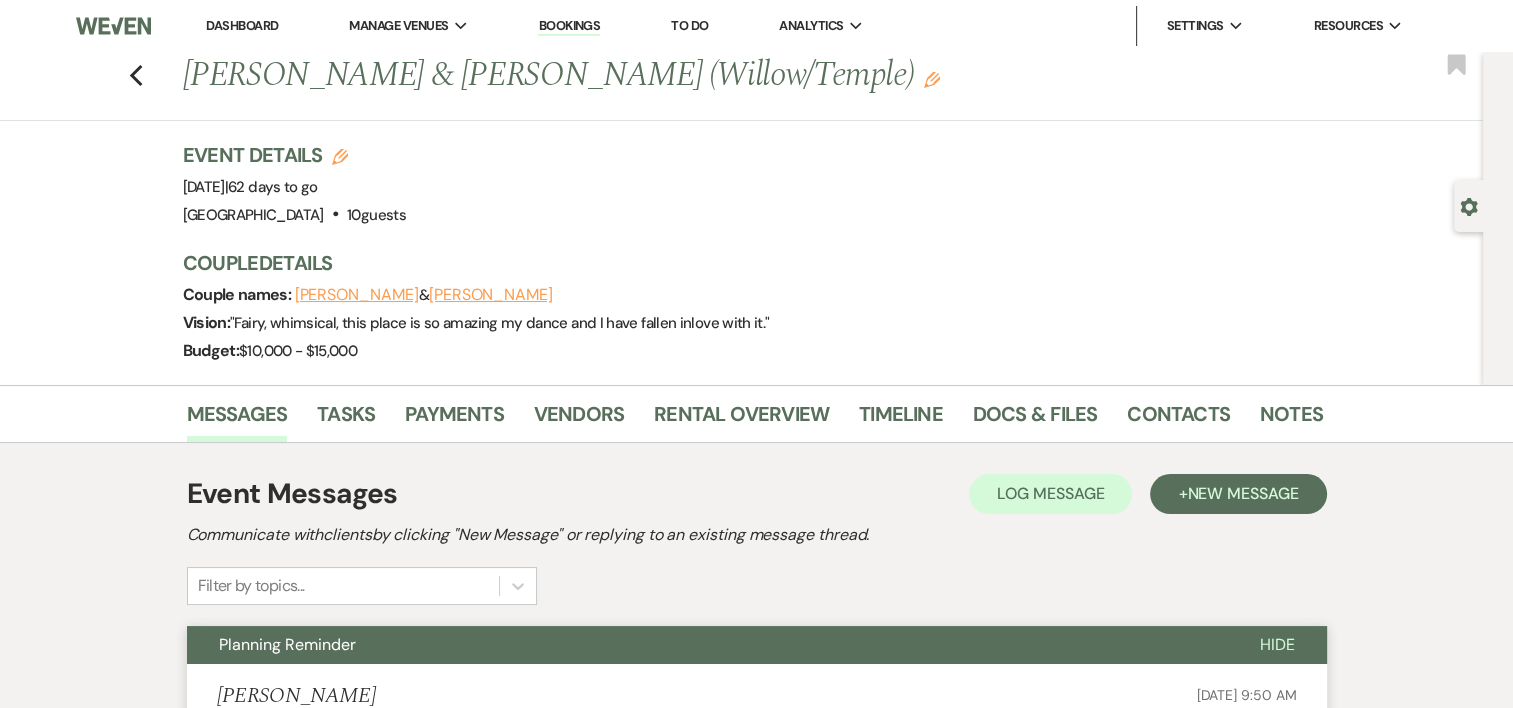 scroll, scrollTop: 0, scrollLeft: 0, axis: both 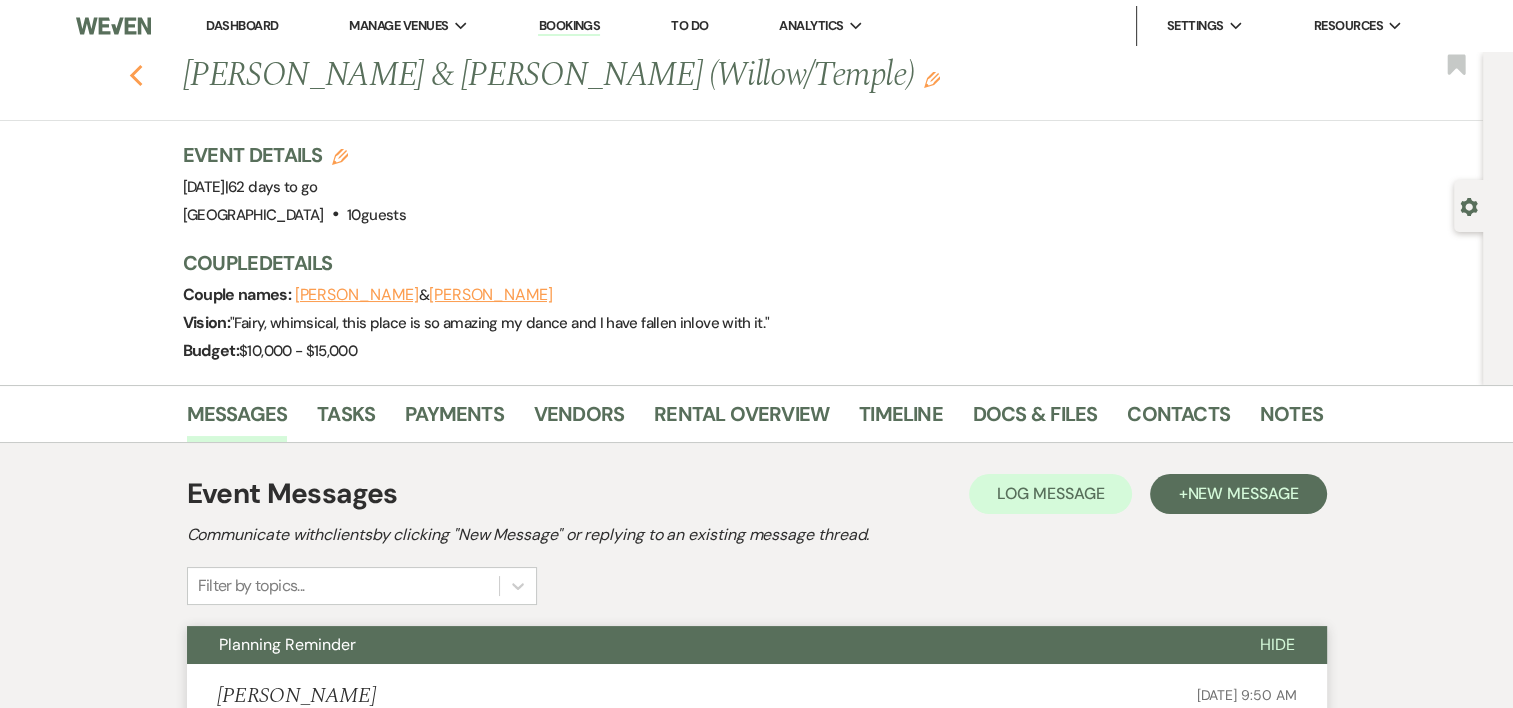 click on "Previous" 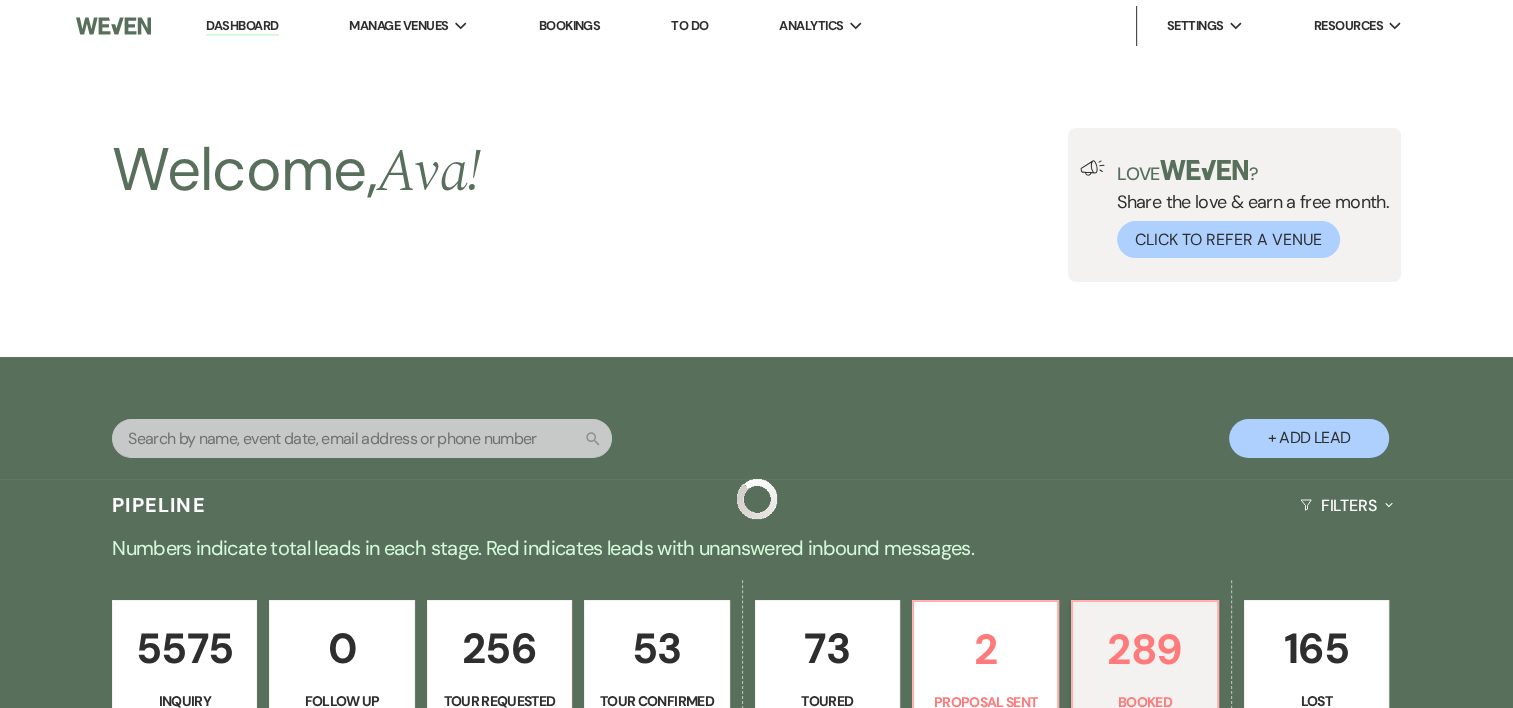 scroll, scrollTop: 615, scrollLeft: 0, axis: vertical 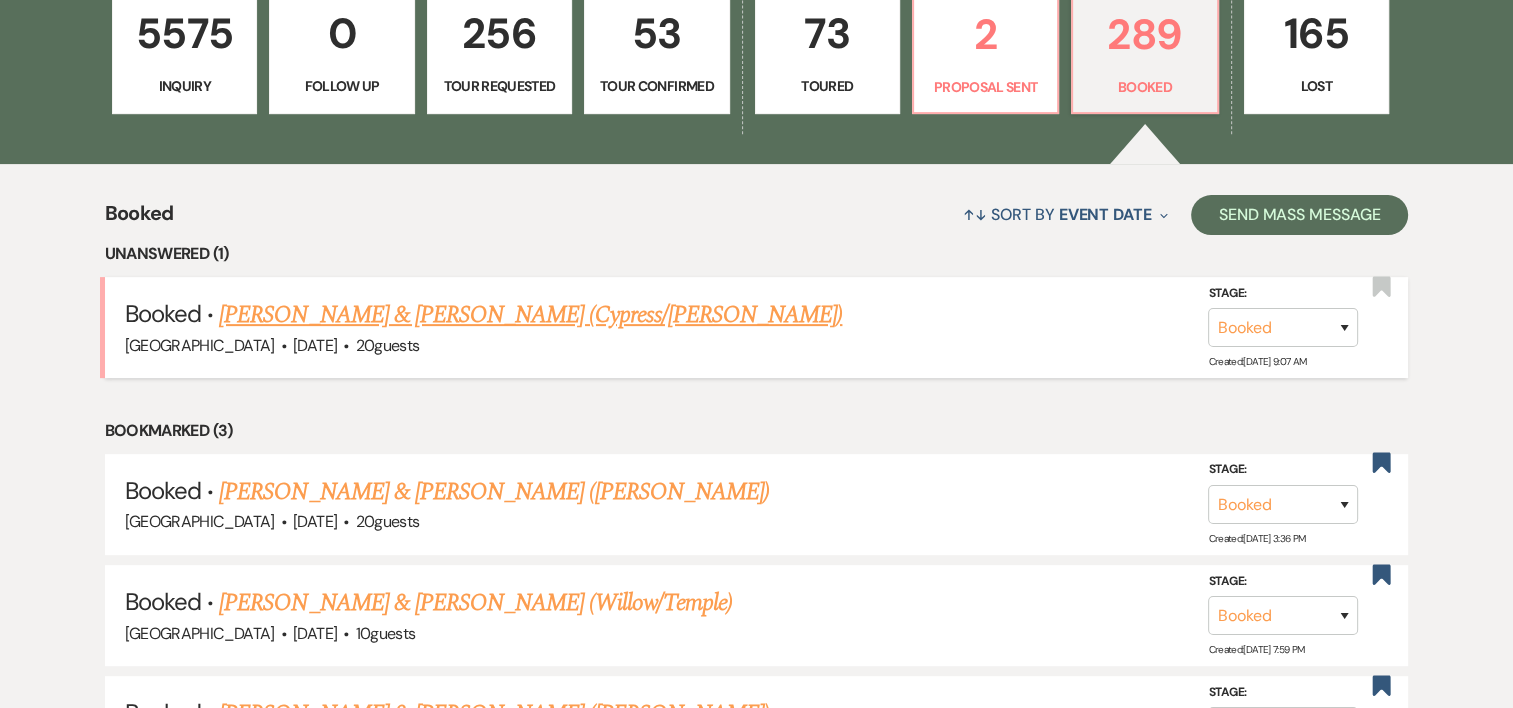 click on "[PERSON_NAME] & [PERSON_NAME] (Cypress/[PERSON_NAME])" at bounding box center [530, 315] 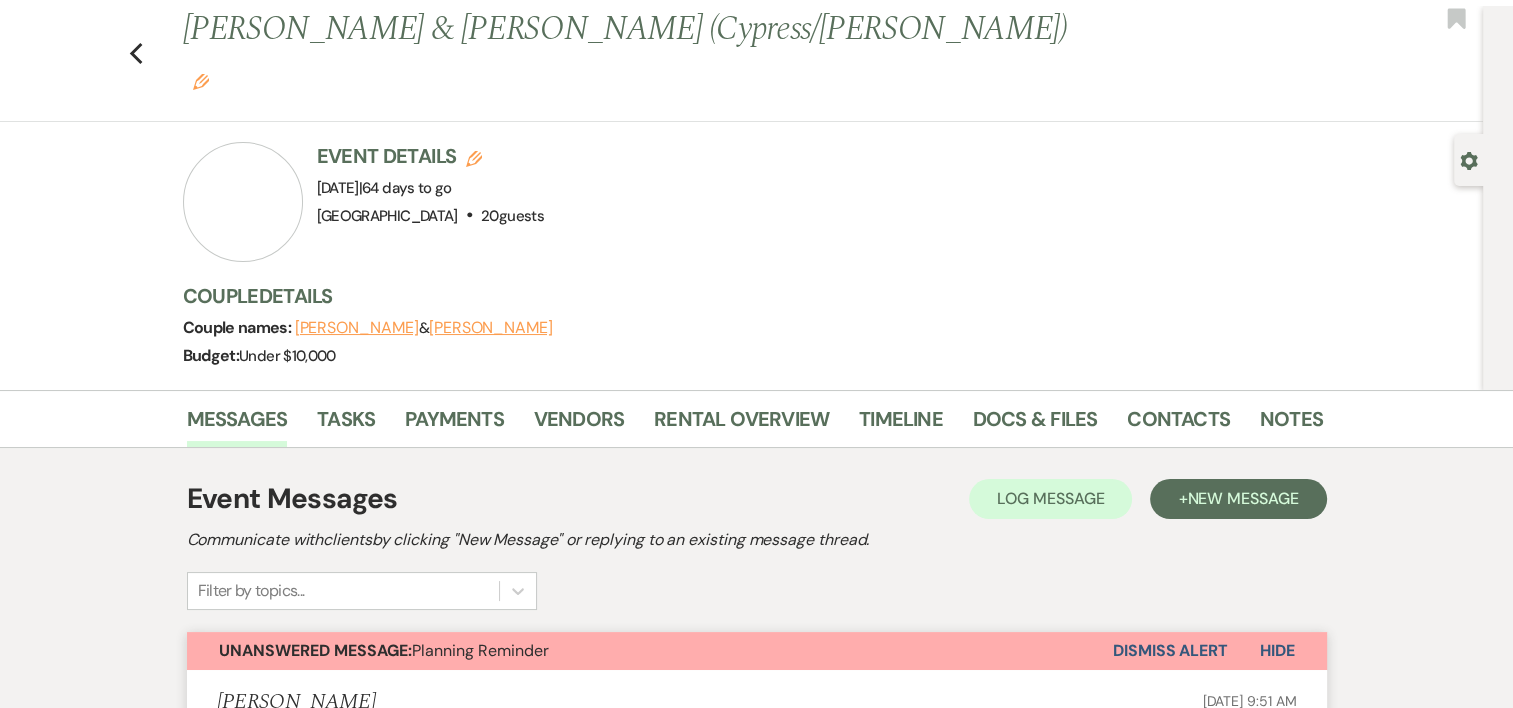 scroll, scrollTop: 0, scrollLeft: 0, axis: both 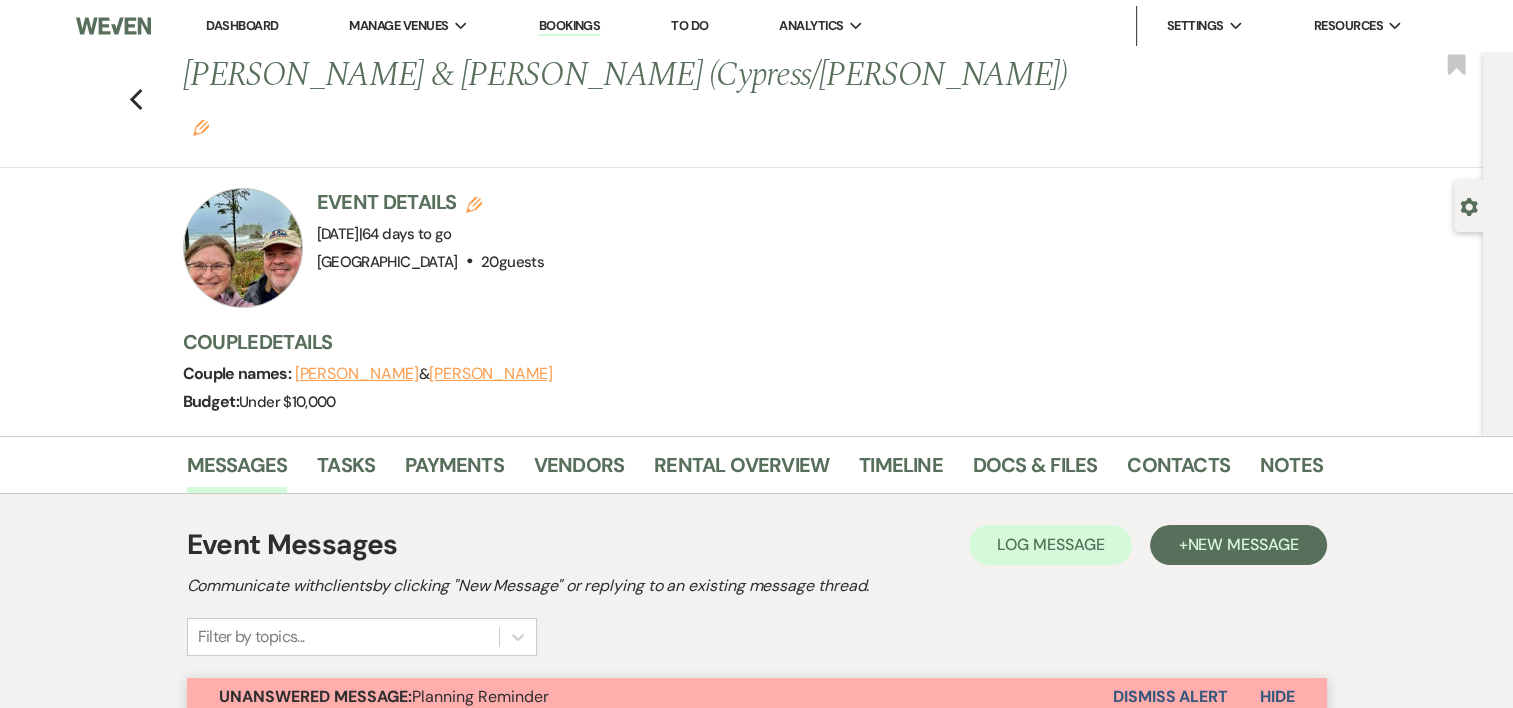 click on "Payments" at bounding box center (469, 469) 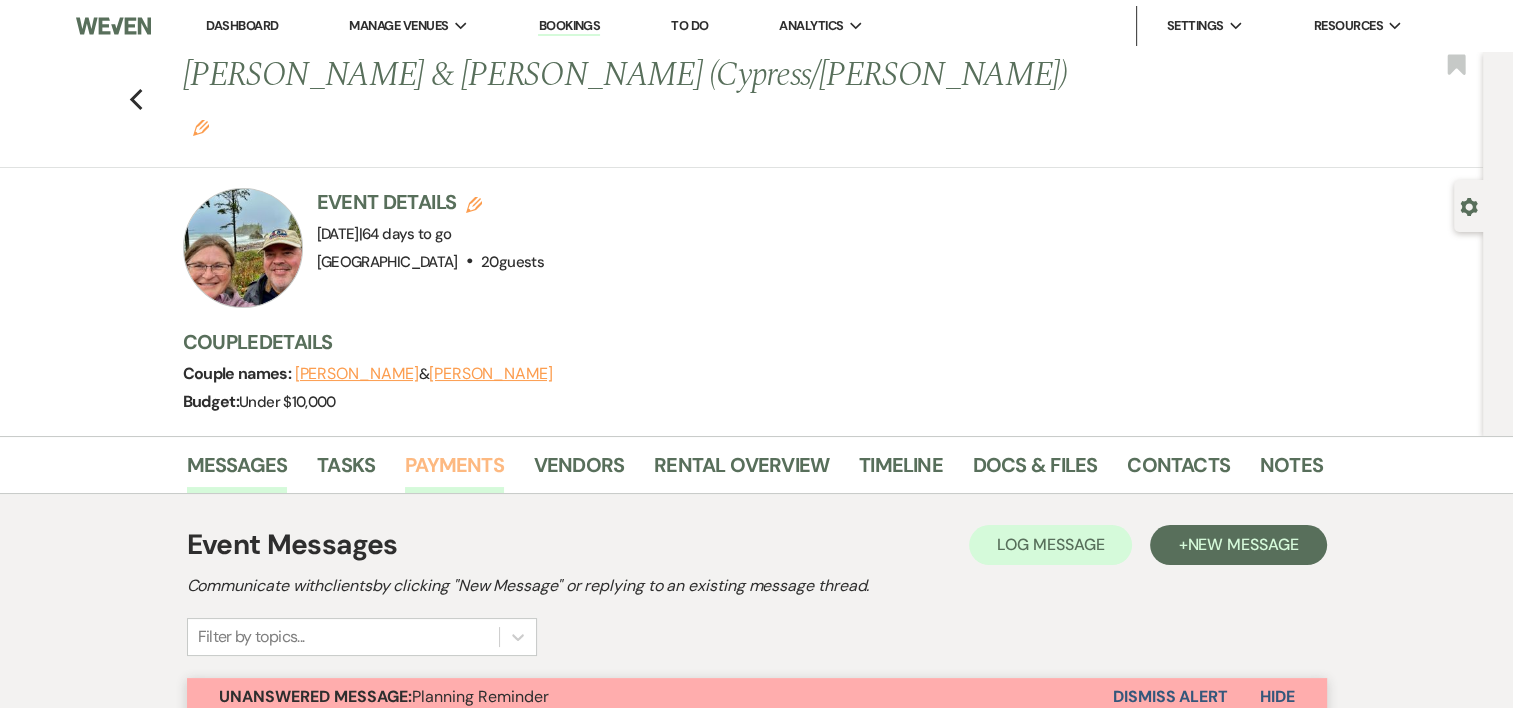 click on "Payments" at bounding box center [454, 471] 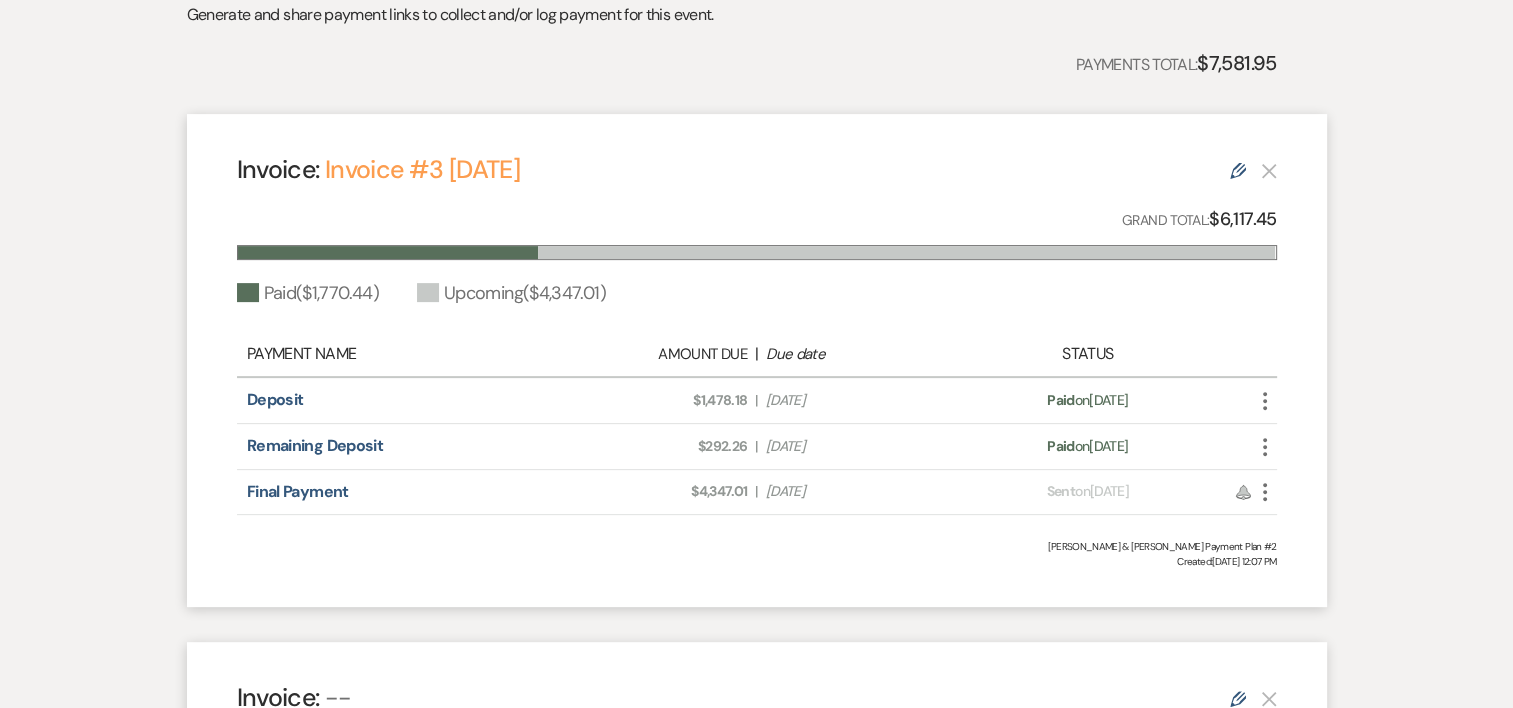 scroll, scrollTop: 584, scrollLeft: 0, axis: vertical 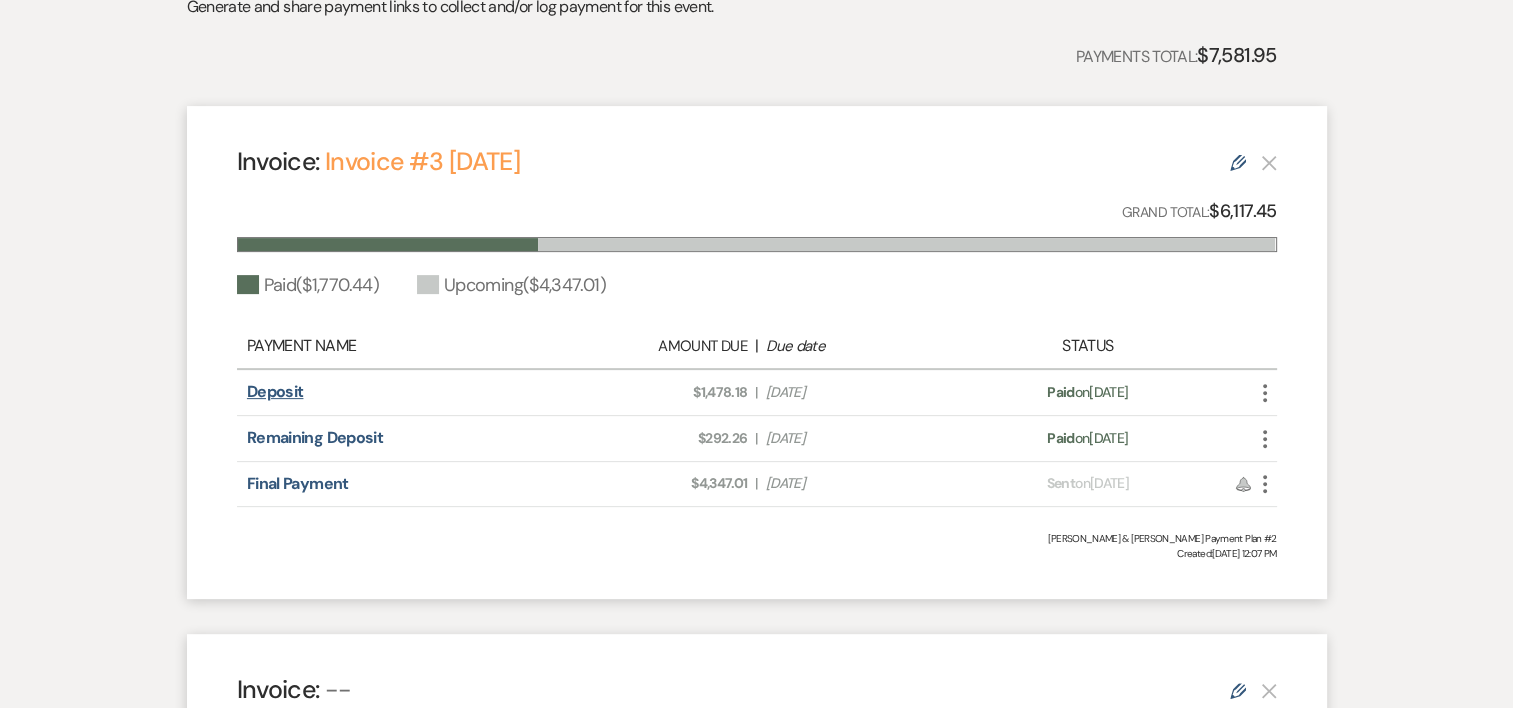 click on "Deposit" at bounding box center [275, 391] 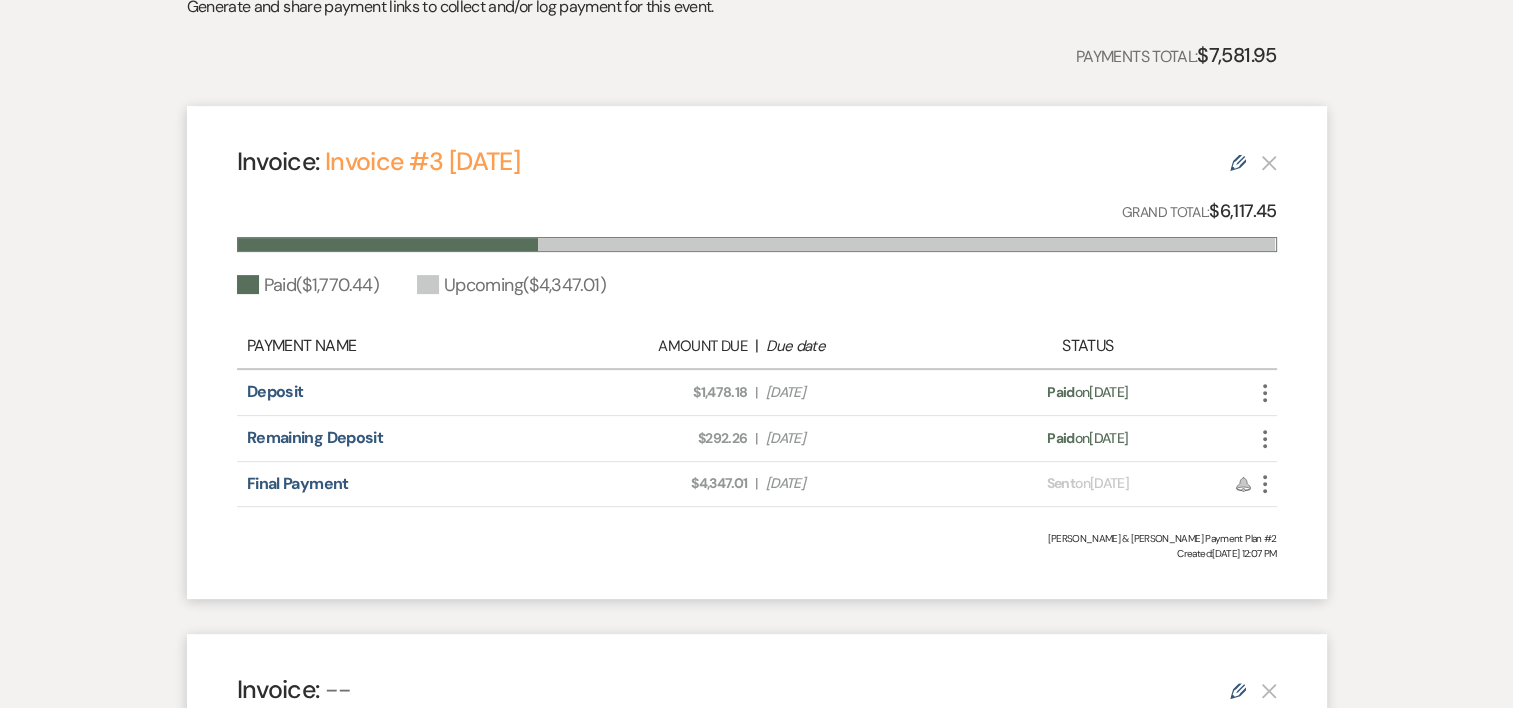 drag, startPoint x: 278, startPoint y: 342, endPoint x: 144, endPoint y: 100, distance: 276.6225 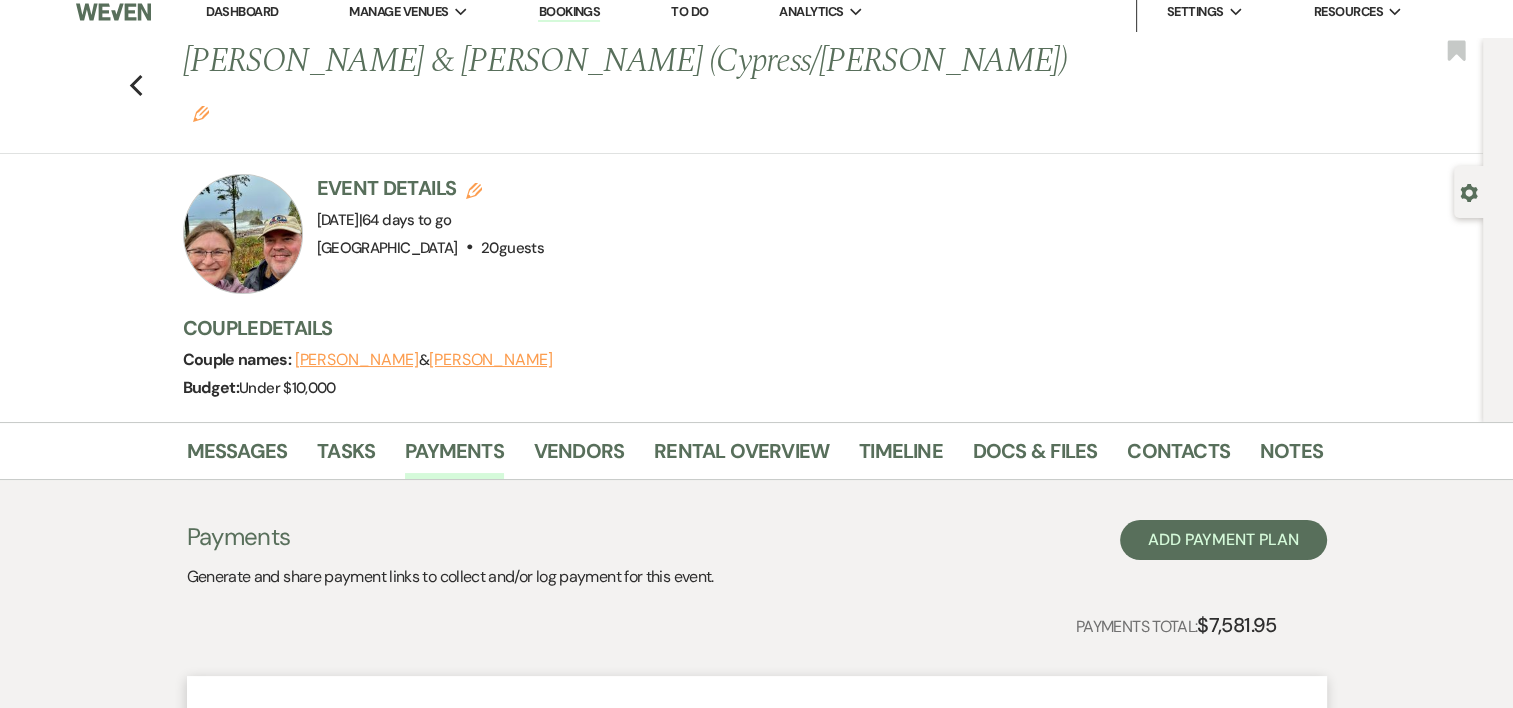 scroll, scrollTop: 0, scrollLeft: 0, axis: both 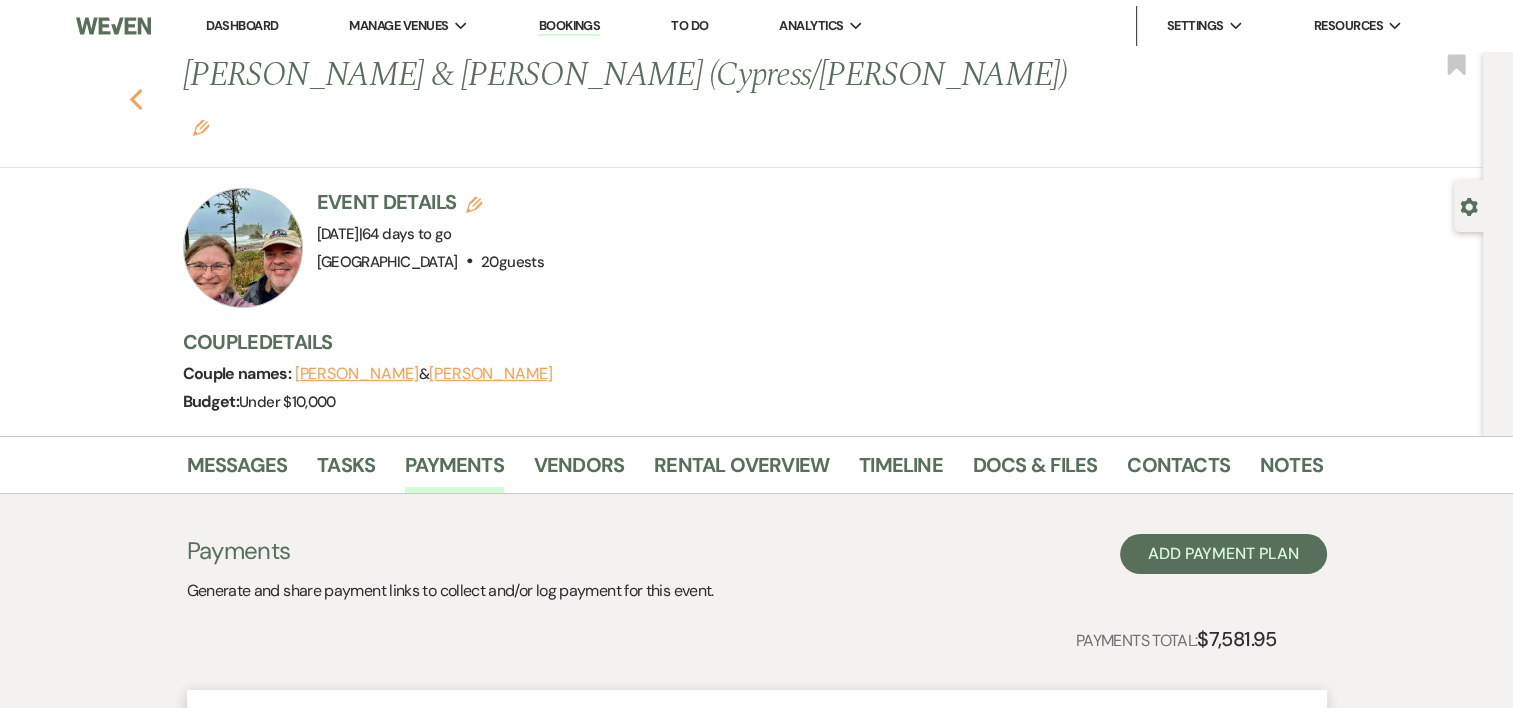 drag, startPoint x: 148, startPoint y: 88, endPoint x: 145, endPoint y: 73, distance: 15.297058 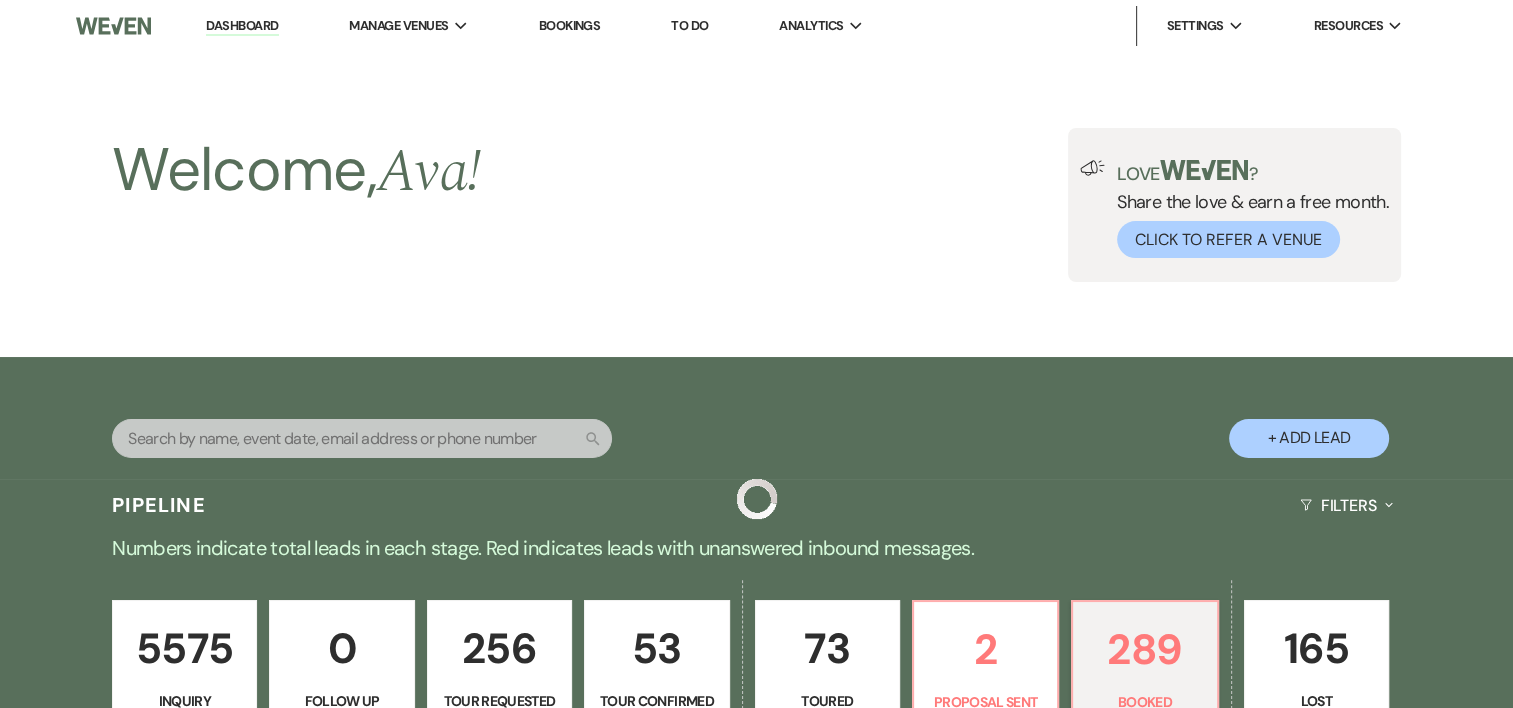 scroll, scrollTop: 615, scrollLeft: 0, axis: vertical 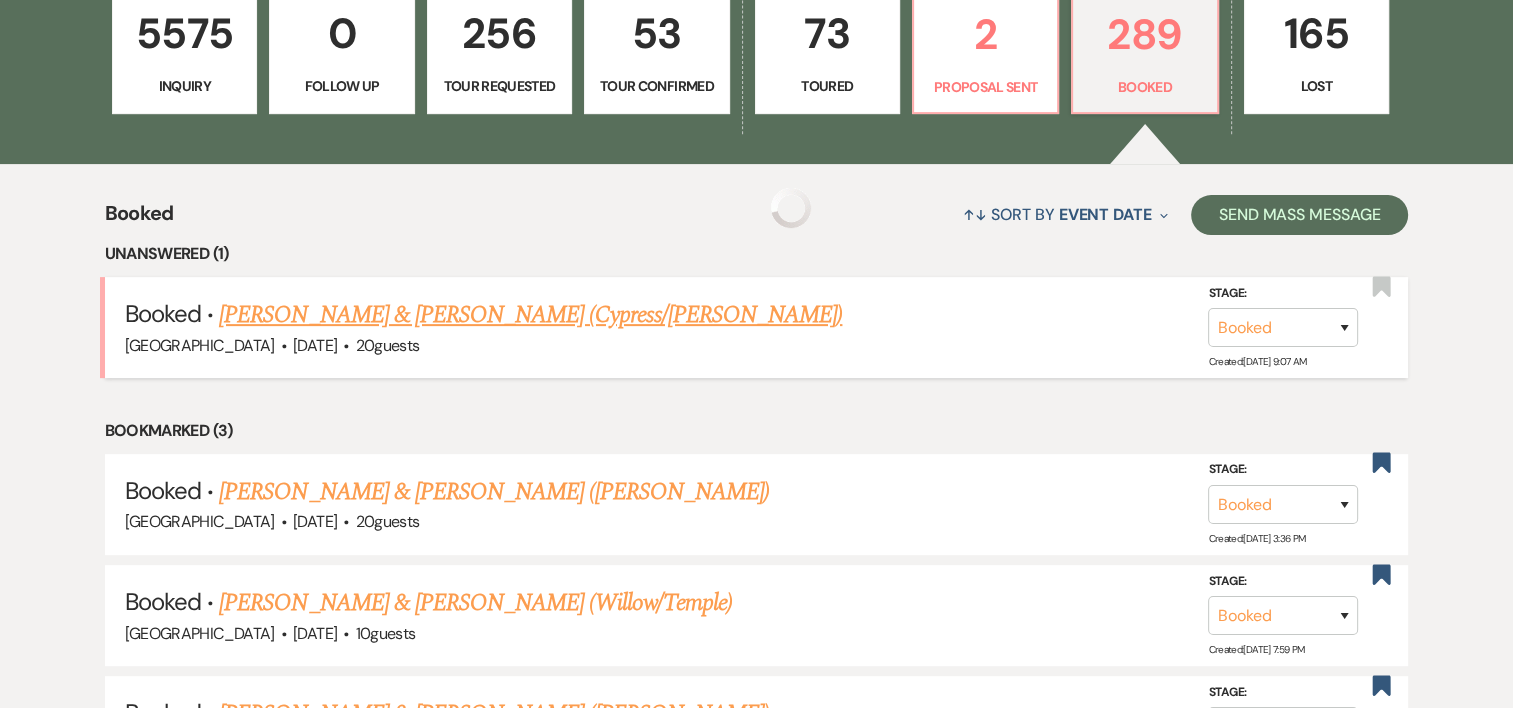 drag, startPoint x: 336, startPoint y: 371, endPoint x: 356, endPoint y: 316, distance: 58.5235 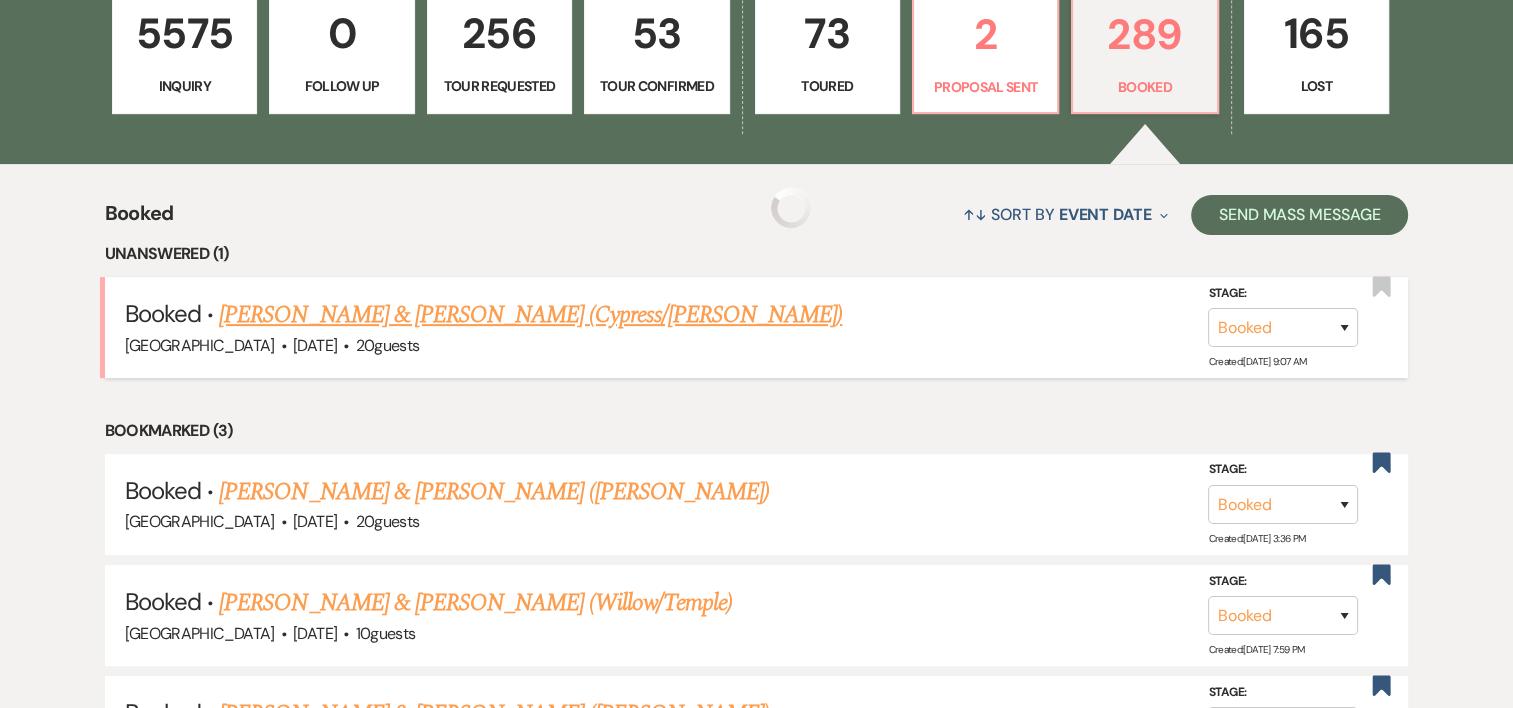 click on "Booked · [PERSON_NAME] & [PERSON_NAME] (Cypress/Ananda) [GEOGRAPHIC_DATA] · [DATE] · 20  guests Stage: Booked Lost Created:  [DATE] 9:07 AM Bookmark" at bounding box center (757, 327) 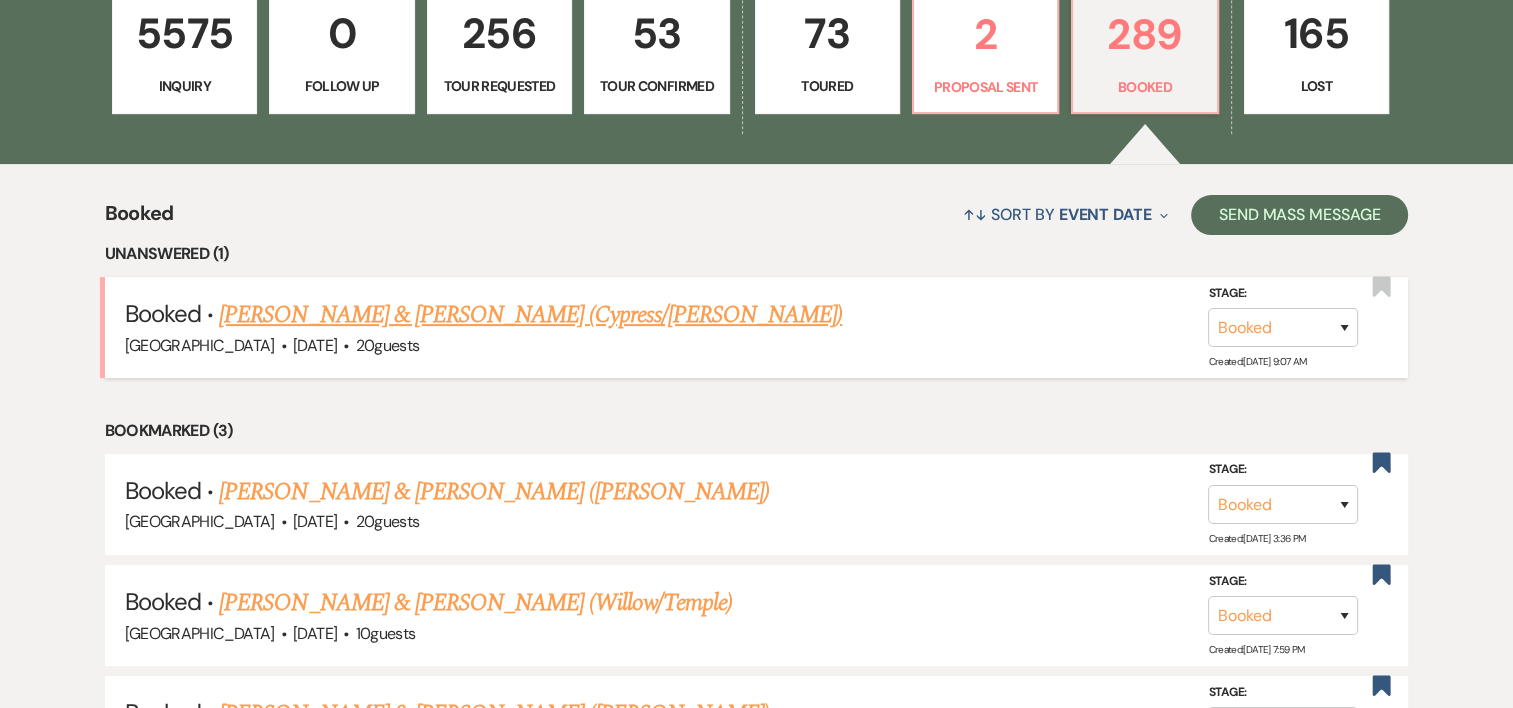 drag, startPoint x: 356, startPoint y: 316, endPoint x: 333, endPoint y: 315, distance: 23.021729 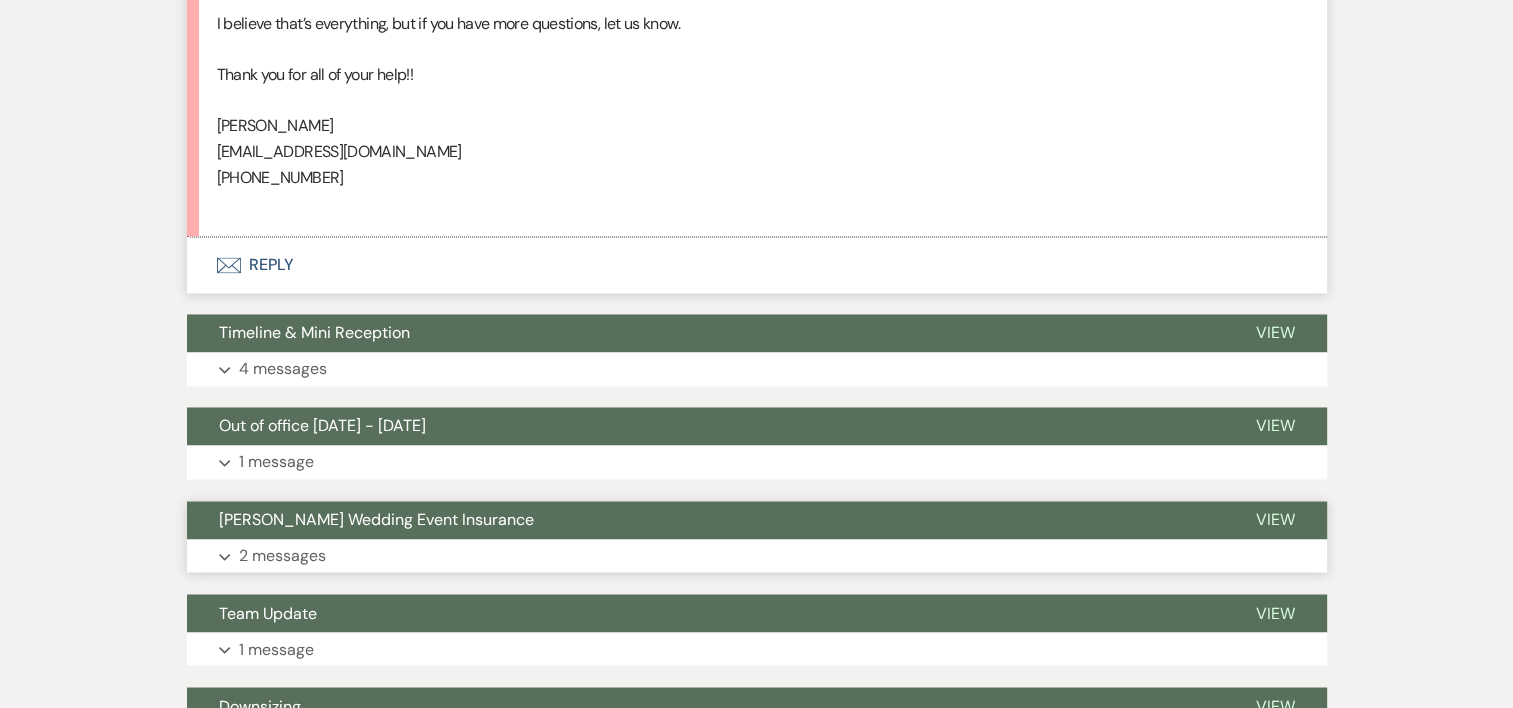 scroll, scrollTop: 3172, scrollLeft: 0, axis: vertical 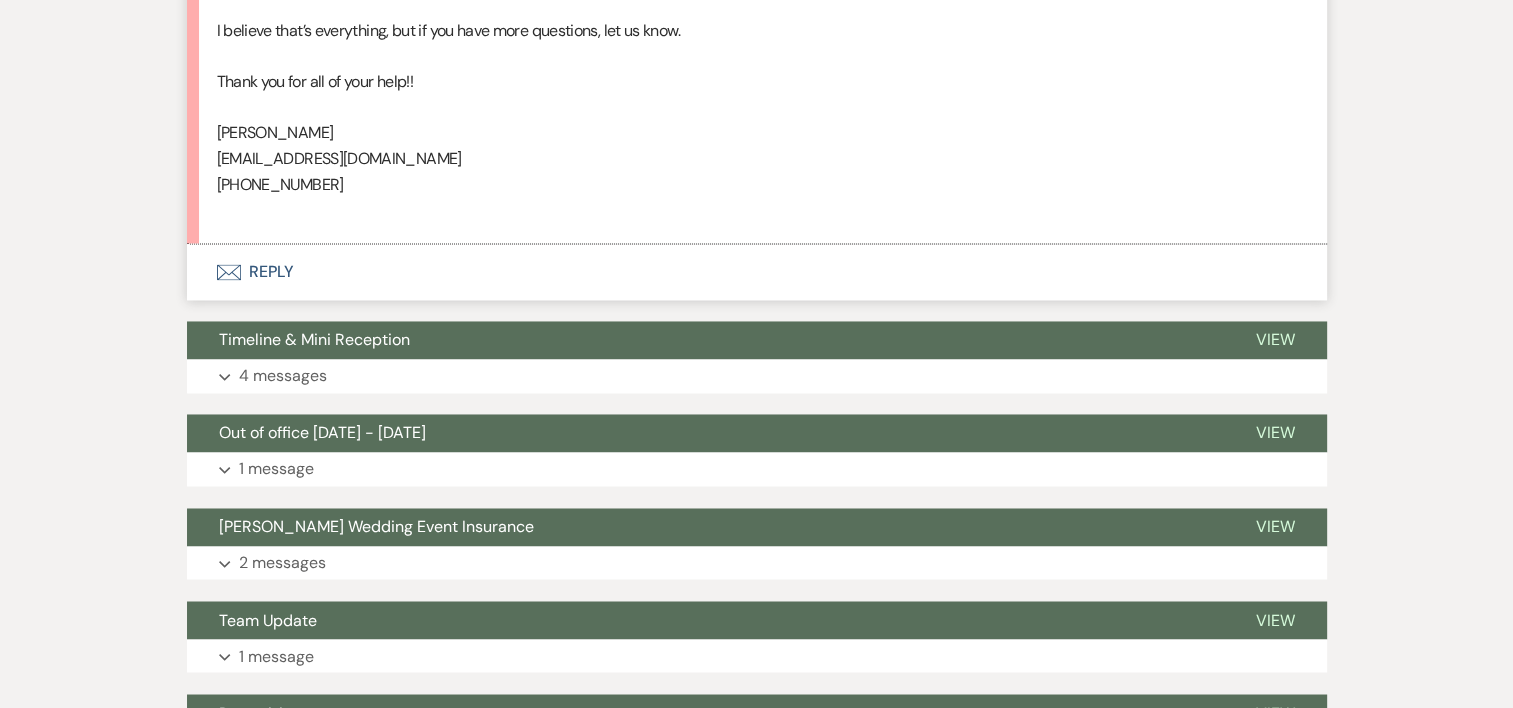 click on "[PERSON_NAME], Would you please tell me the last 4 digits of the card we used for the initial payment? We have a new debit account and I’m not sure if the original one is still active, as I had to replace one of my cards since the last payment was made. I have already submitted the insurance and cannot recall off the top of my head if I’ve submitted the damage deposit yet or not. Answers in line below:    1.  Who you have booked as your photographer, and during which hour(s)    should we expect them? *[PERSON_NAME] [PERSON_NAME] Photography, but I have yet to    receive a timeline or ETA from her. I will let you know as soon as    possible.*    2. Have you contacted the florist? *Yes. Down to Earth in [GEOGRAPHIC_DATA]    will be delivering an upgraded bouquet, pocket boutonnière and corsage the    day of the event.*    3. Have you contacted the officiant? *The Officiant is [PERSON_NAME]    [PERSON_NAME], the mother of the groom, who will be arriving together. *    4. Your final guest count including the couple? *3*    pm, though.*" at bounding box center [757, -507] 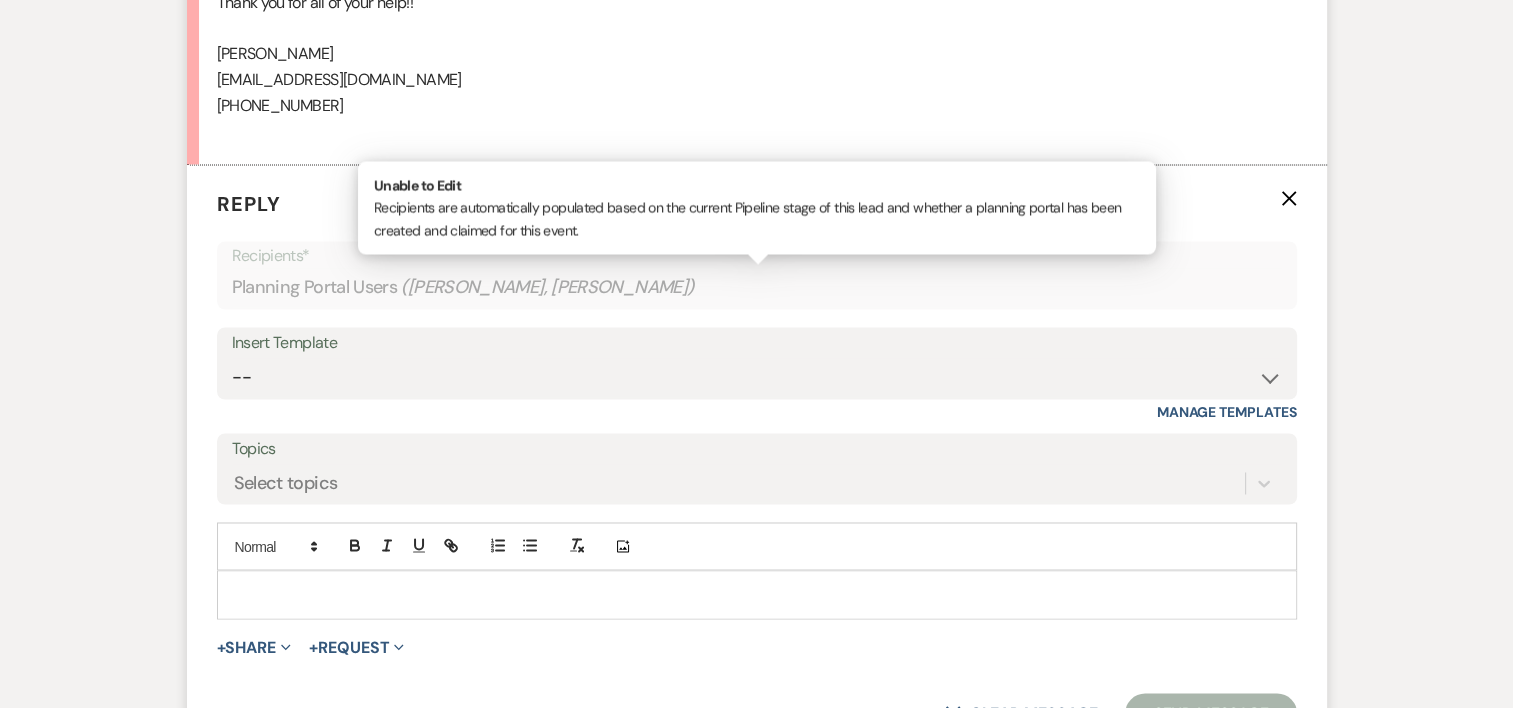 scroll, scrollTop: 3334, scrollLeft: 0, axis: vertical 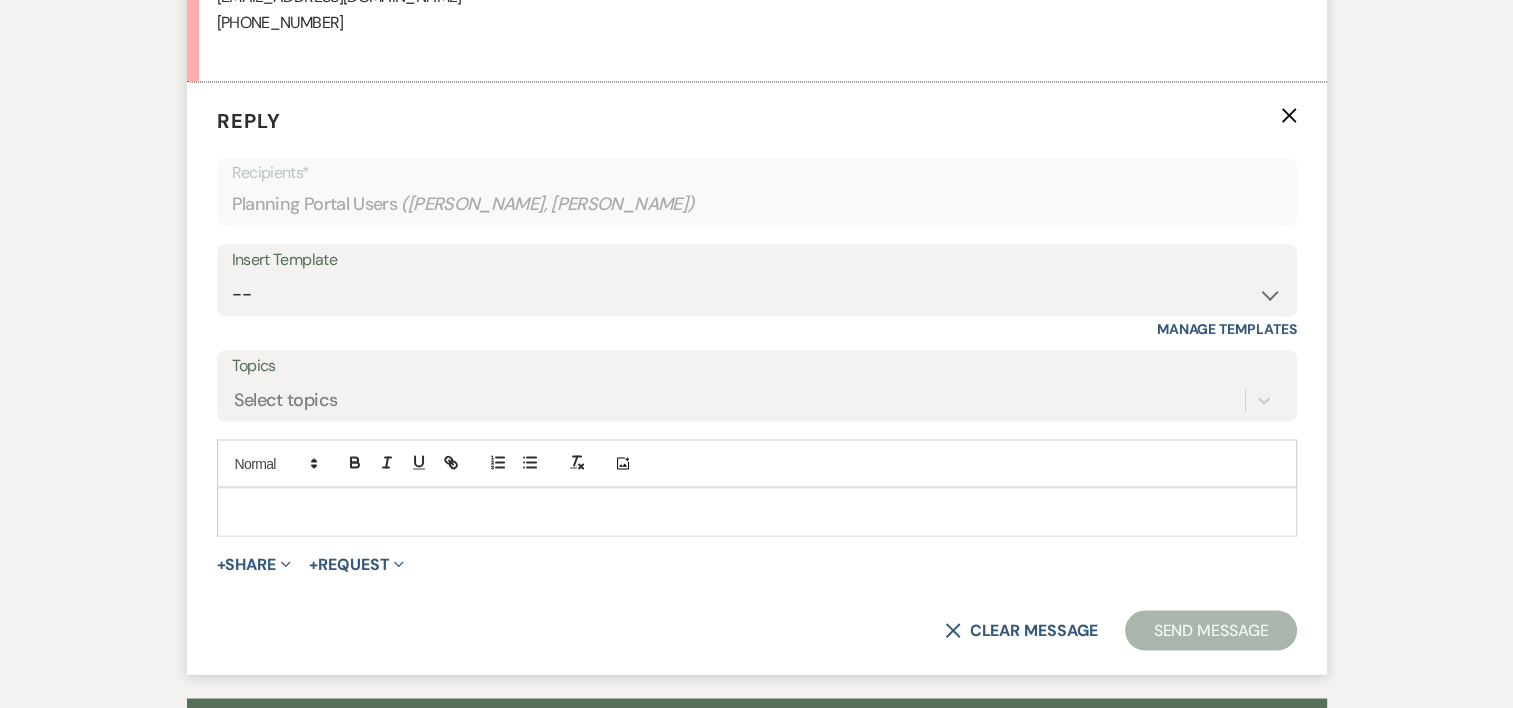 click at bounding box center [757, 511] 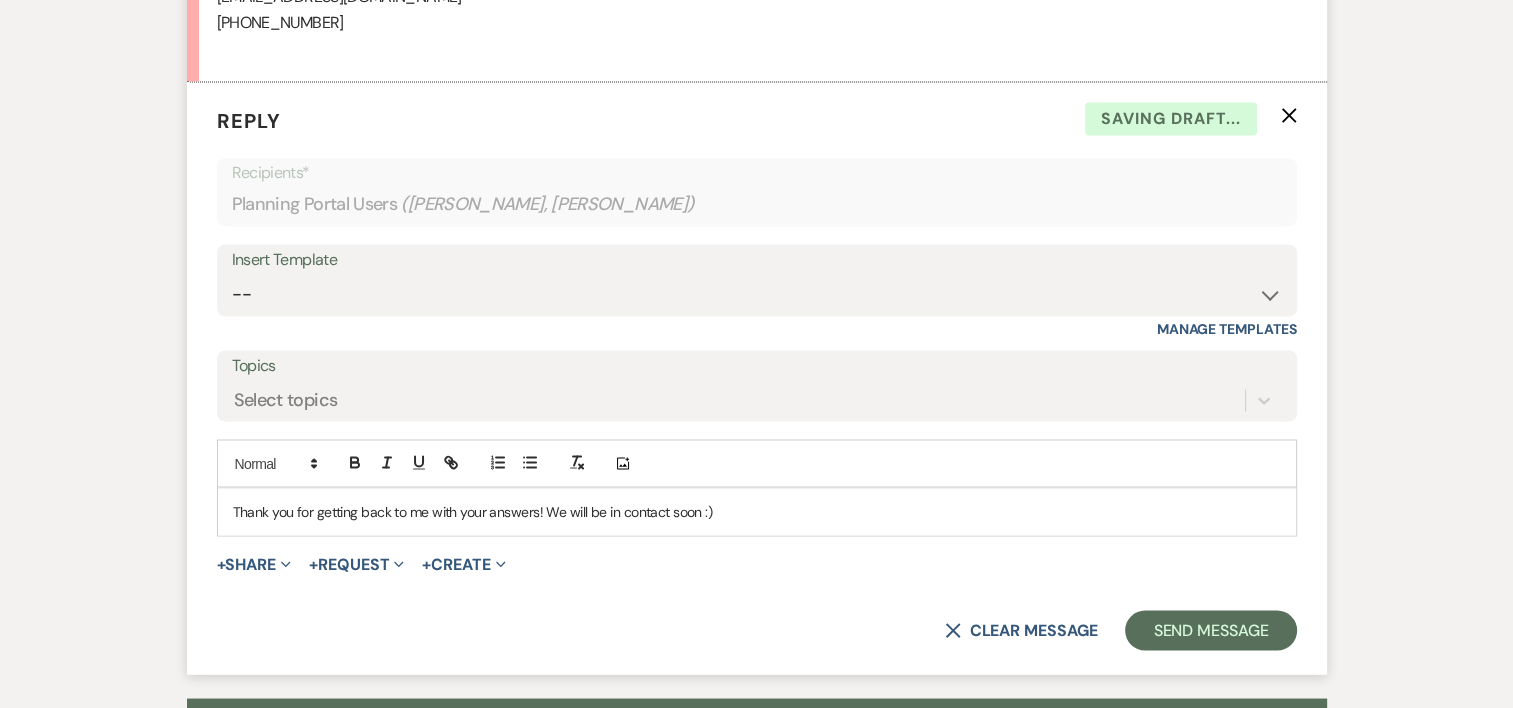 type 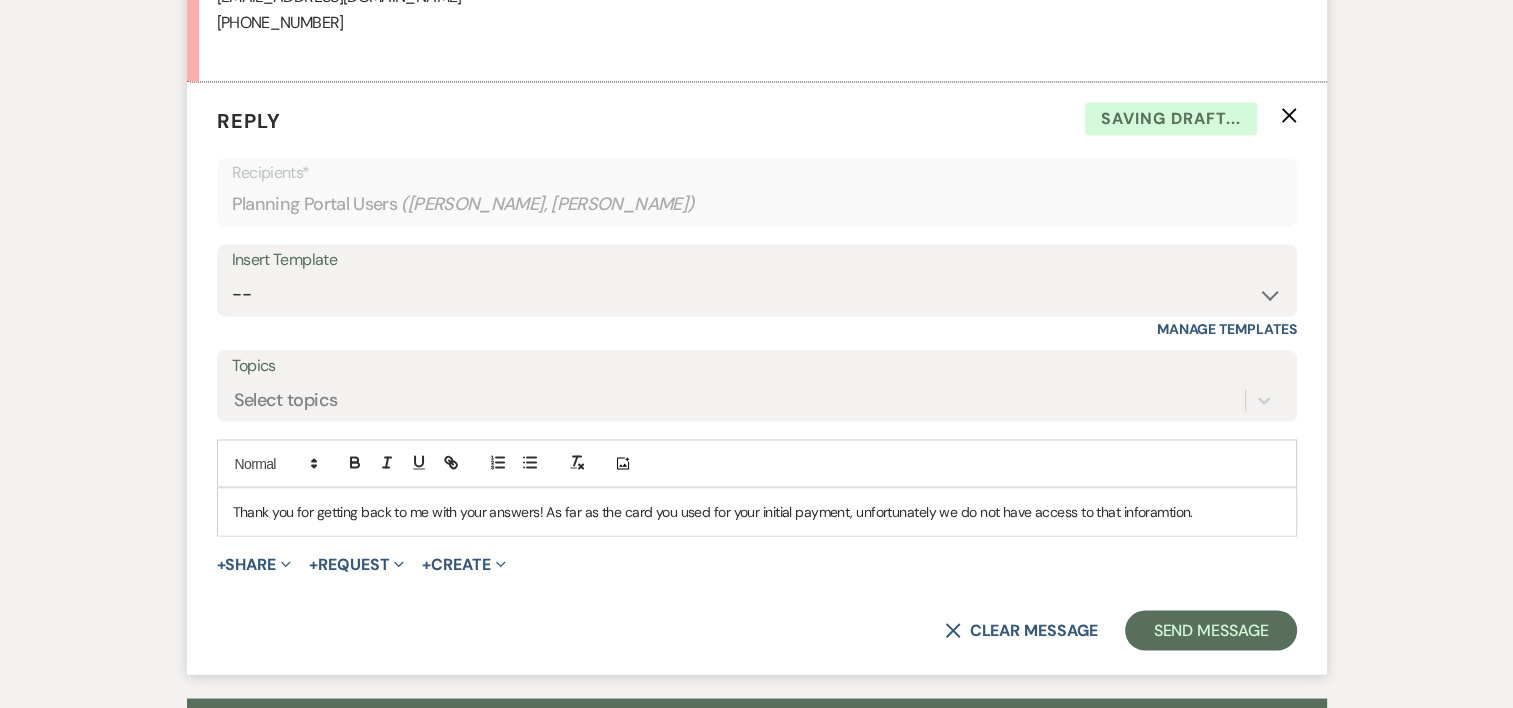 click on "Add Photo" at bounding box center (757, 463) 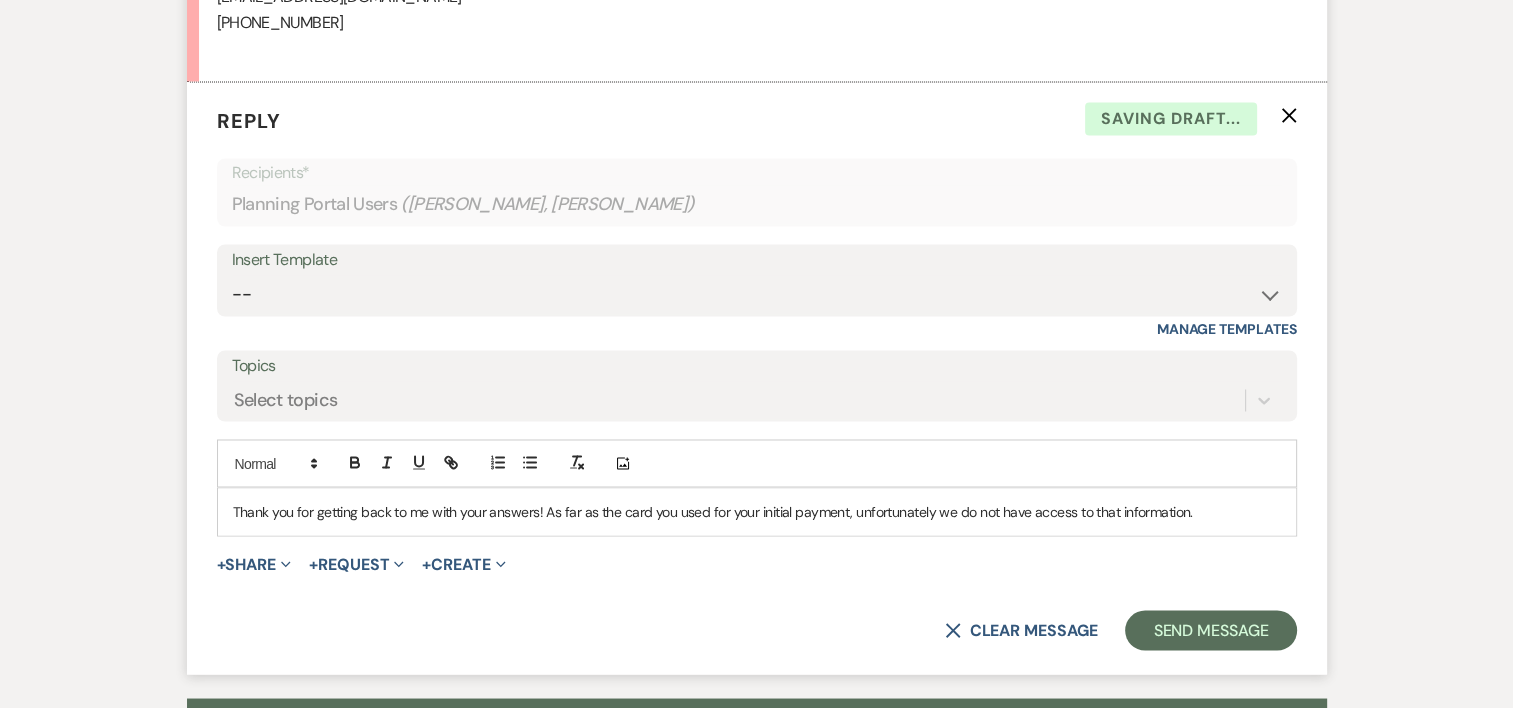 click on "Thank you for getting back to me with your answers! As far as the card you used for your initial payment, unfortunately we do not have access to that information." at bounding box center [757, 511] 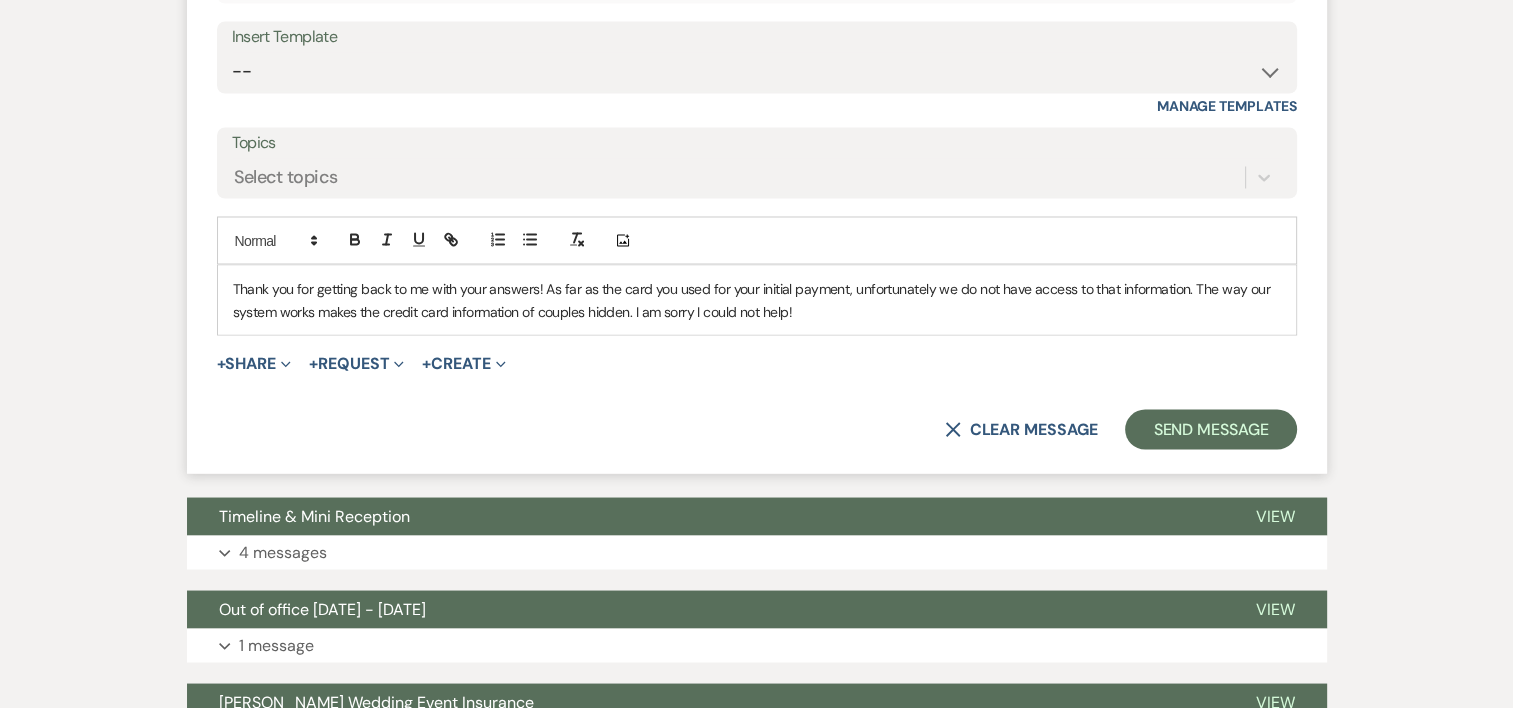 scroll, scrollTop: 3568, scrollLeft: 0, axis: vertical 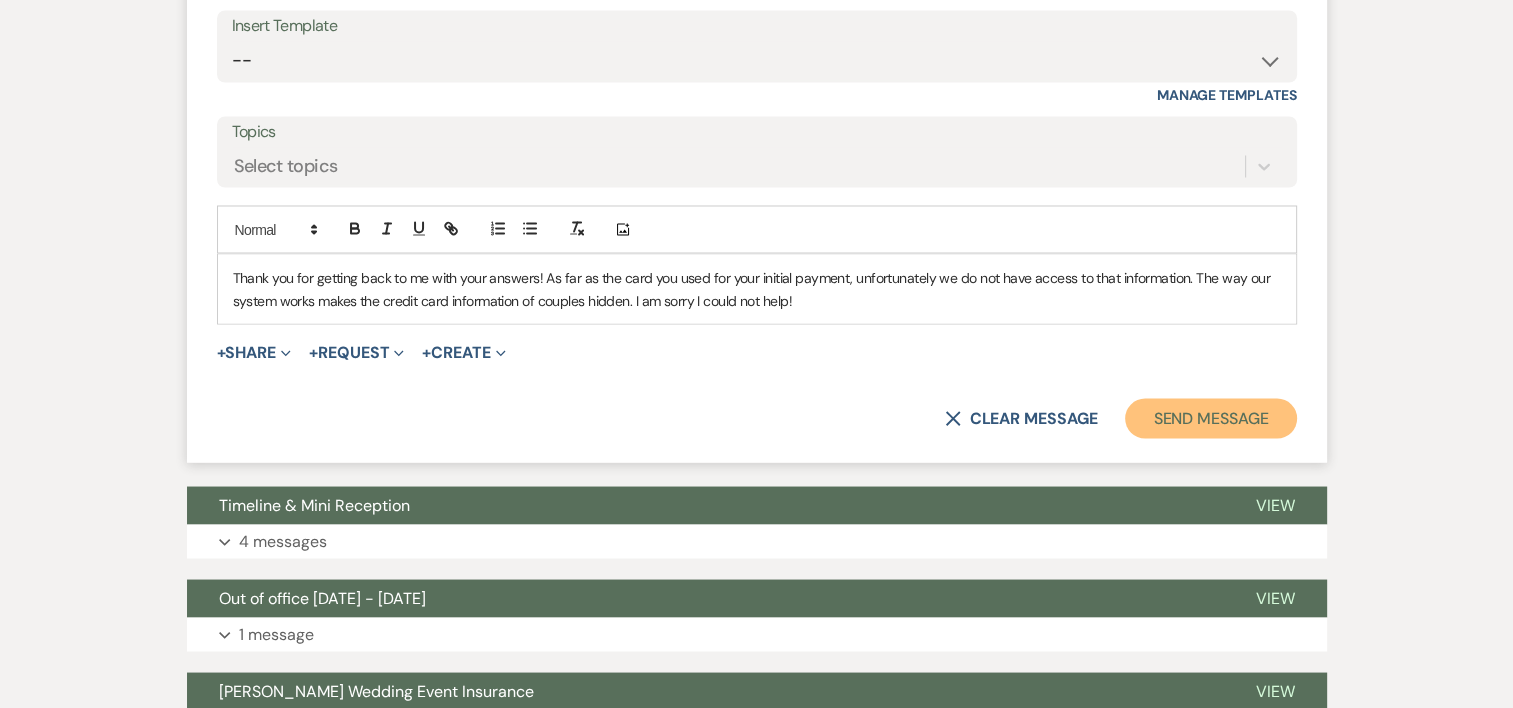 click on "Send Message" at bounding box center (1210, 418) 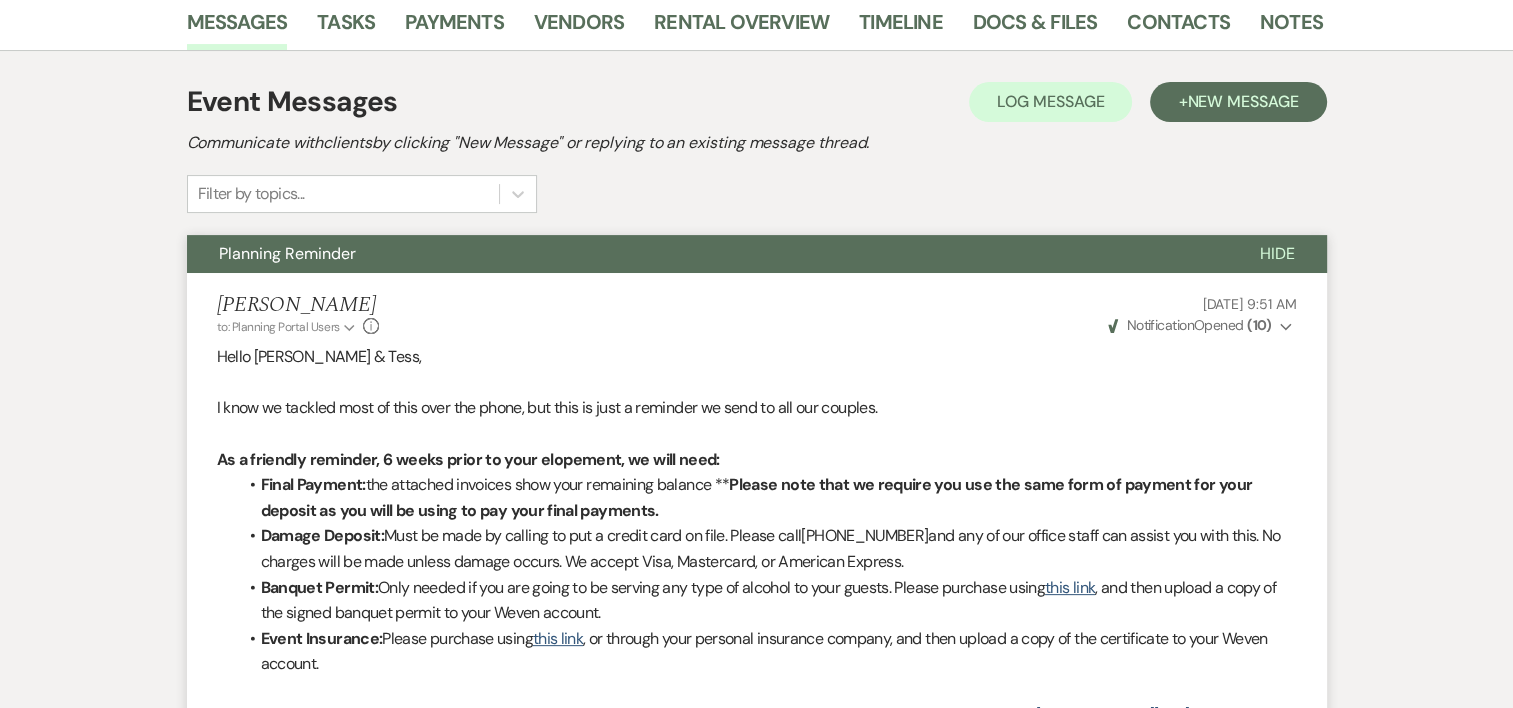 scroll, scrollTop: 0, scrollLeft: 0, axis: both 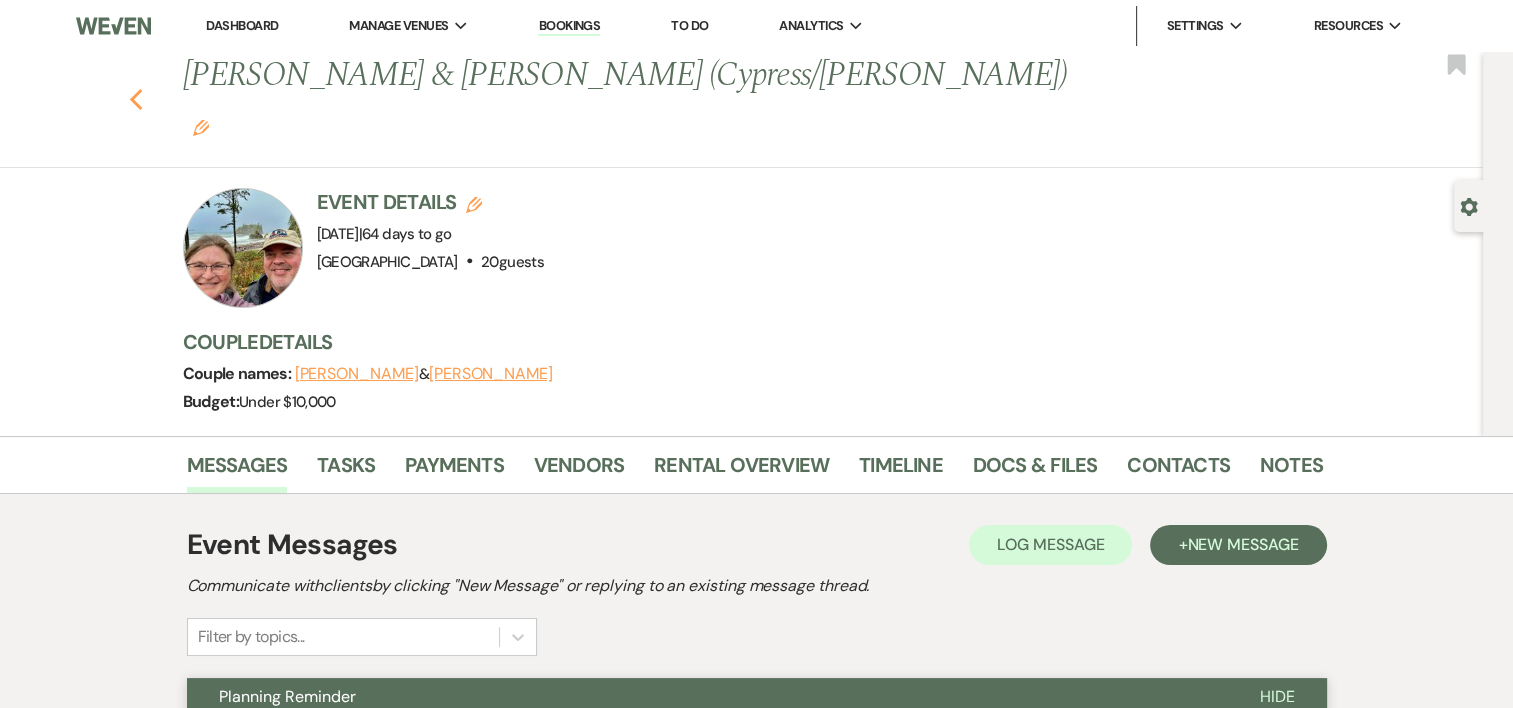 click 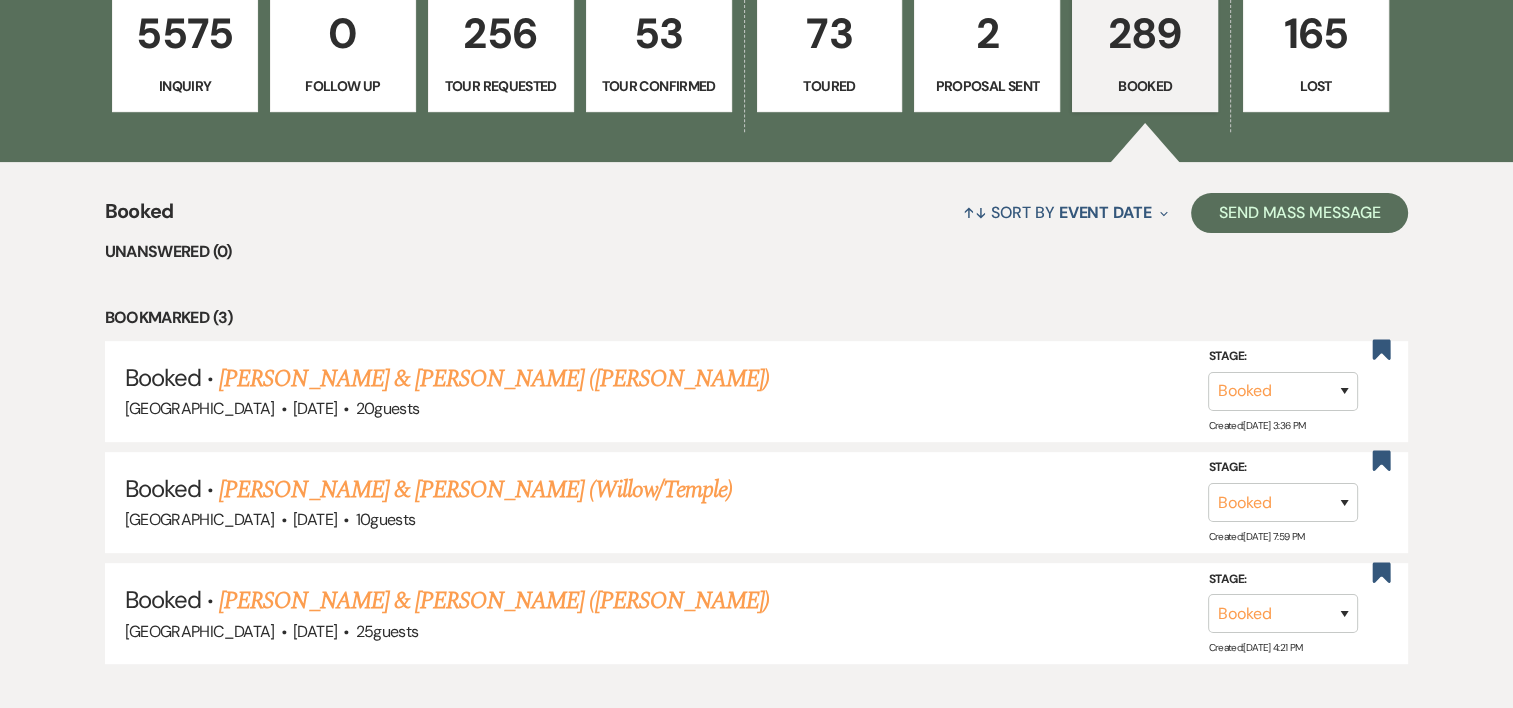 scroll, scrollTop: 0, scrollLeft: 0, axis: both 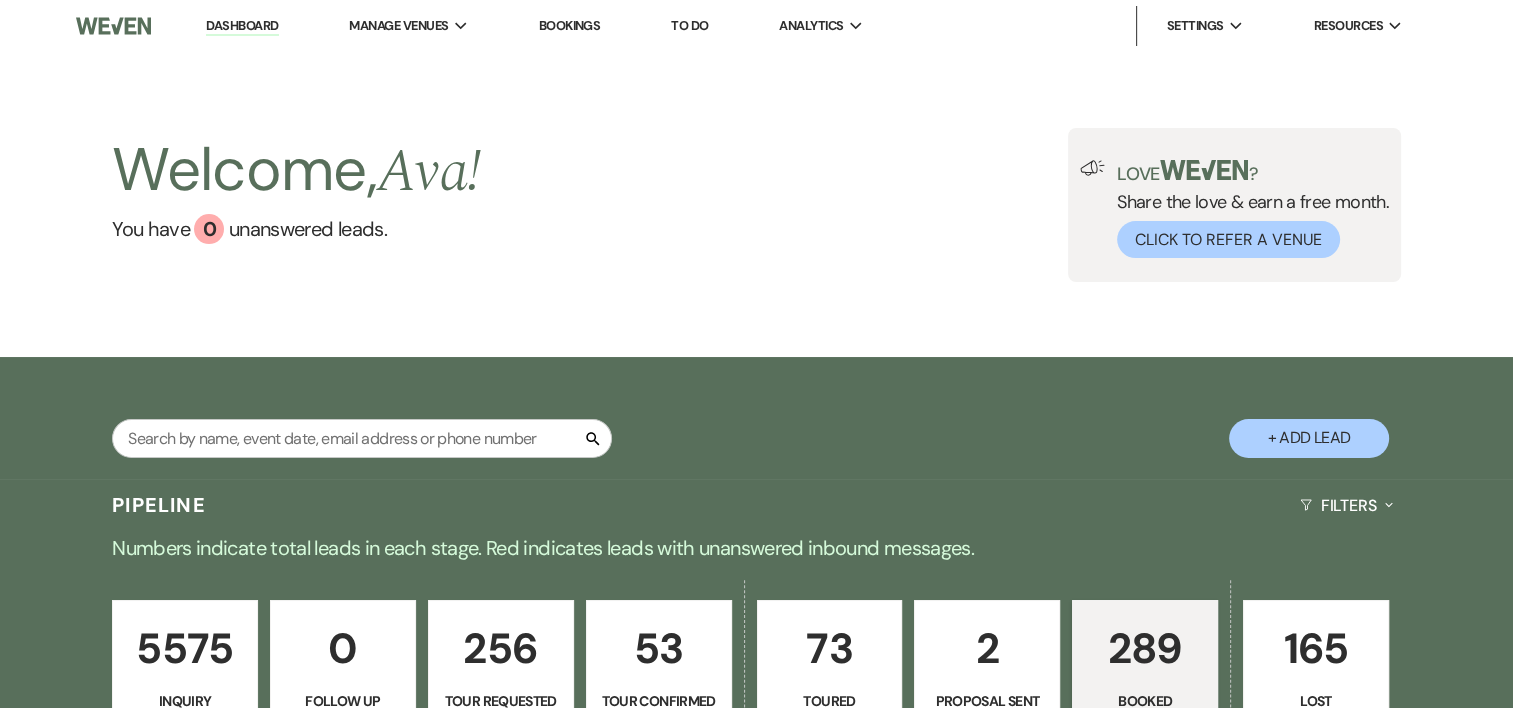 click on "Bookings" at bounding box center [569, 25] 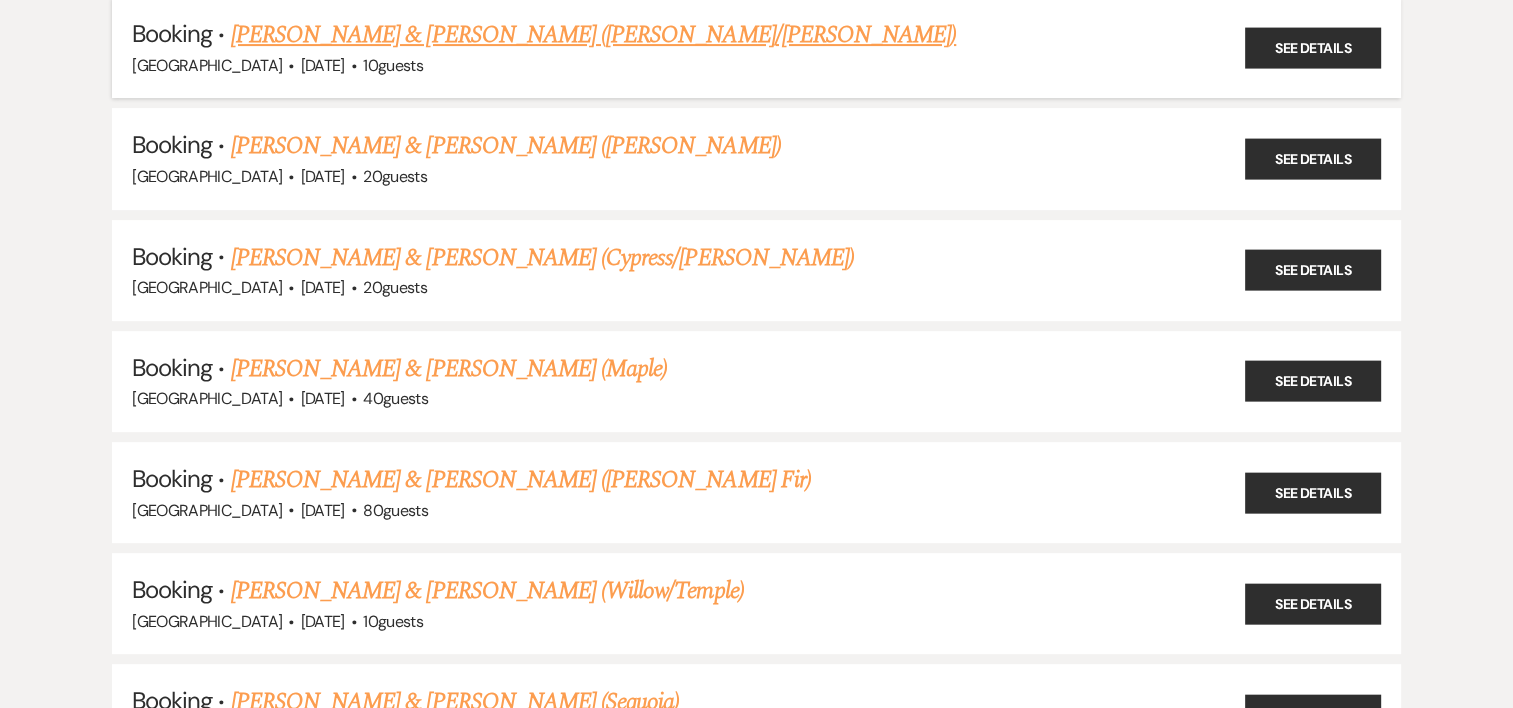 scroll, scrollTop: 596, scrollLeft: 0, axis: vertical 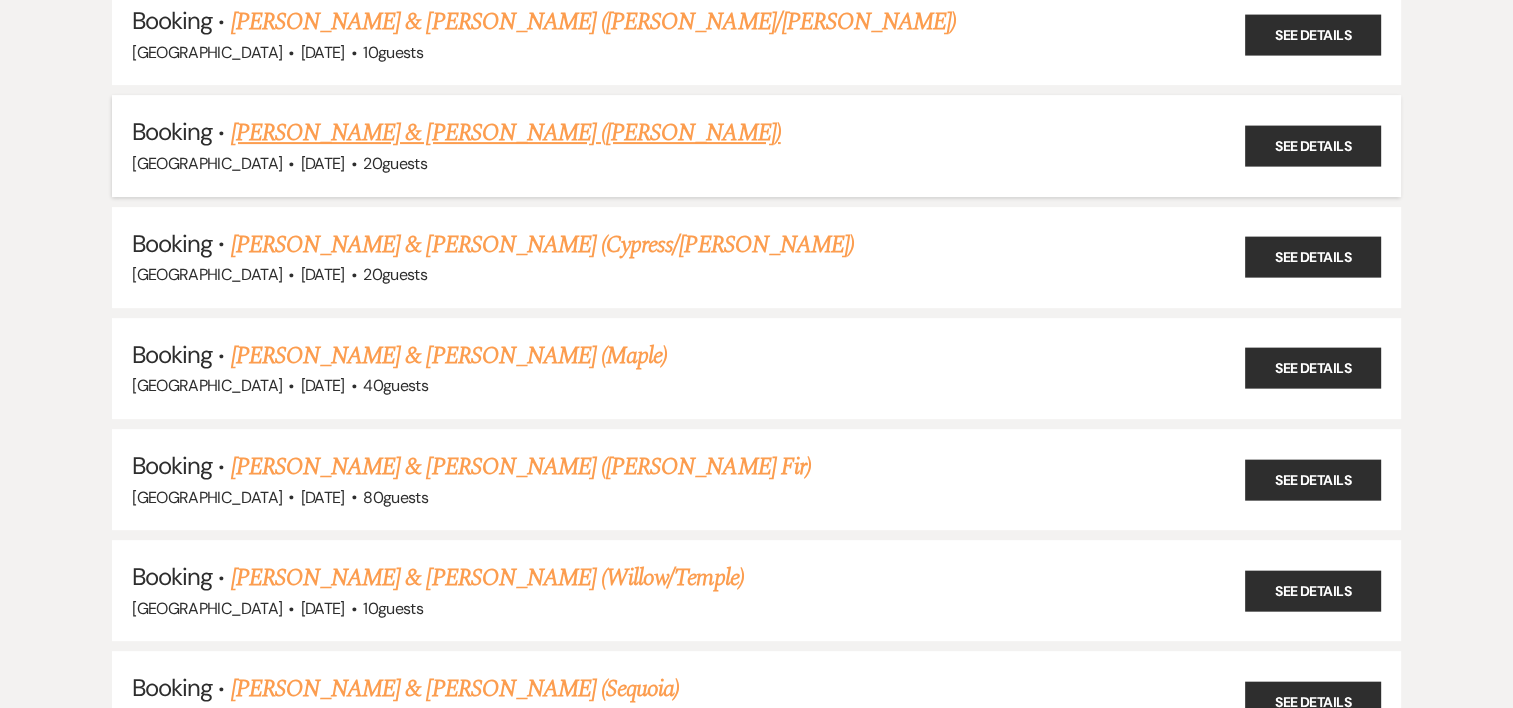 click on "[PERSON_NAME] & [PERSON_NAME] ([PERSON_NAME])" at bounding box center [506, 133] 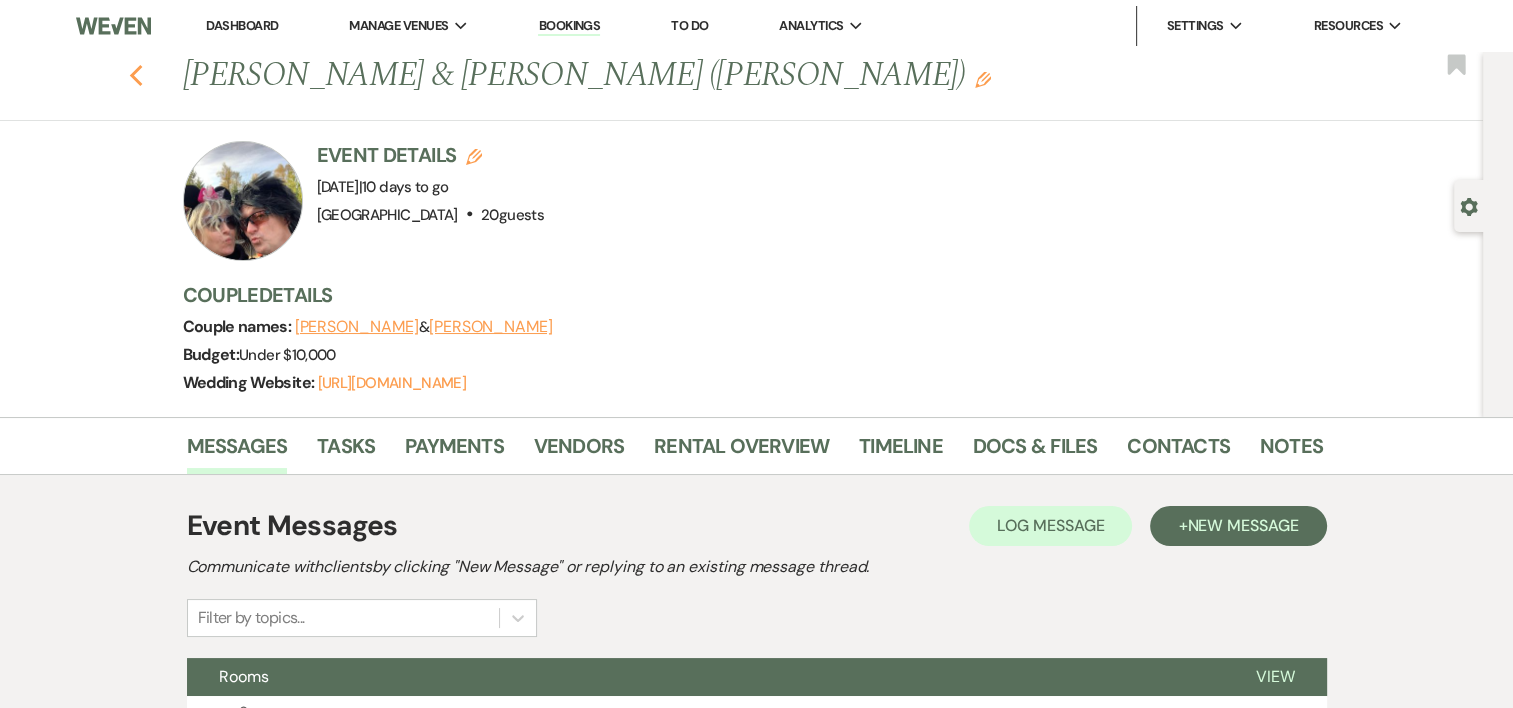 click on "Previous" 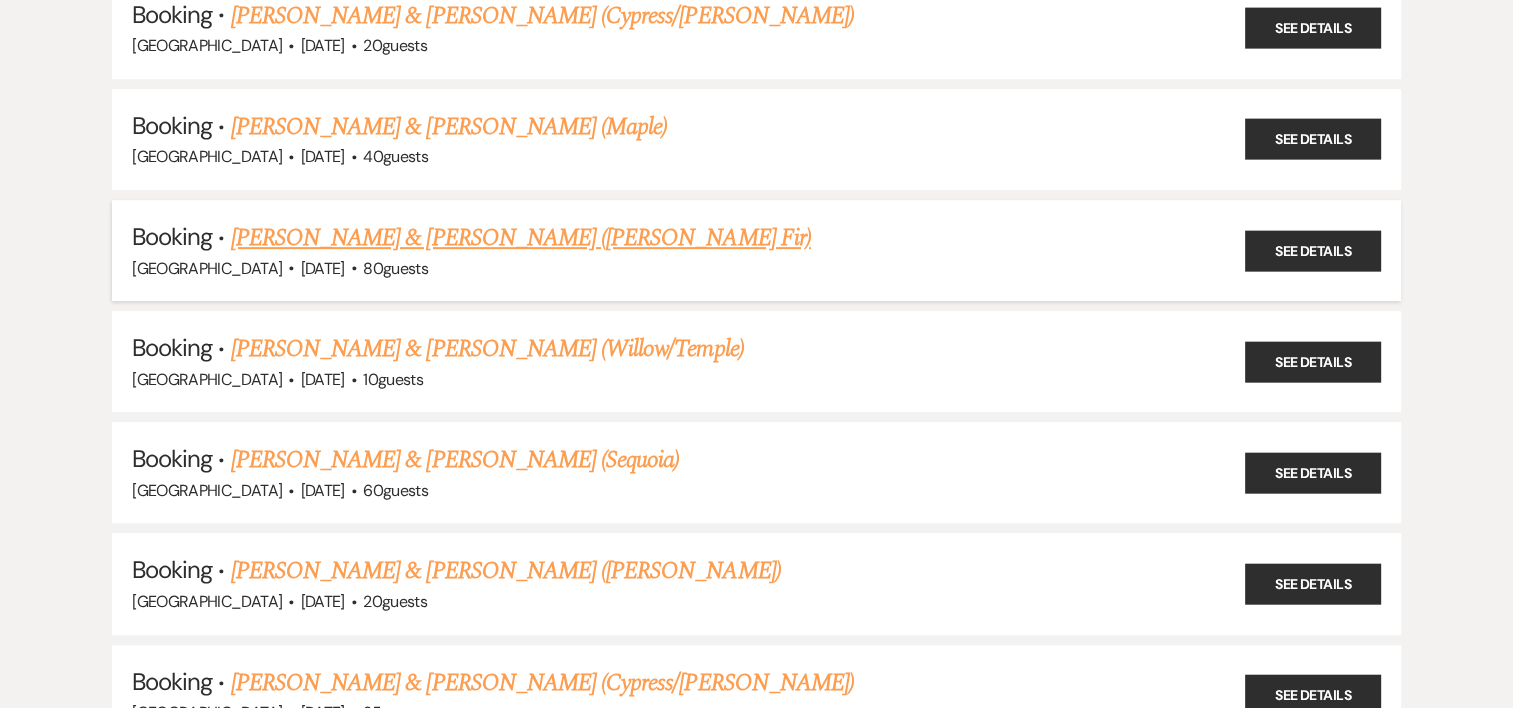scroll, scrollTop: 0, scrollLeft: 0, axis: both 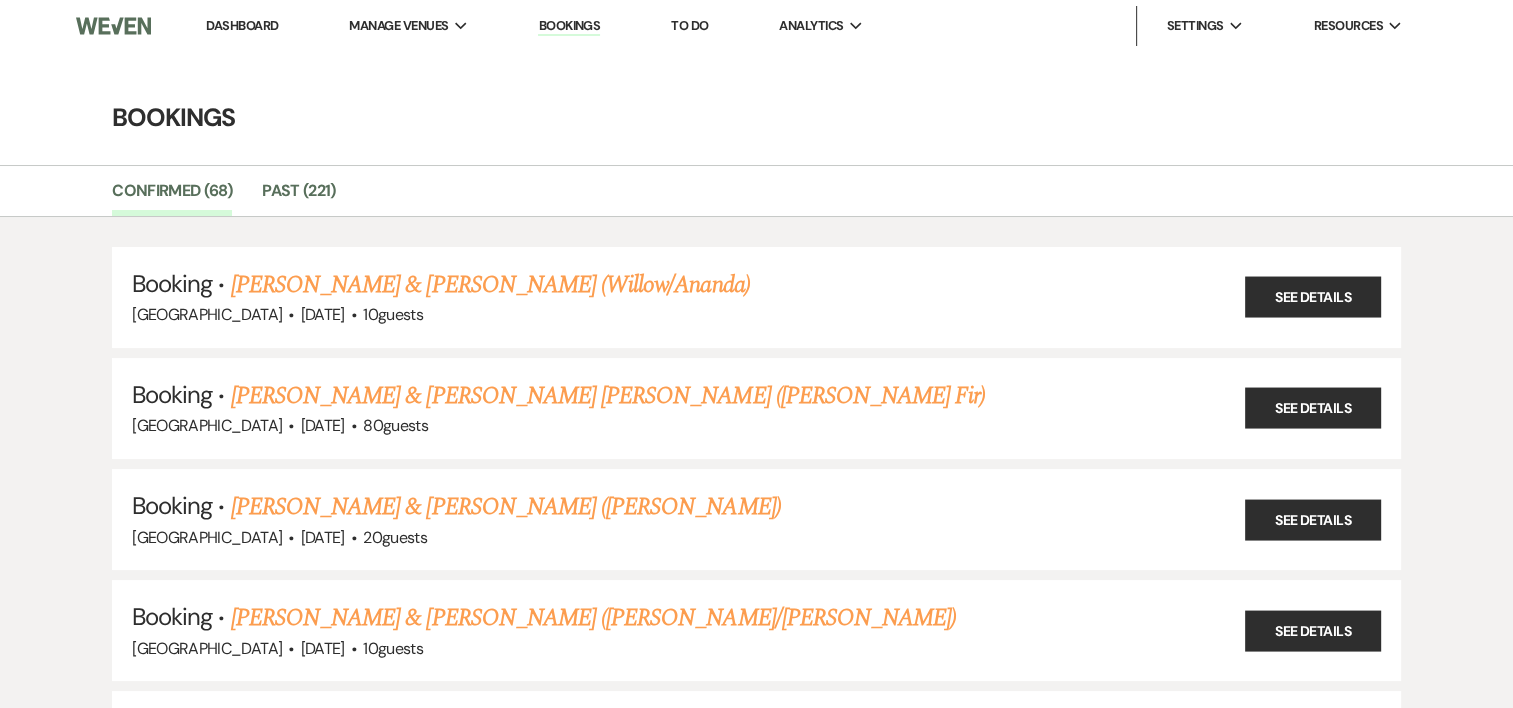 click on "Dashboard" at bounding box center [242, 25] 